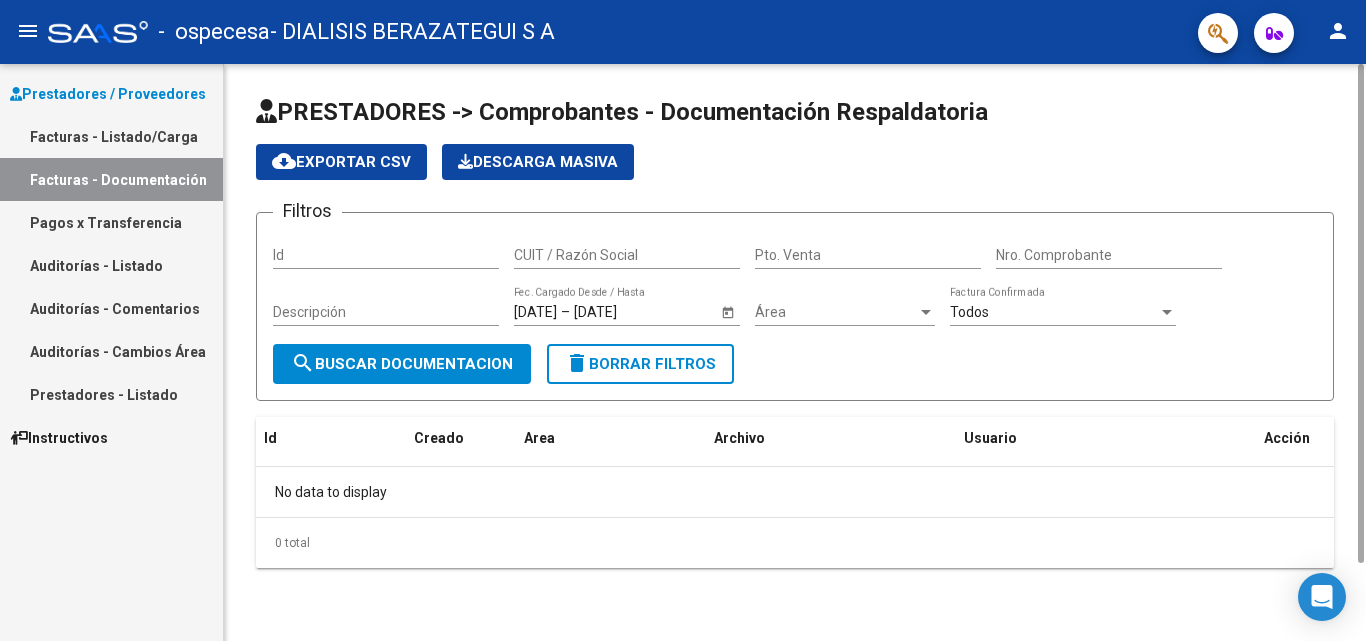 scroll, scrollTop: 0, scrollLeft: 0, axis: both 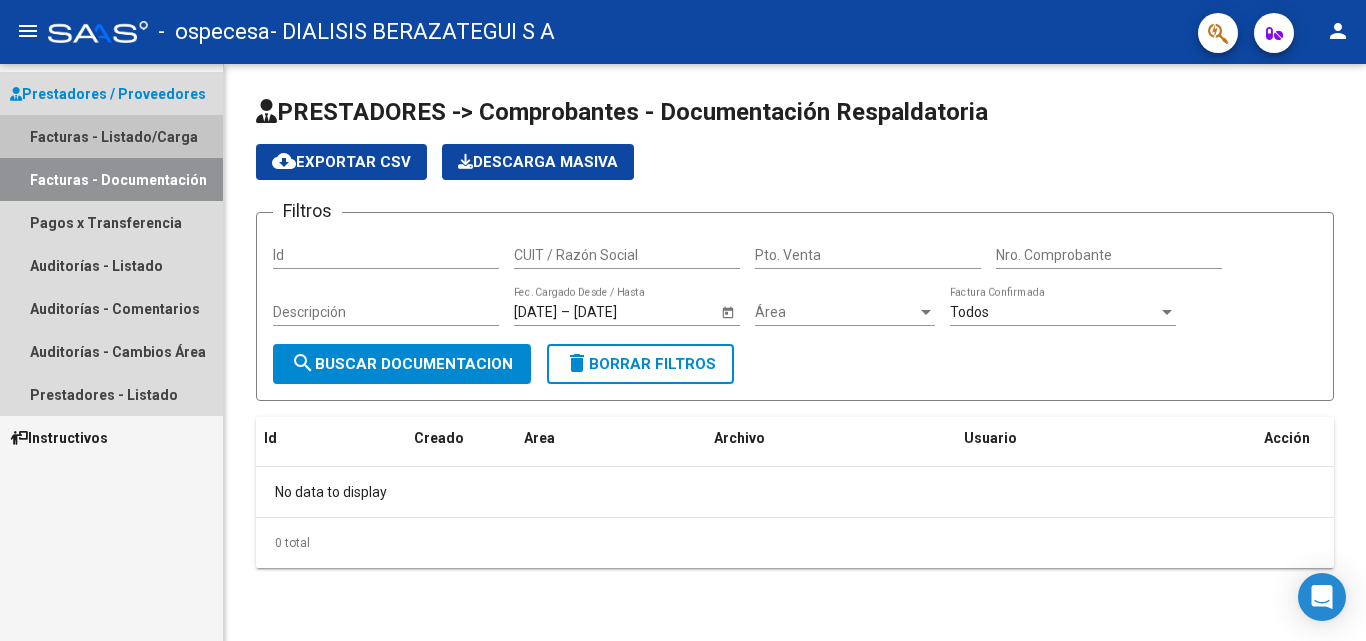 click on "Facturas - Listado/Carga" at bounding box center (111, 136) 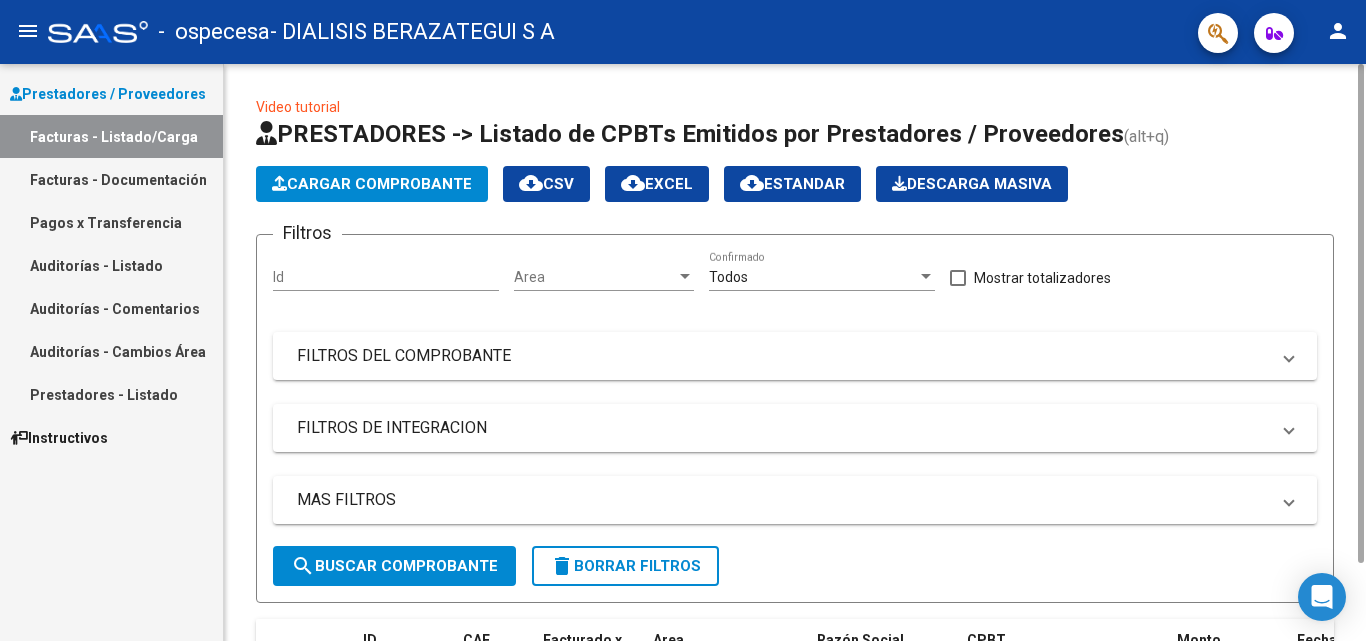click on "Cargar Comprobante" 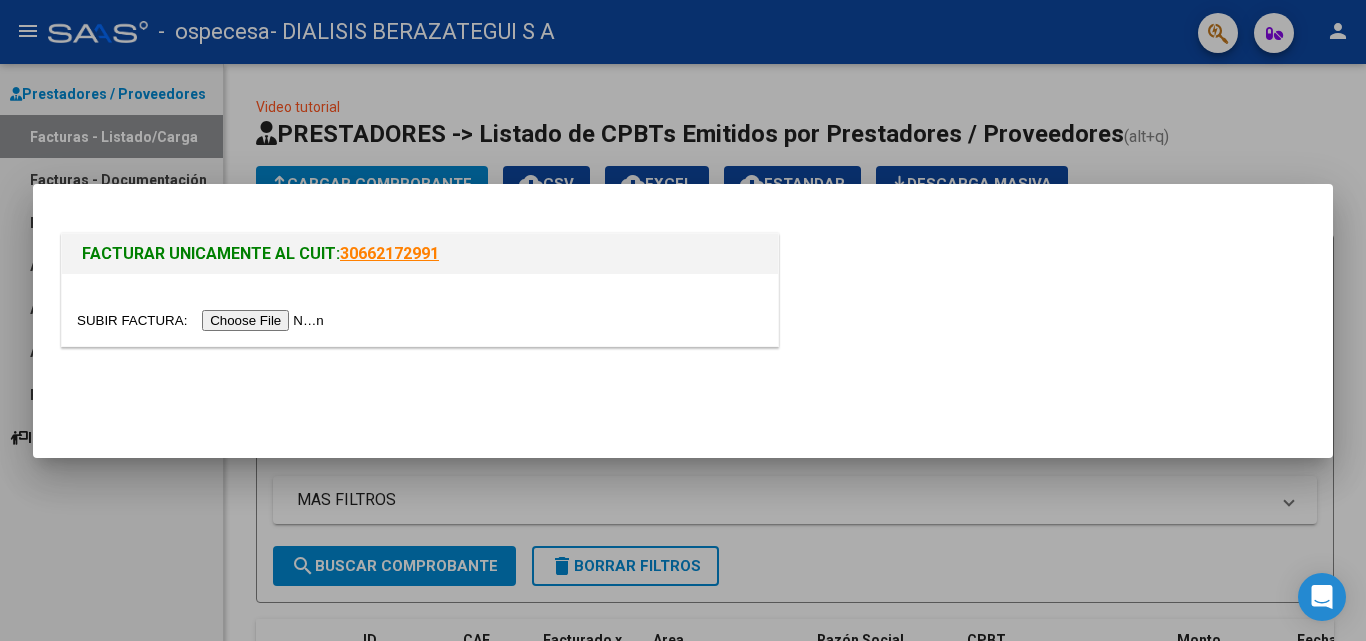 click at bounding box center [203, 320] 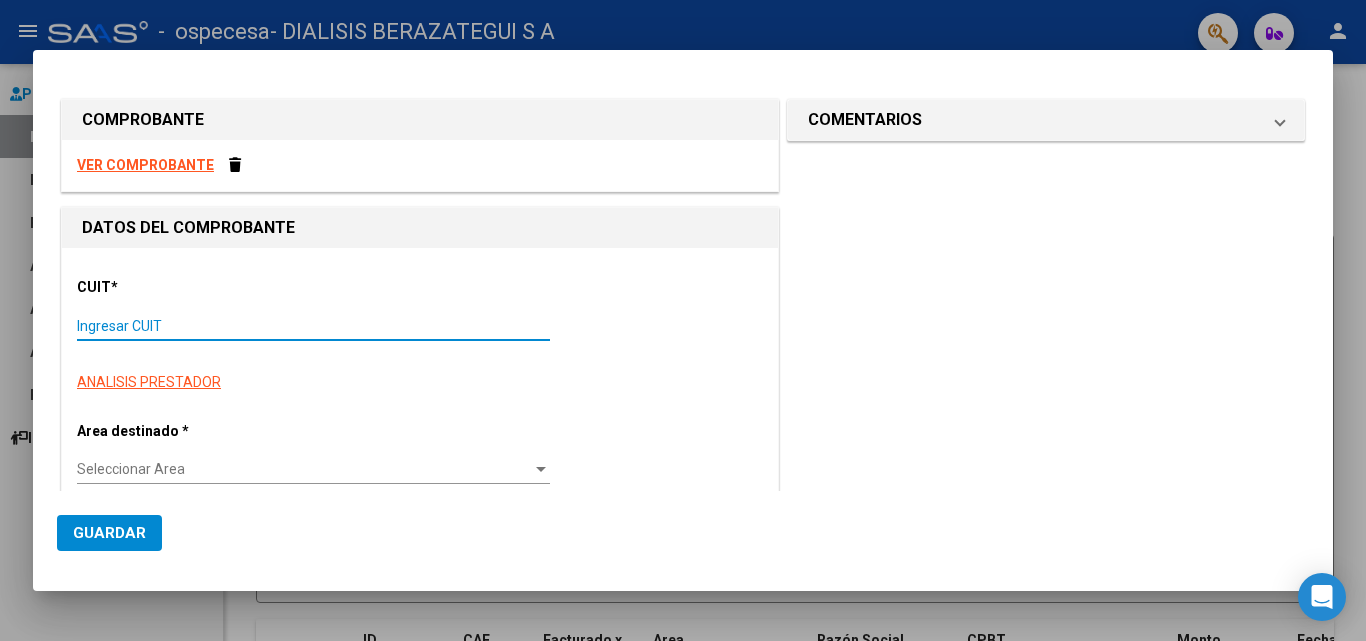 click on "Ingresar CUIT" at bounding box center [313, 326] 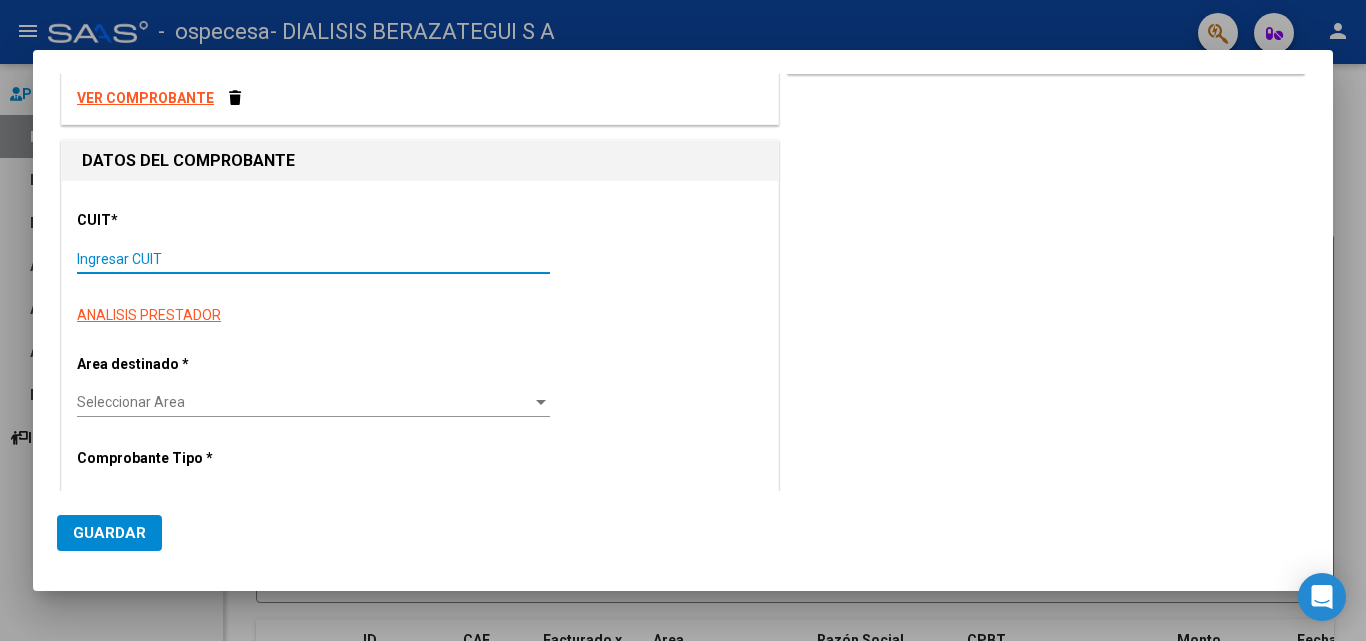 scroll, scrollTop: 100, scrollLeft: 0, axis: vertical 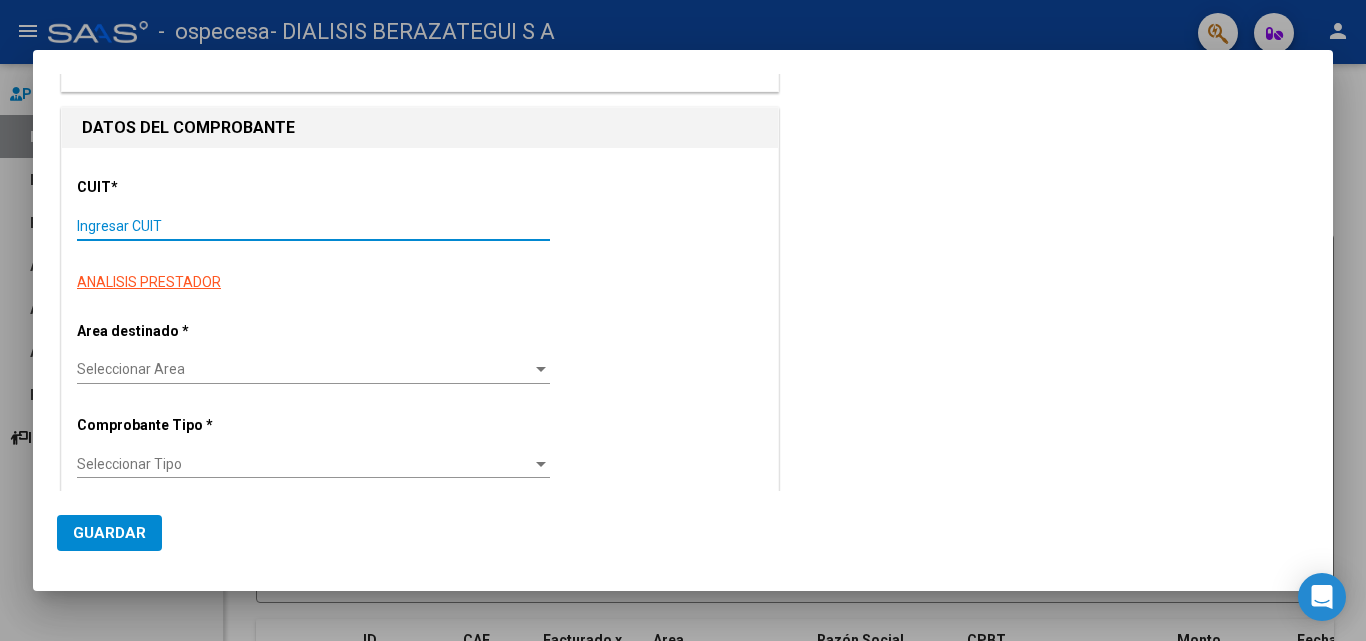 click on "Ingresar CUIT" at bounding box center [313, 226] 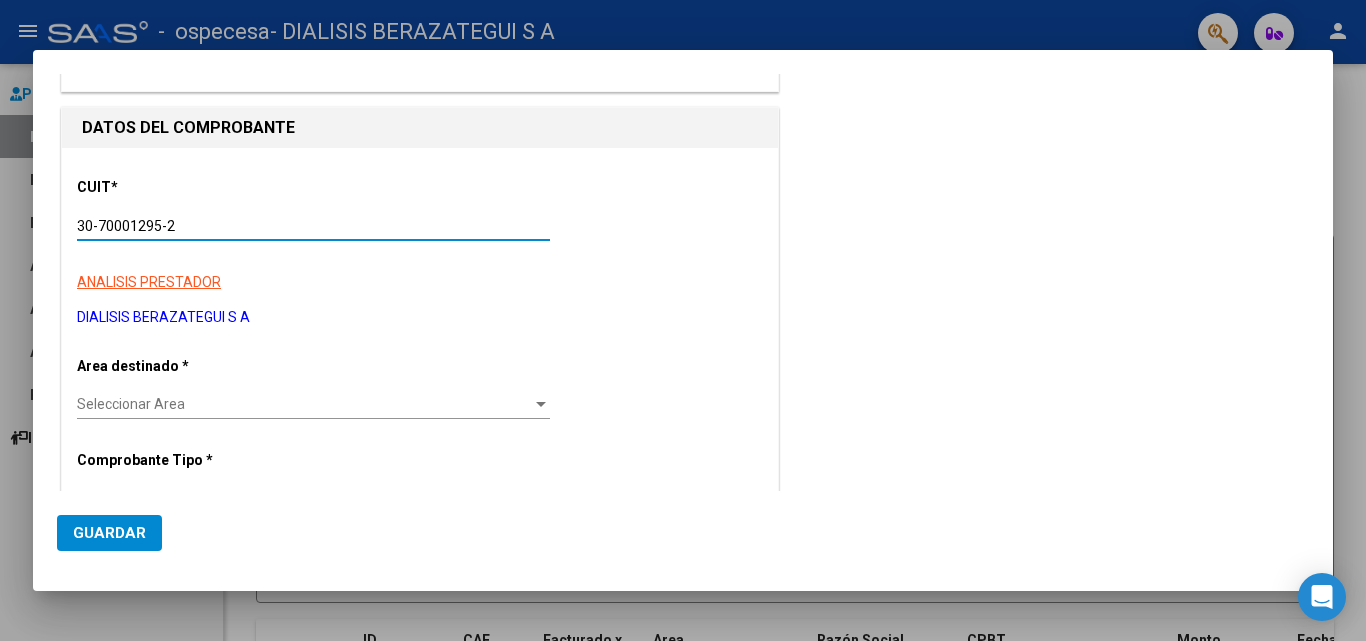 type on "30-70001295-2" 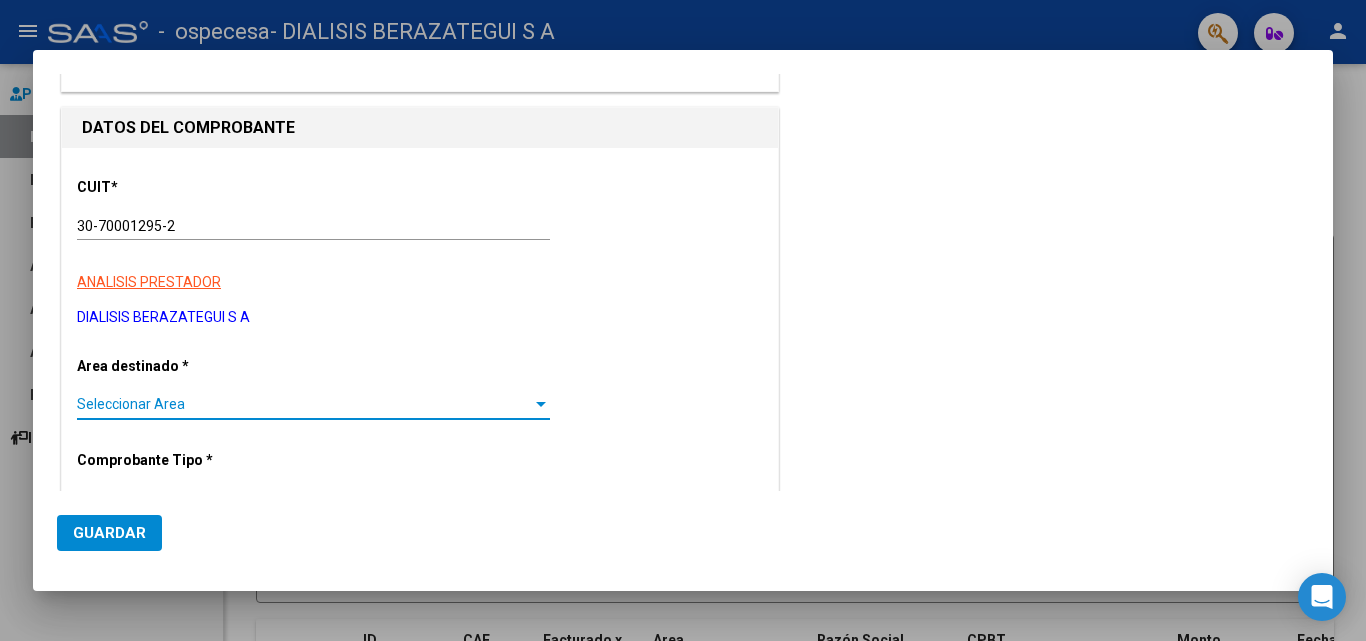click on "Seleccionar Area" at bounding box center (304, 404) 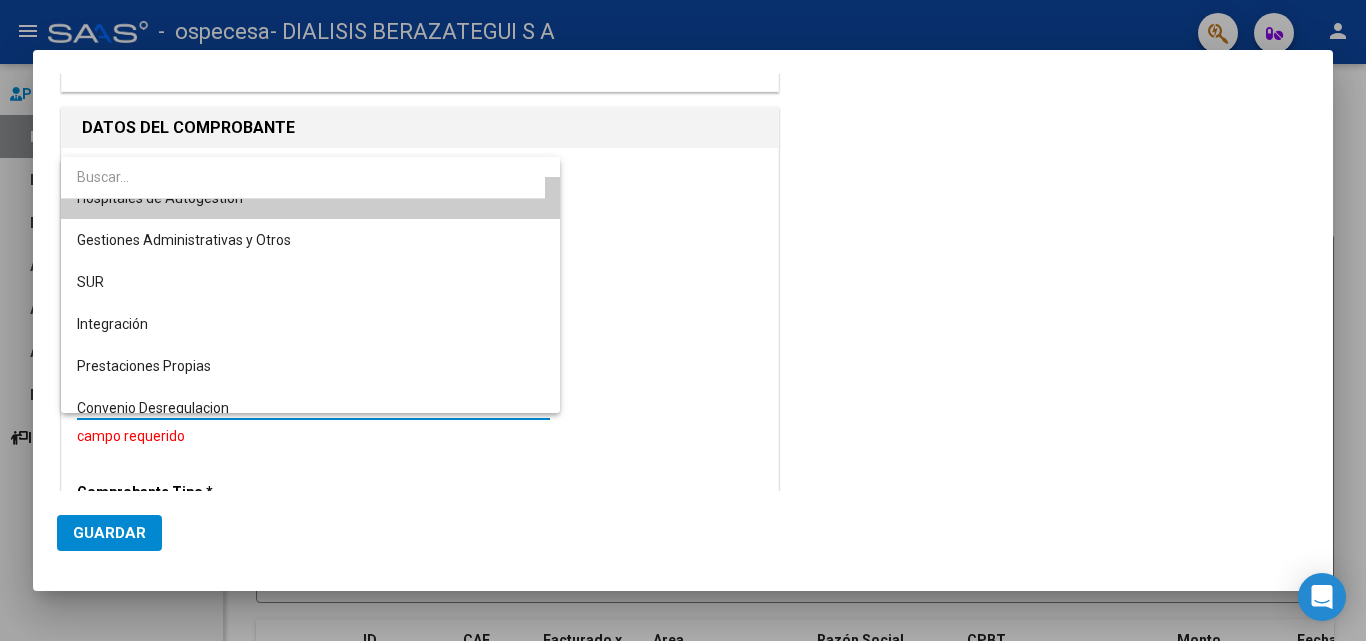 scroll, scrollTop: 0, scrollLeft: 0, axis: both 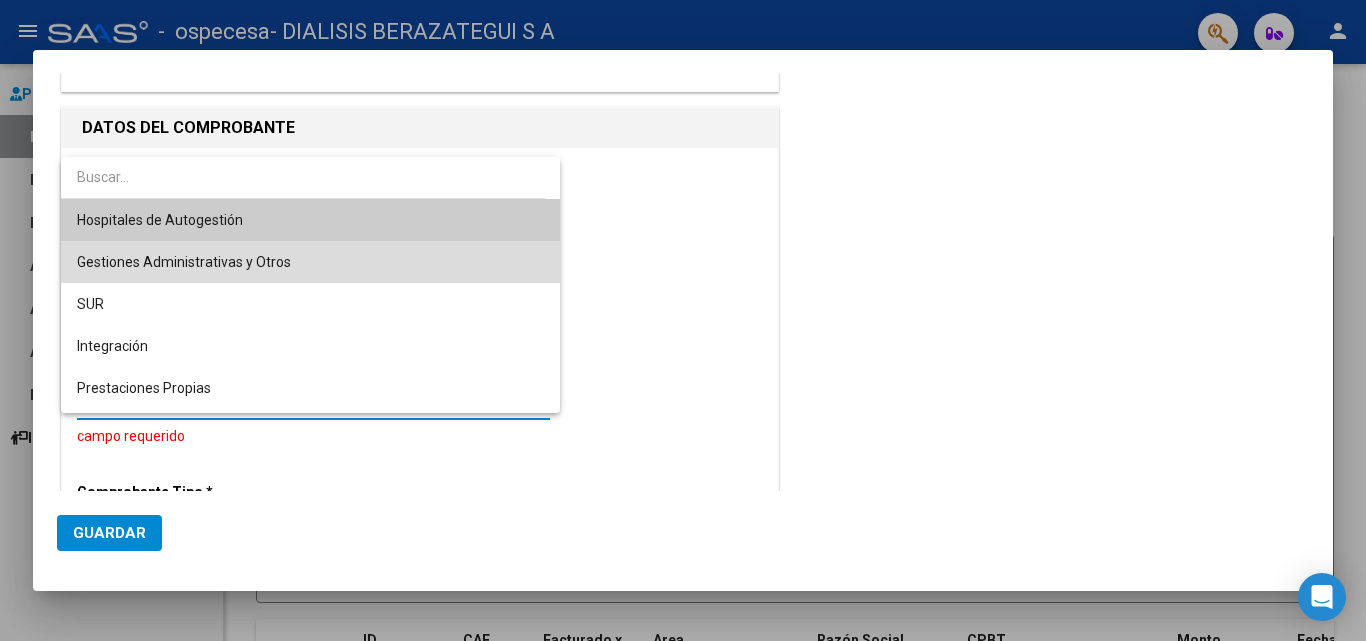 click on "Gestiones Administrativas y Otros" at bounding box center (310, 262) 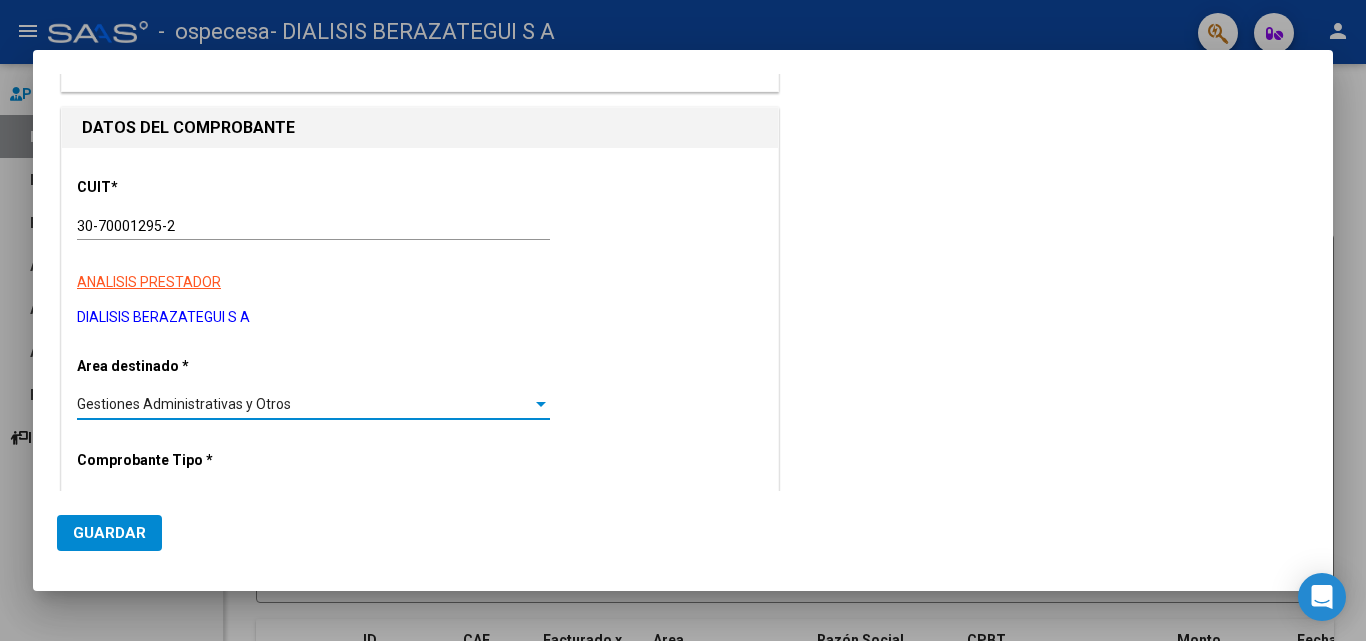 scroll, scrollTop: 200, scrollLeft: 0, axis: vertical 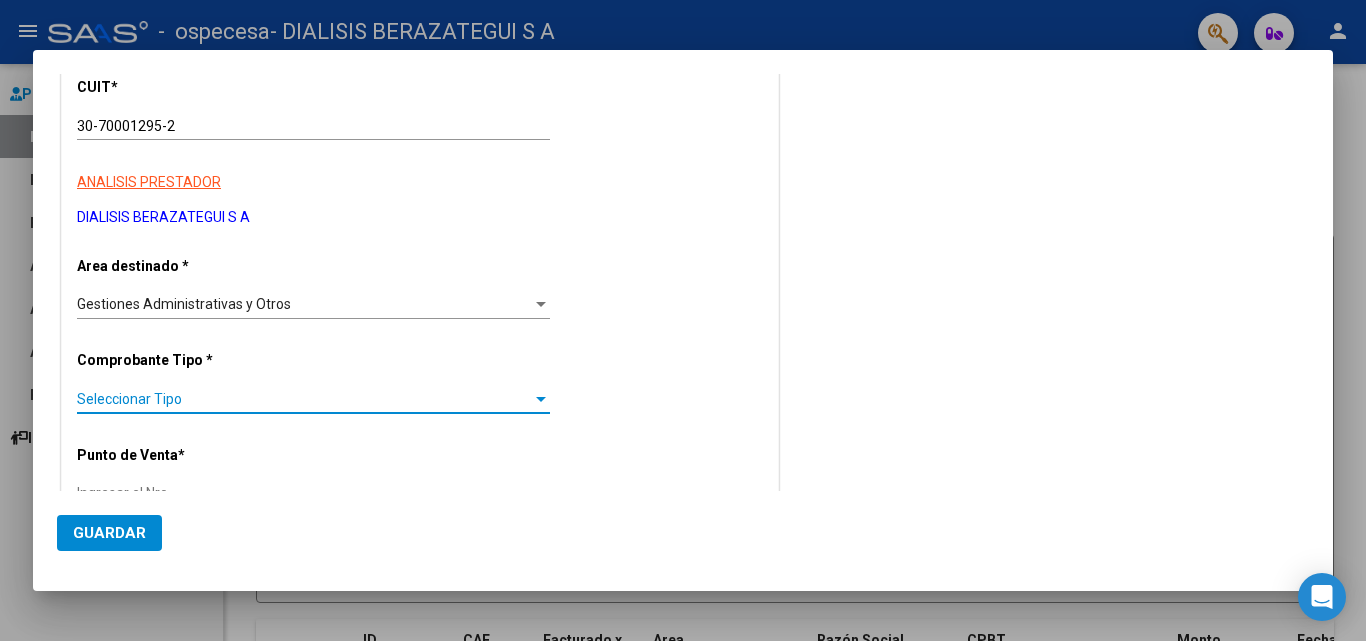 click on "Seleccionar Tipo" at bounding box center (304, 399) 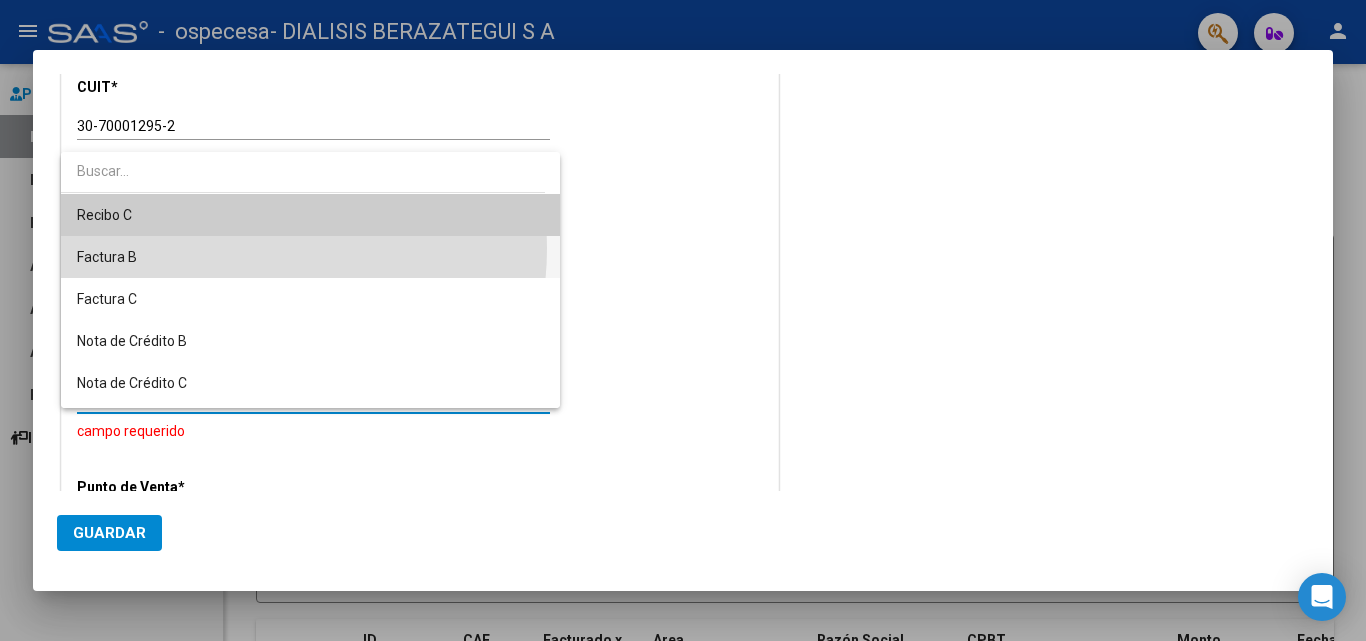 click on "Factura B" at bounding box center [310, 257] 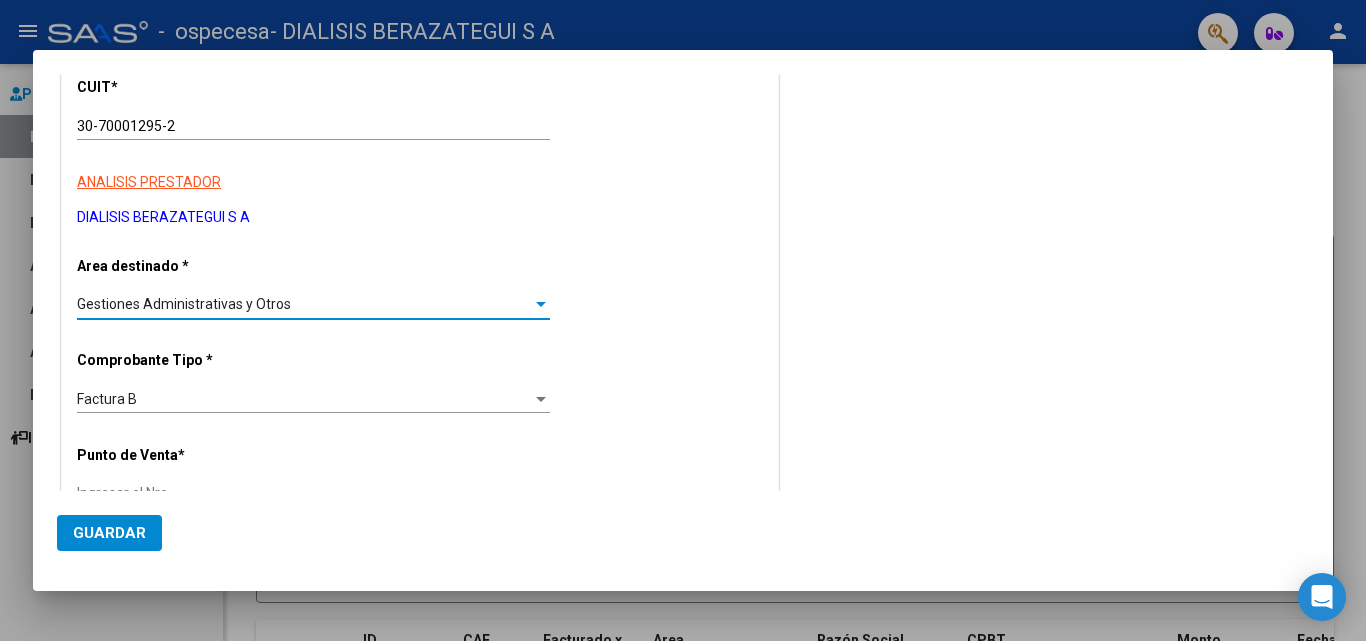 click on "Gestiones Administrativas y Otros" at bounding box center [304, 304] 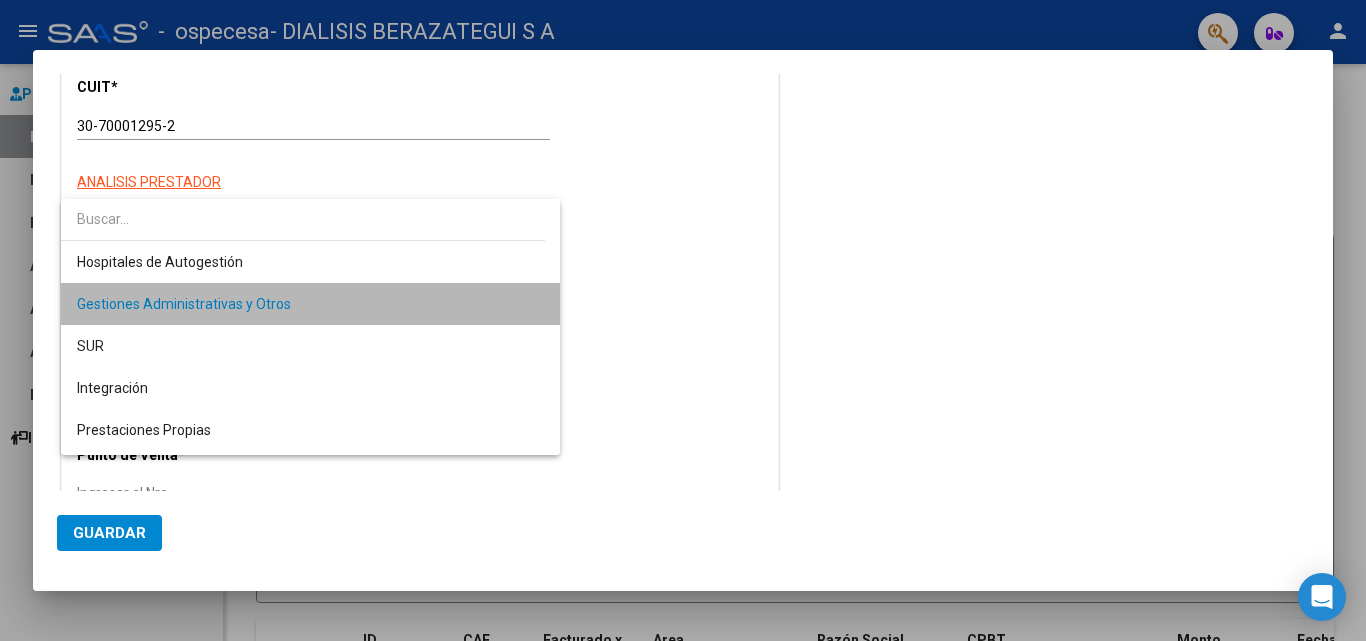 click on "Gestiones Administrativas y Otros" at bounding box center [310, 304] 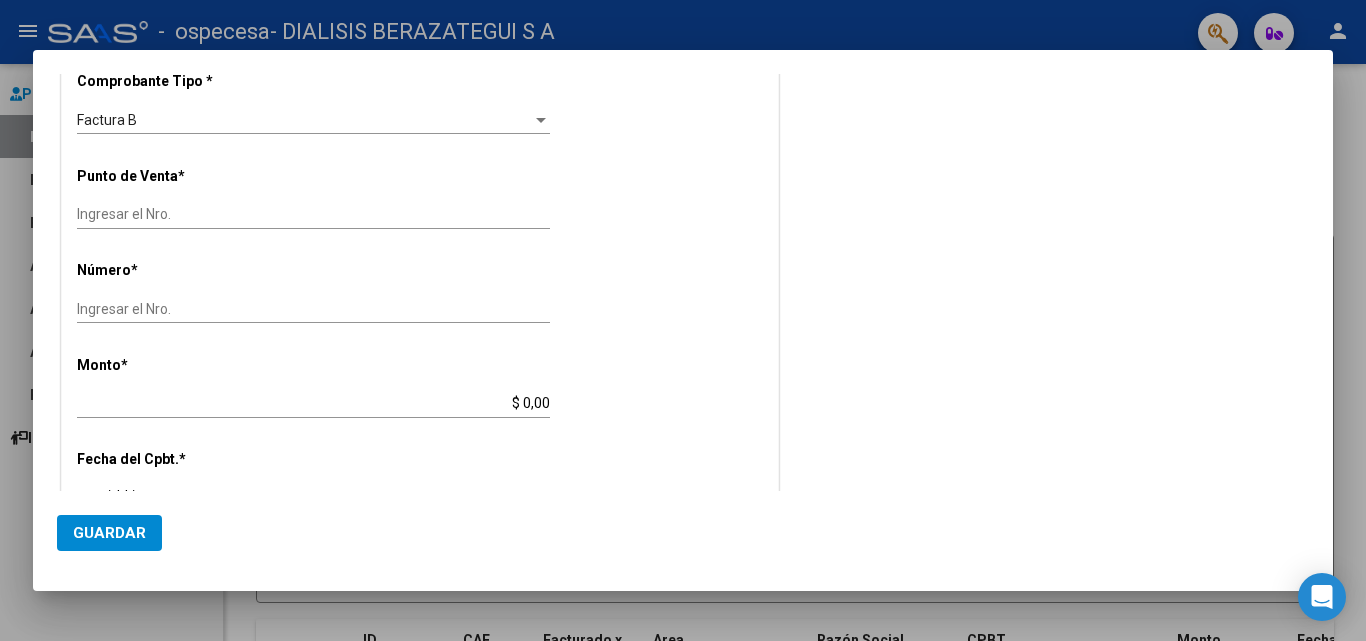 scroll, scrollTop: 500, scrollLeft: 0, axis: vertical 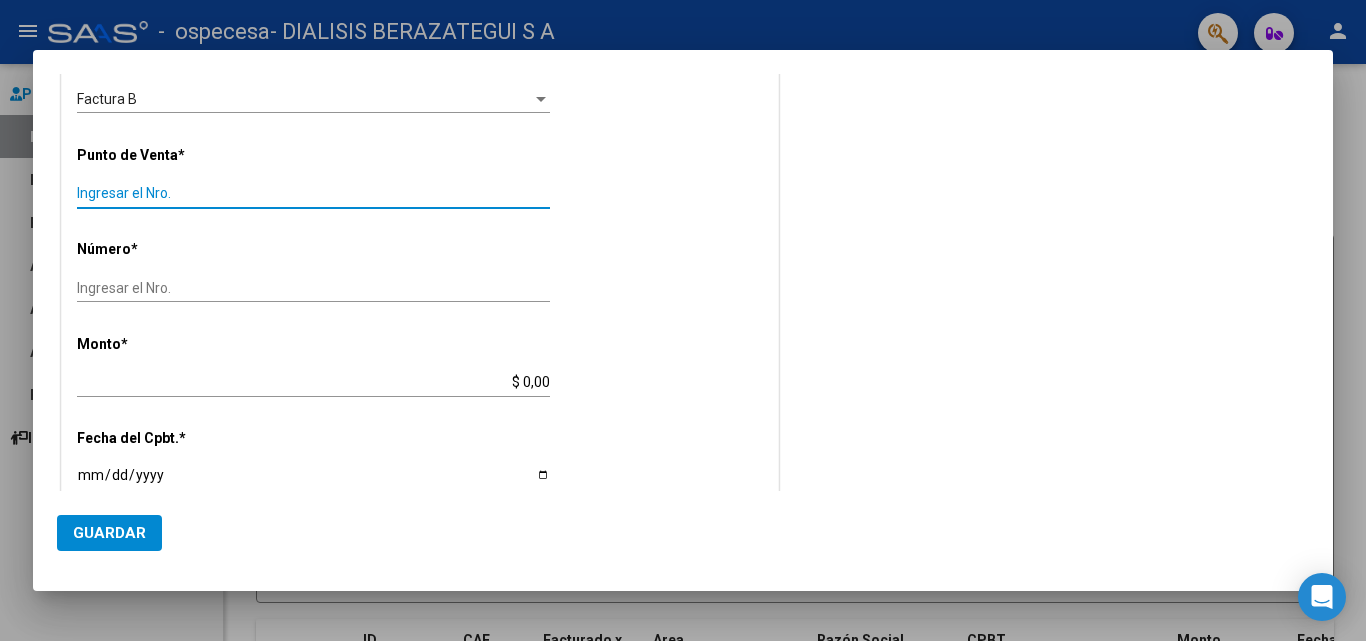 click on "Ingresar el Nro." at bounding box center [313, 193] 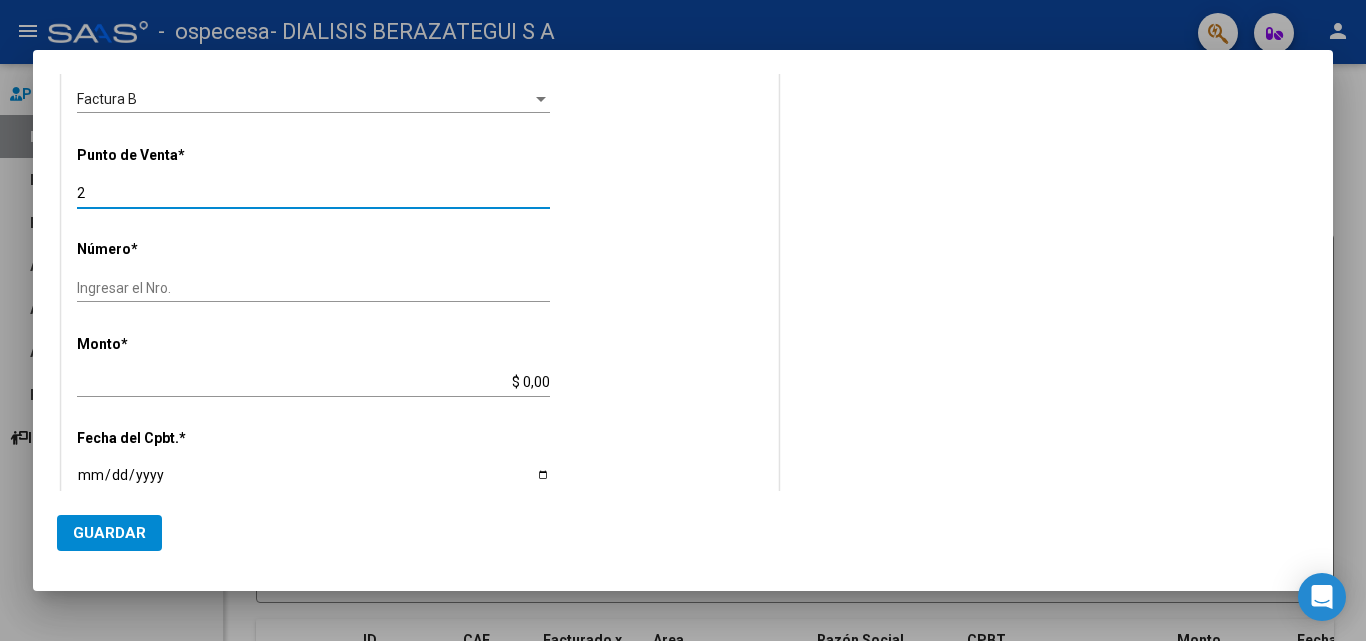 type on "2" 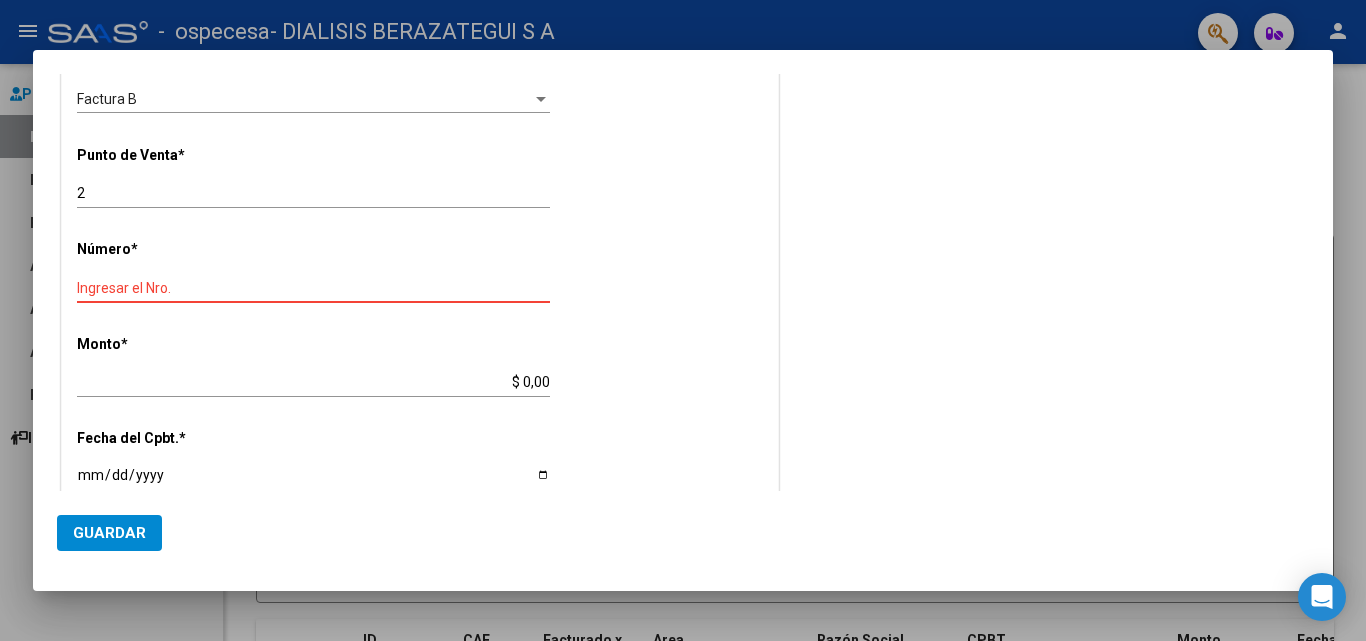 click on "Ingresar el Nro." at bounding box center [313, 288] 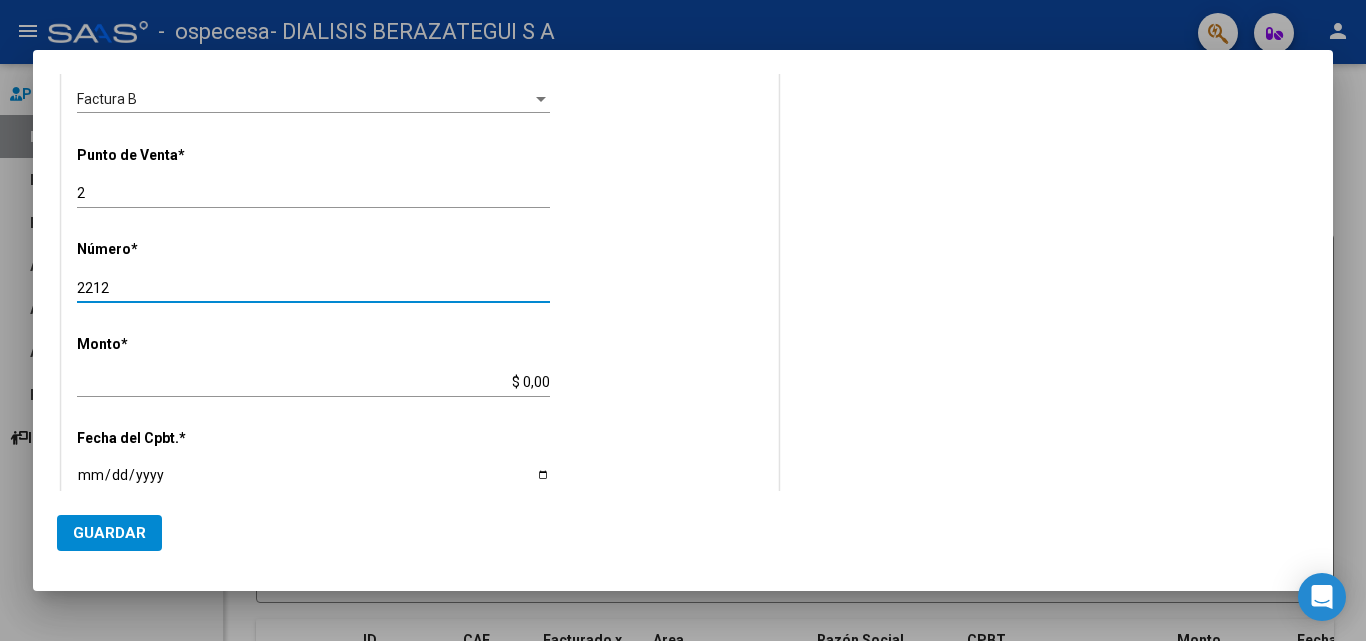 type on "2212" 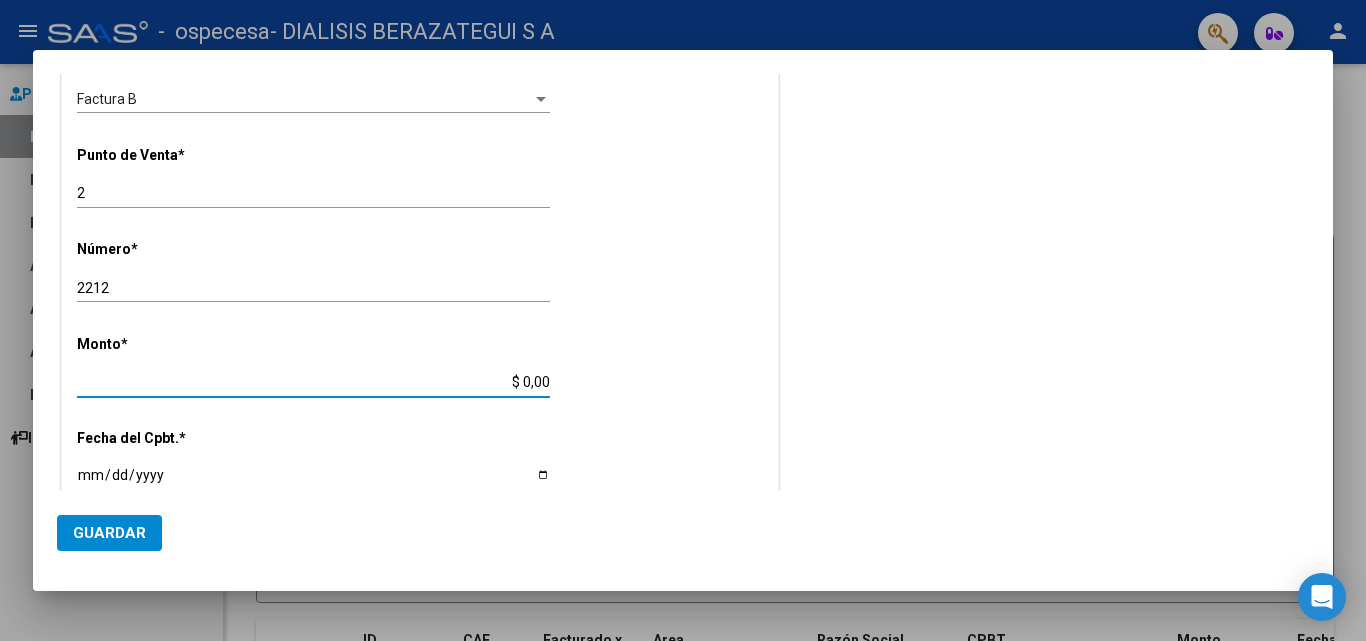 click on "$ 0,00" at bounding box center (313, 382) 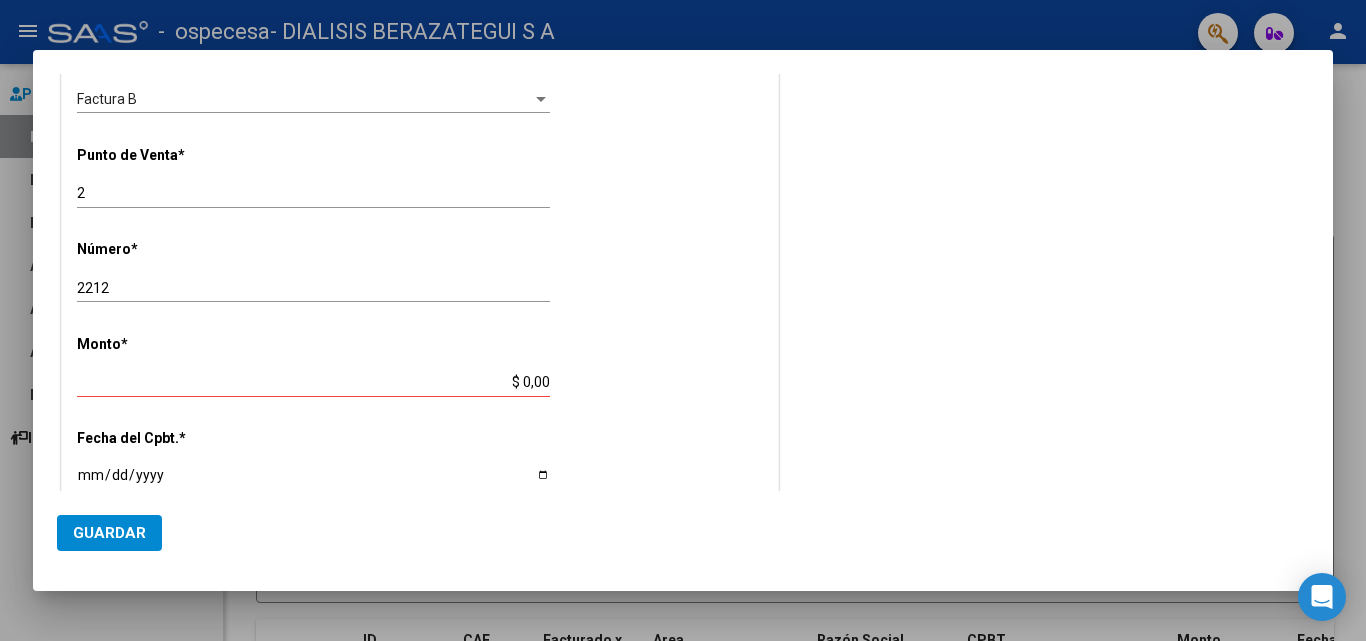click on "CUIT  *   30-70001295-2 Ingresar CUIT  ANALISIS PRESTADOR  DIALISIS BERAZATEGUI S A  ARCA Padrón  Area destinado * Gestiones Administrativas y Otros Seleccionar Area  Comprobante Tipo * Factura B Seleccionar Tipo Punto de Venta  *   2 Ingresar el Nro.  Número  *   2212 Ingresar el Nro.  Monto  *   $ 0,00 Ingresar el monto  [GEOGRAPHIC_DATA].  *   Ingresar la fecha  CAE / CAEA (no ingrese CAI)    Ingresar el CAE o CAEA (no ingrese CAI)  Fecha de Vencimiento    Ingresar la fecha  Ref. Externa    Ingresar la ref.  N° Liquidación    Ingresar el N° Liquidación" at bounding box center [420, 357] 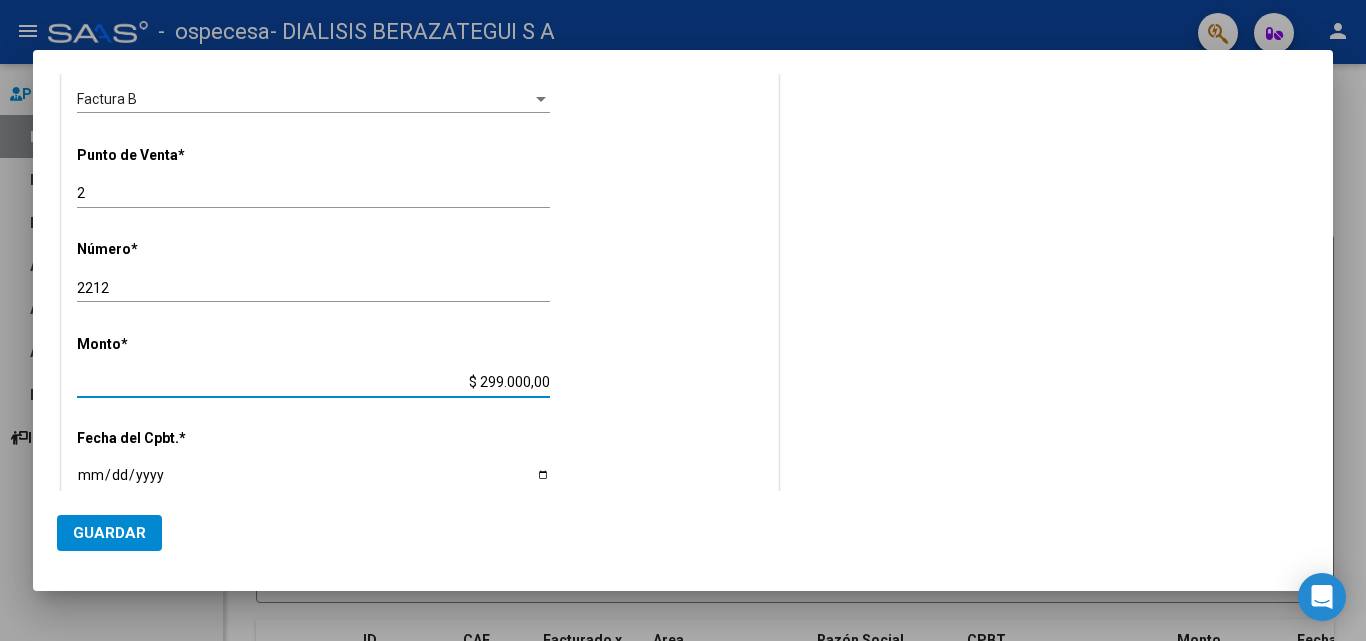 type on "$ 2.990.000,00" 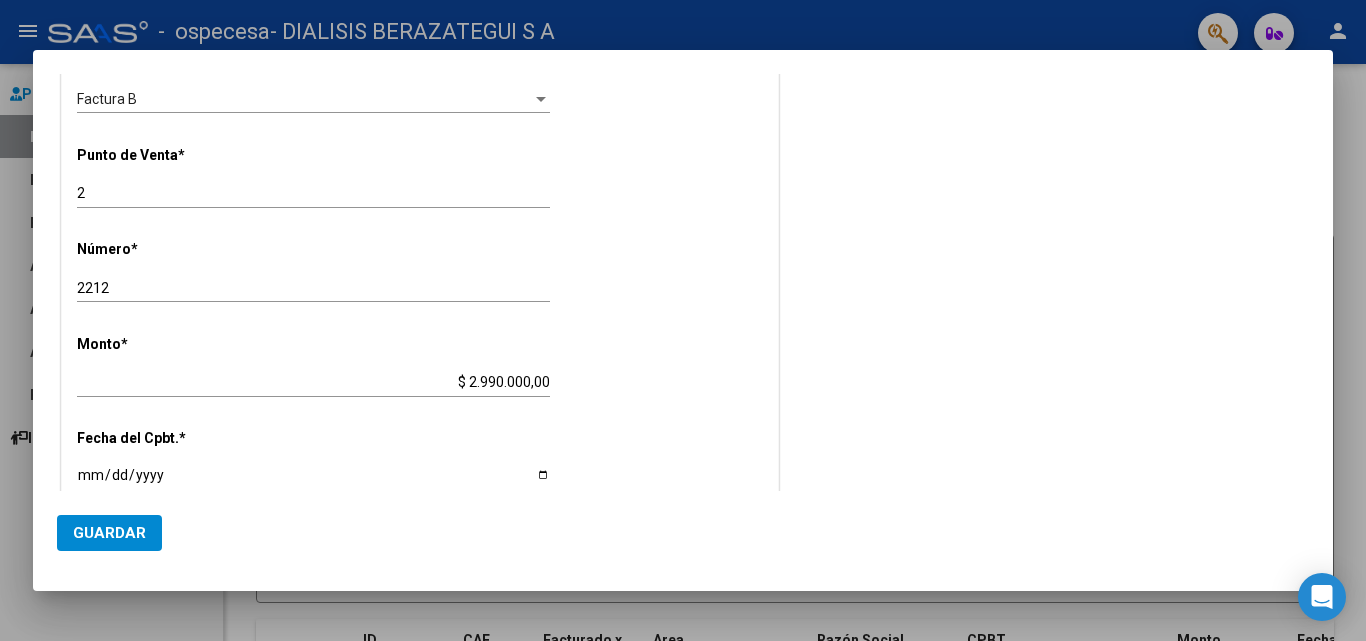 click on "Ingresar la fecha" at bounding box center [313, 482] 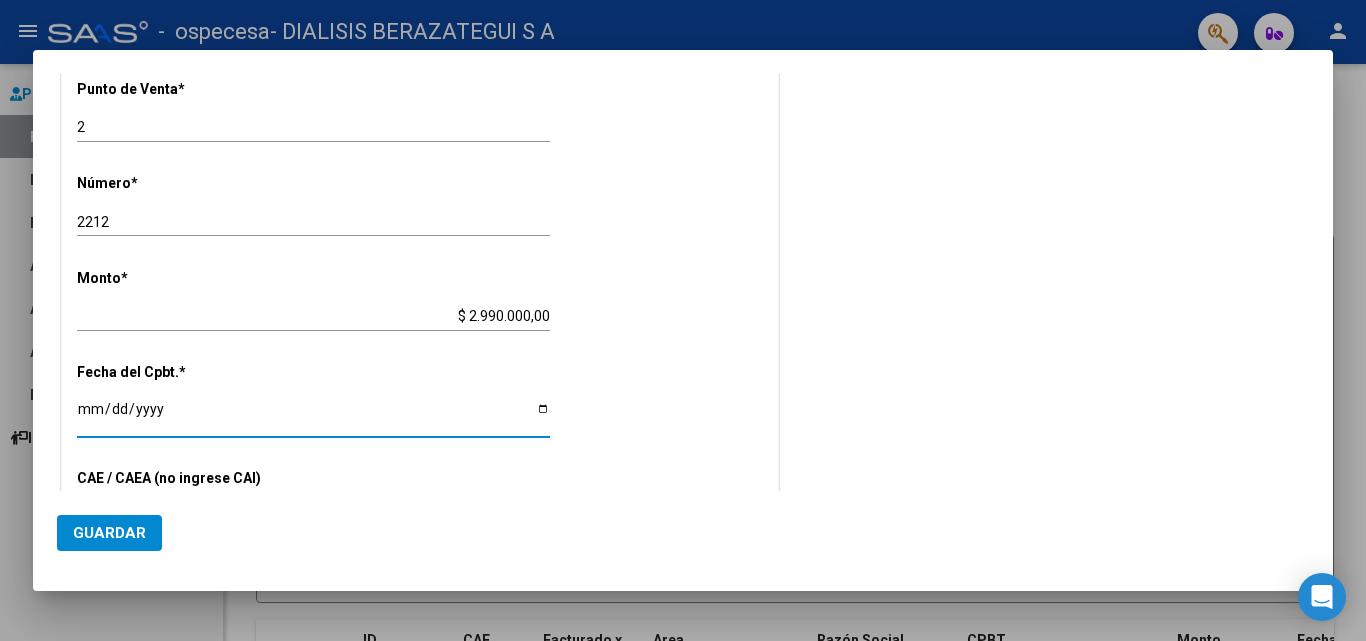 scroll, scrollTop: 600, scrollLeft: 0, axis: vertical 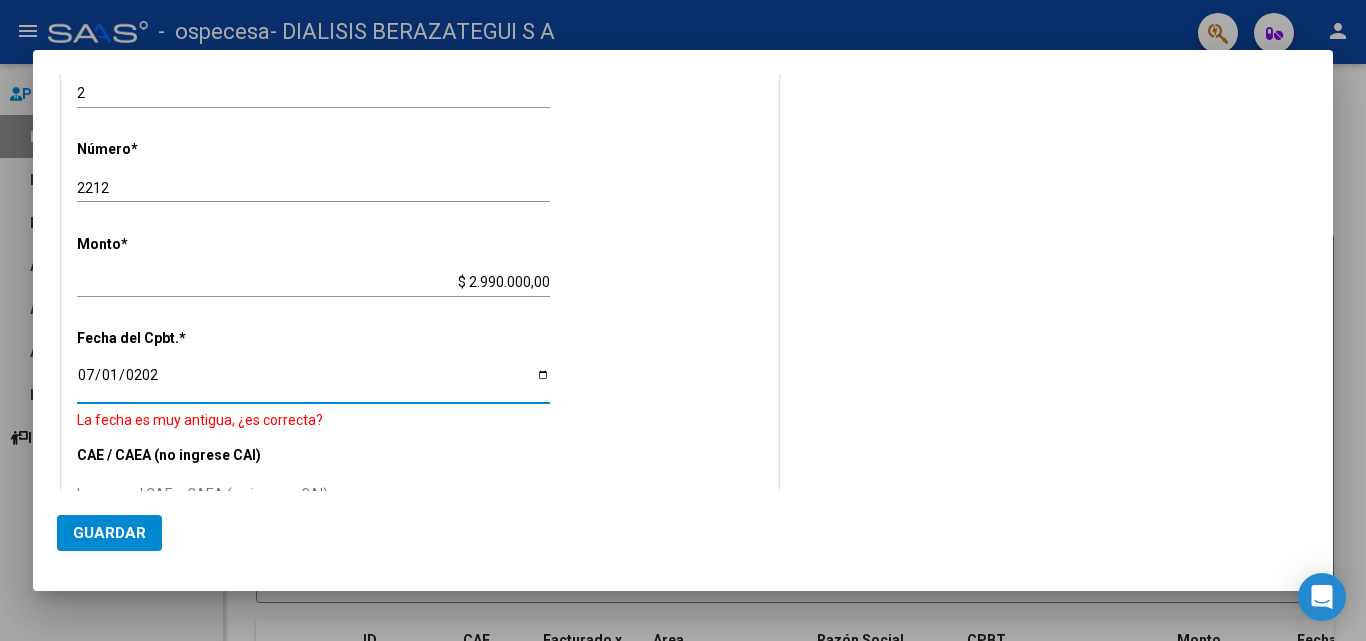 type on "[DATE]" 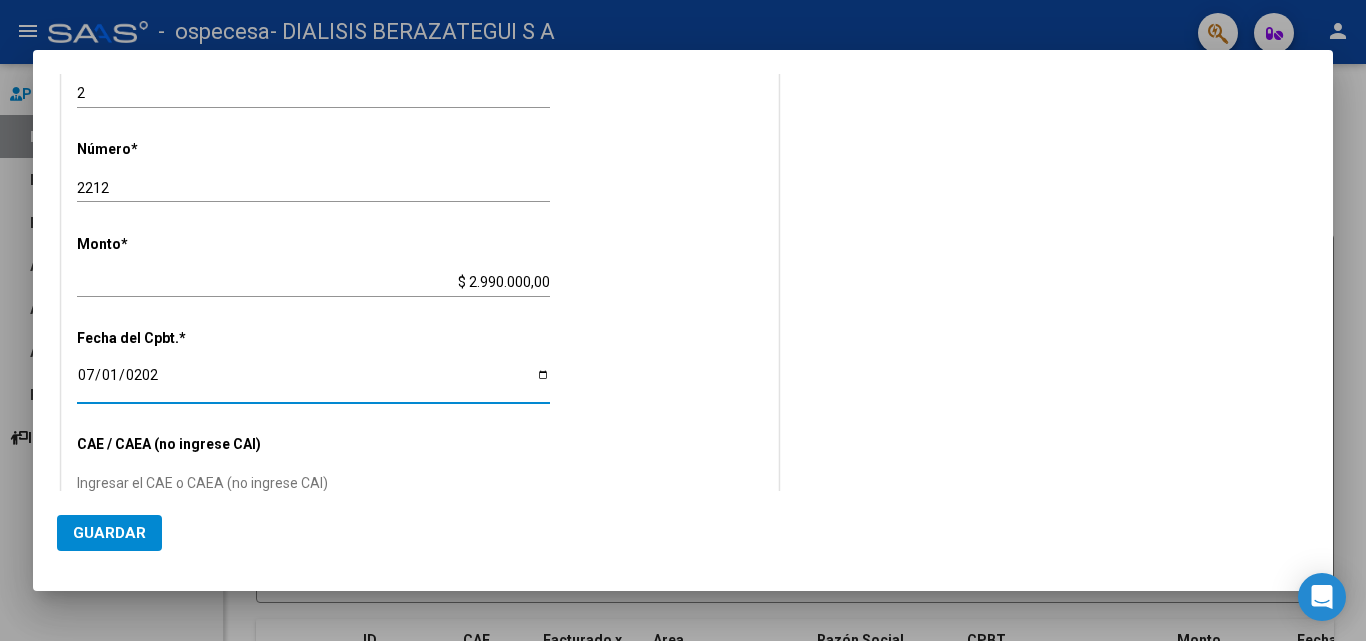 click on "CUIT  *   30-70001295-2 Ingresar CUIT  ANALISIS PRESTADOR  DIALISIS BERAZATEGUI S A  ARCA Padrón  Area destinado * Gestiones Administrativas y Otros Seleccionar Area  Comprobante Tipo * Factura B Seleccionar Tipo Punto de Venta  *   2 Ingresar el Nro.  Número  *   2212 Ingresar el Nro.  Monto  *   $ 2.990.000,00 Ingresar el monto  [GEOGRAPHIC_DATA].  *   [DATE] Ingresar la fecha  CAE / CAEA (no ingrese CAI)    Ingresar el CAE o CAEA (no ingrese CAI)  Fecha de Vencimiento    Ingresar la fecha  Ref. Externa    Ingresar la ref.  N° Liquidación    Ingresar el N° Liquidación" at bounding box center [420, 257] 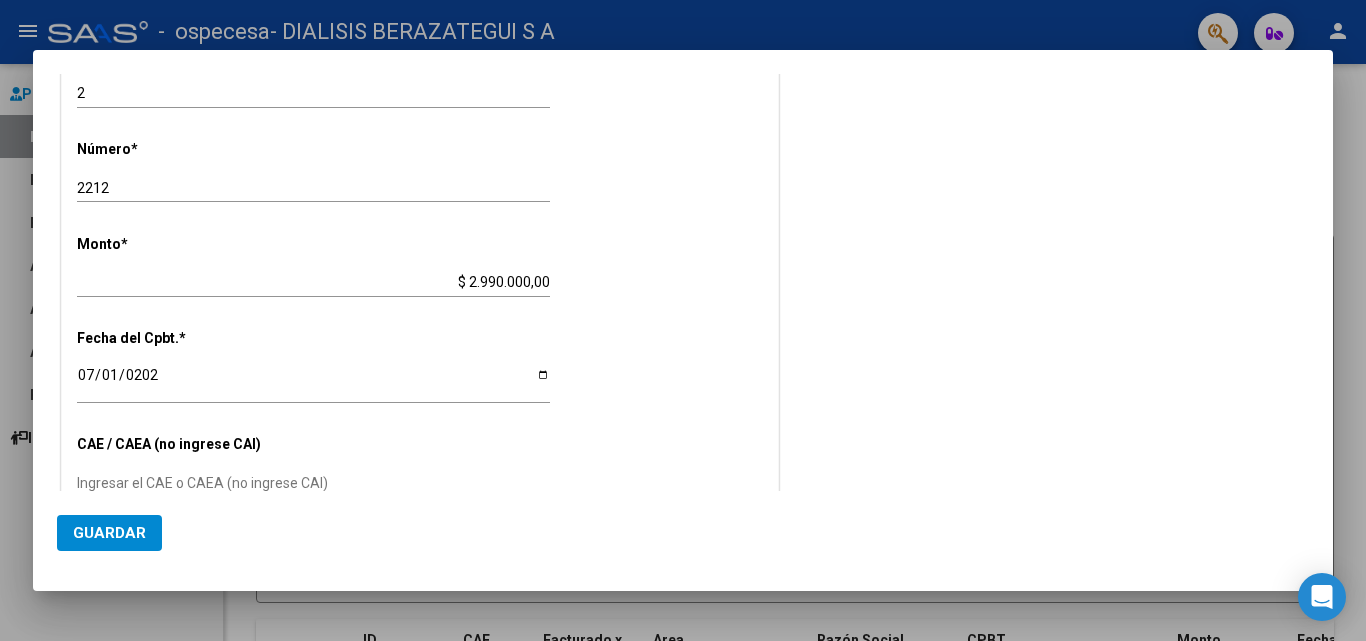 scroll, scrollTop: 700, scrollLeft: 0, axis: vertical 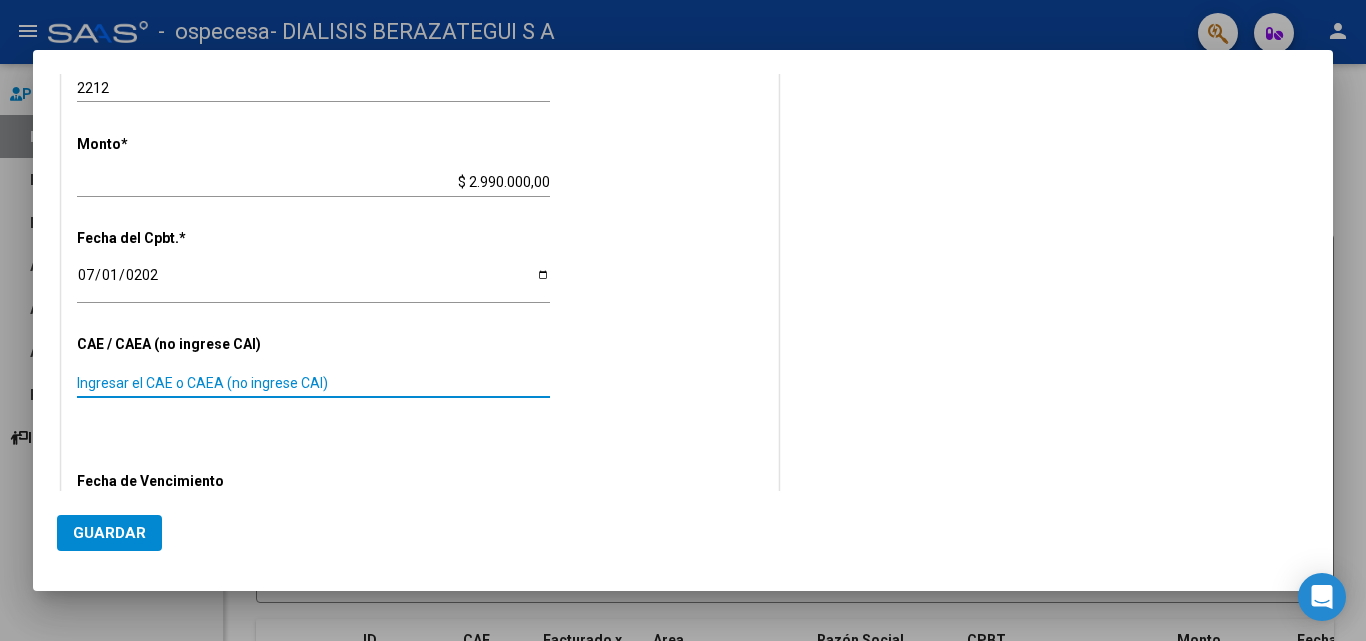 click on "Ingresar el CAE o CAEA (no ingrese CAI)" at bounding box center [313, 383] 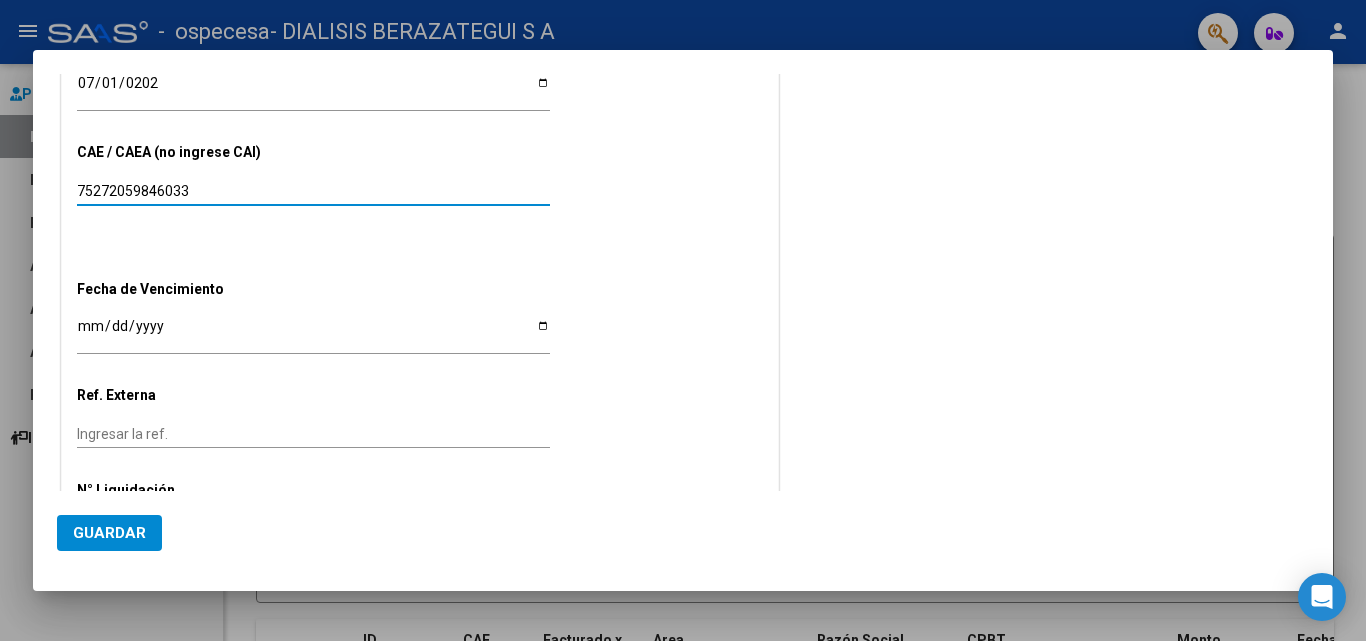 scroll, scrollTop: 900, scrollLeft: 0, axis: vertical 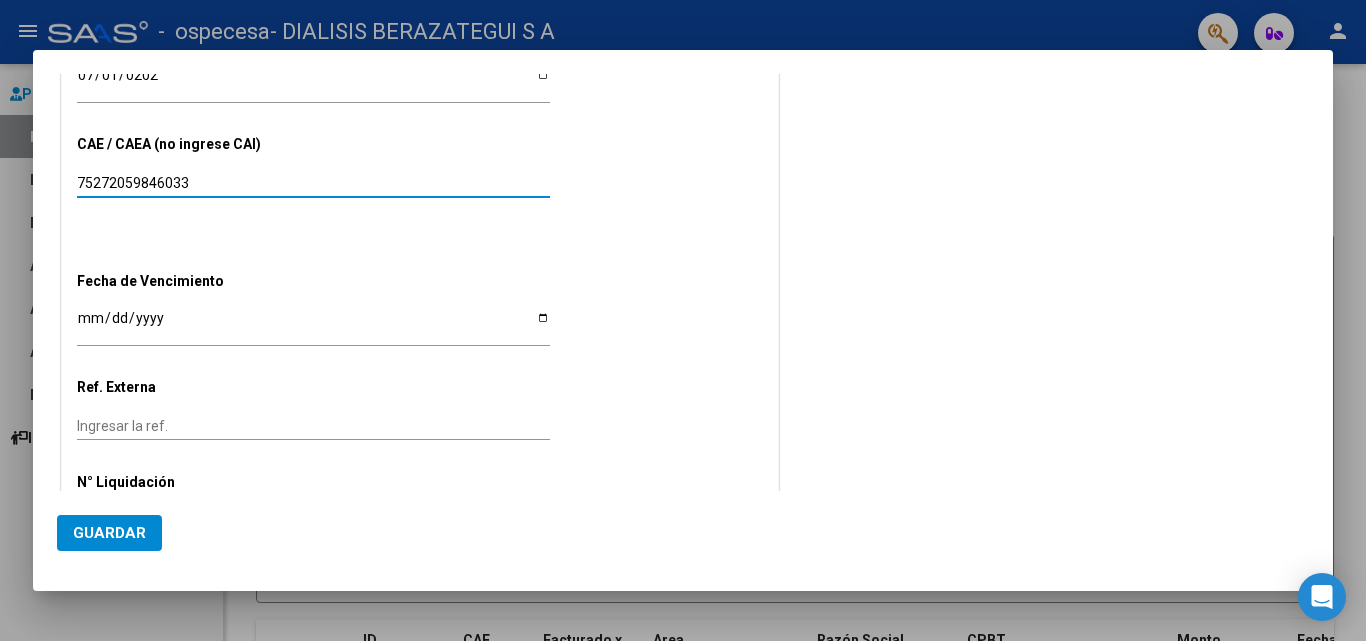 type on "75272059846033" 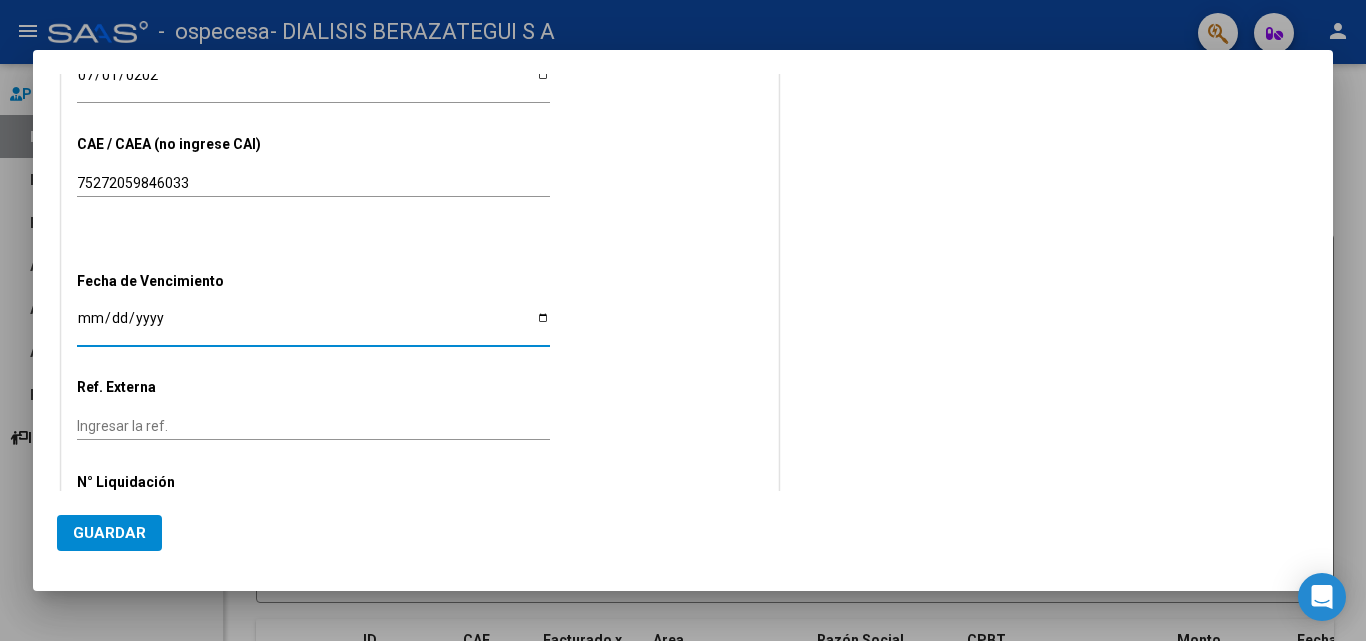 click on "Ingresar la fecha" at bounding box center [313, 325] 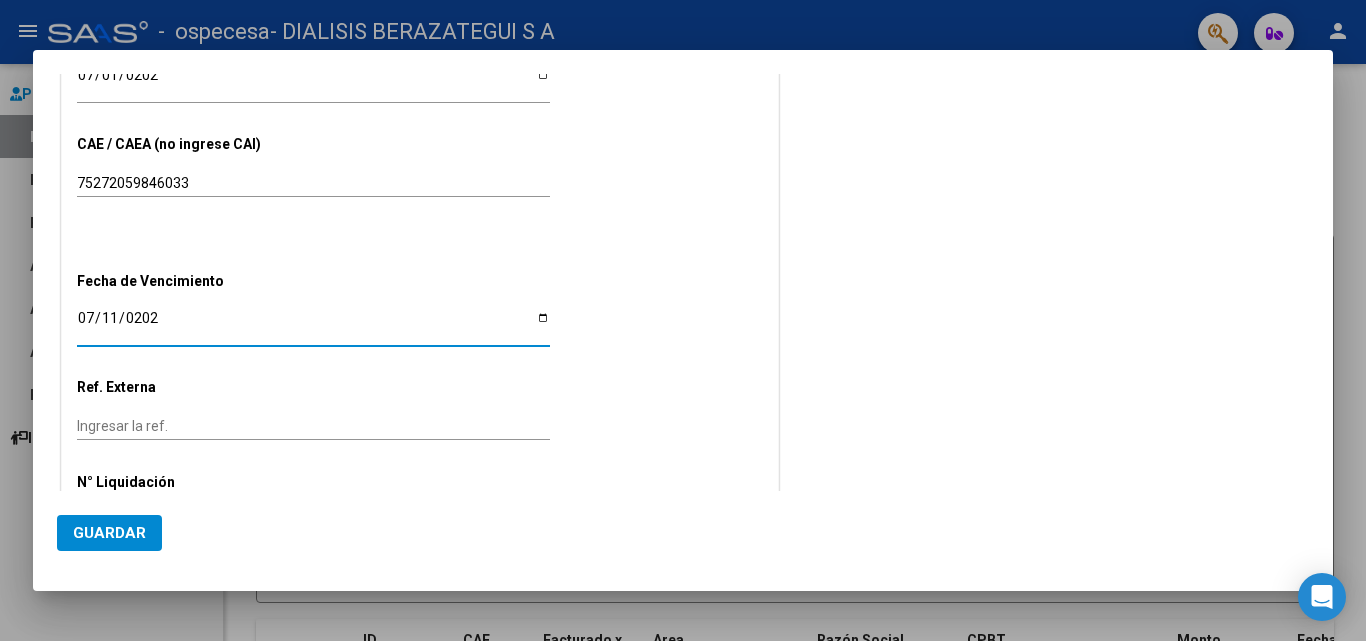 type on "[DATE]" 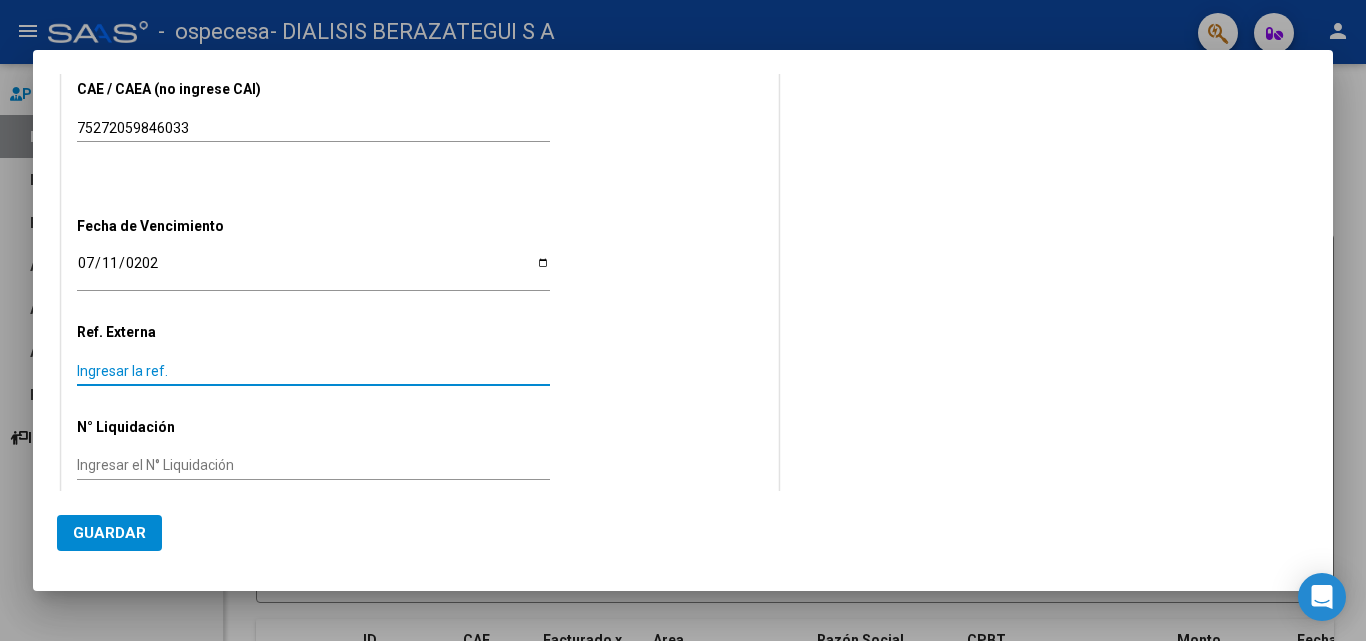 scroll, scrollTop: 981, scrollLeft: 0, axis: vertical 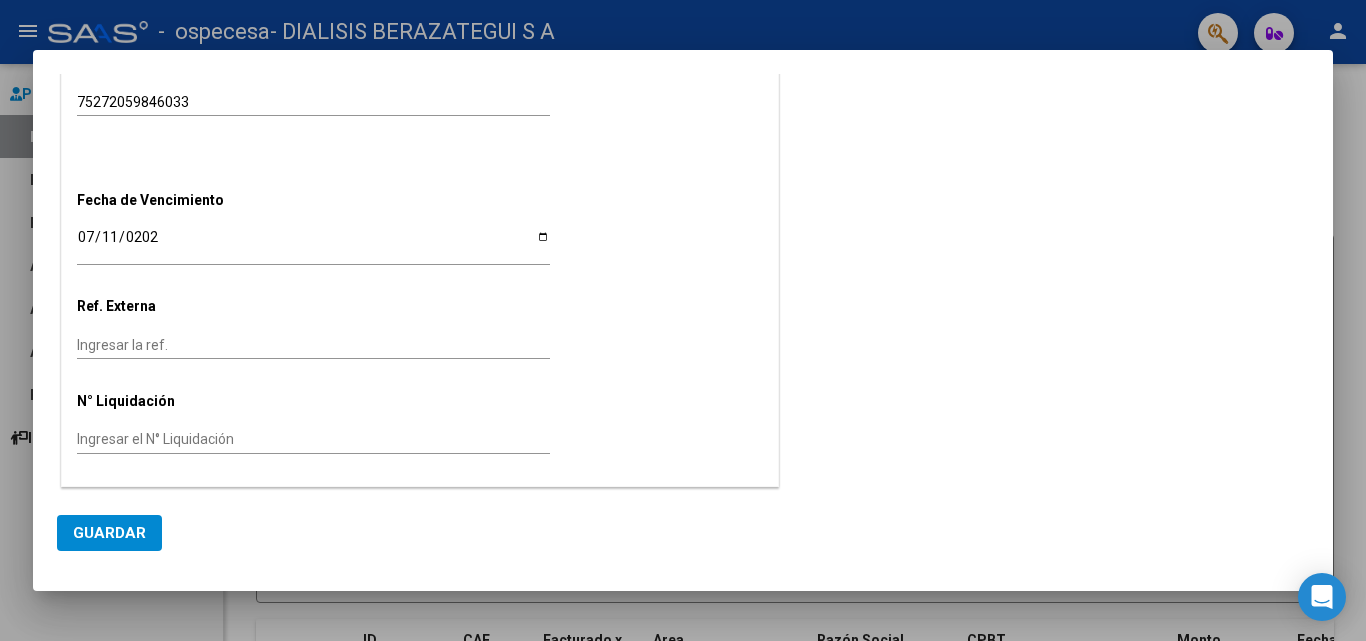 click on "CUIT  *   30-70001295-2 Ingresar CUIT  ANALISIS PRESTADOR  DIALISIS BERAZATEGUI S A  ARCA Padrón  Area destinado * Gestiones Administrativas y Otros Seleccionar Area  Comprobante Tipo * Factura B Seleccionar Tipo Punto de Venta  *   2 Ingresar el Nro.  Número  *   2212 Ingresar el Nro.  Monto  *   $ 2.990.000,00 Ingresar el monto  [GEOGRAPHIC_DATA].  *   [DATE] Ingresar la fecha  CAE / CAEA (no ingrese CAI)    75272059846033 Ingresar el CAE o CAEA (no ingrese CAI)  Fecha de Vencimiento    [DATE] Ingresar la fecha  Ref. Externa    Ingresar la ref.  N° Liquidación    Ingresar el N° Liquidación" at bounding box center (420, -124) 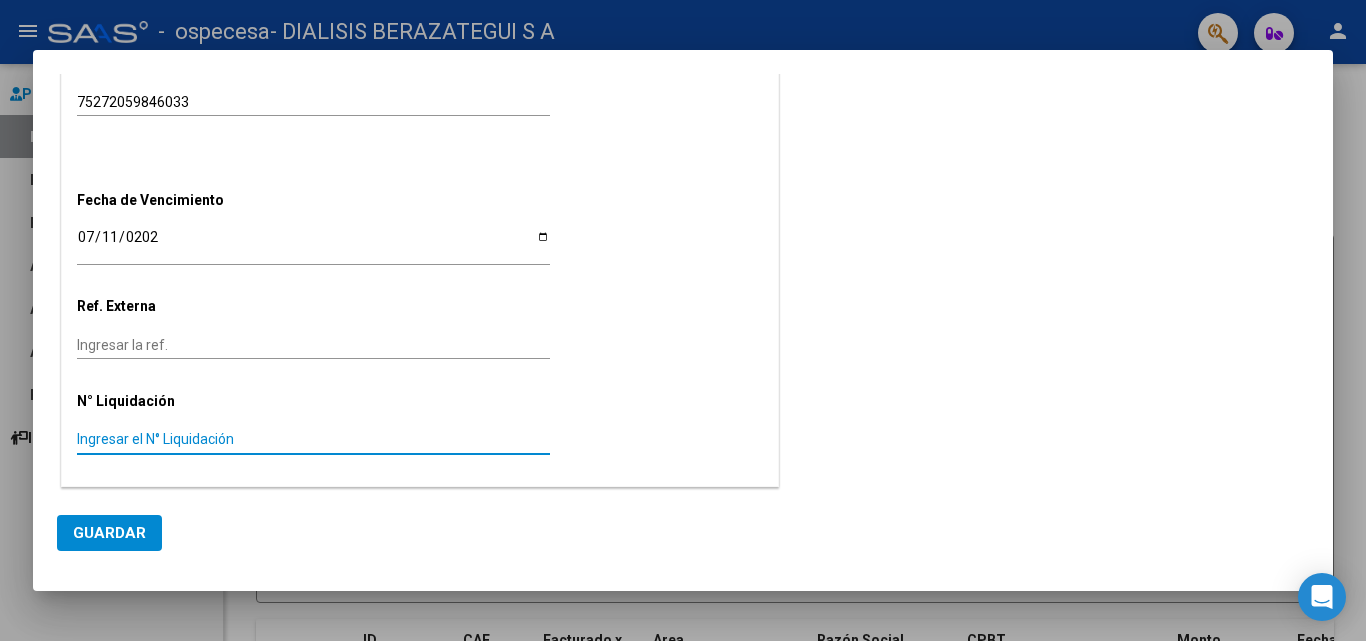 click on "Ingresar el N° Liquidación" at bounding box center (313, 439) 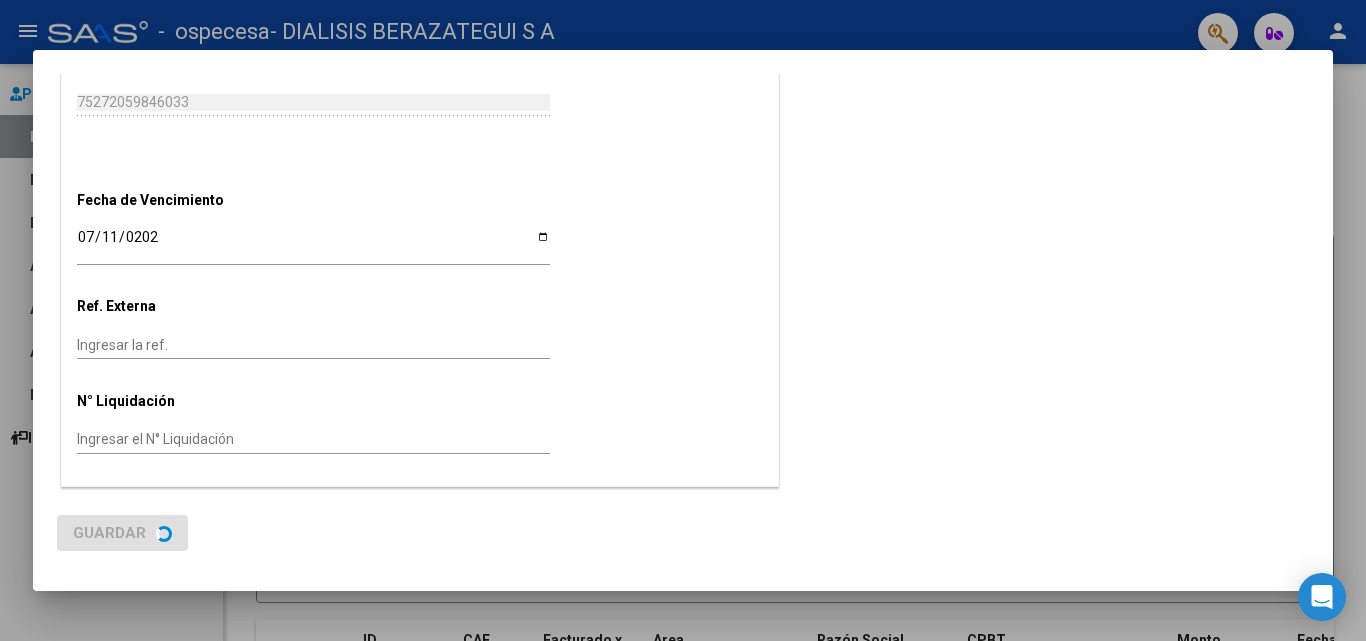 scroll, scrollTop: 0, scrollLeft: 0, axis: both 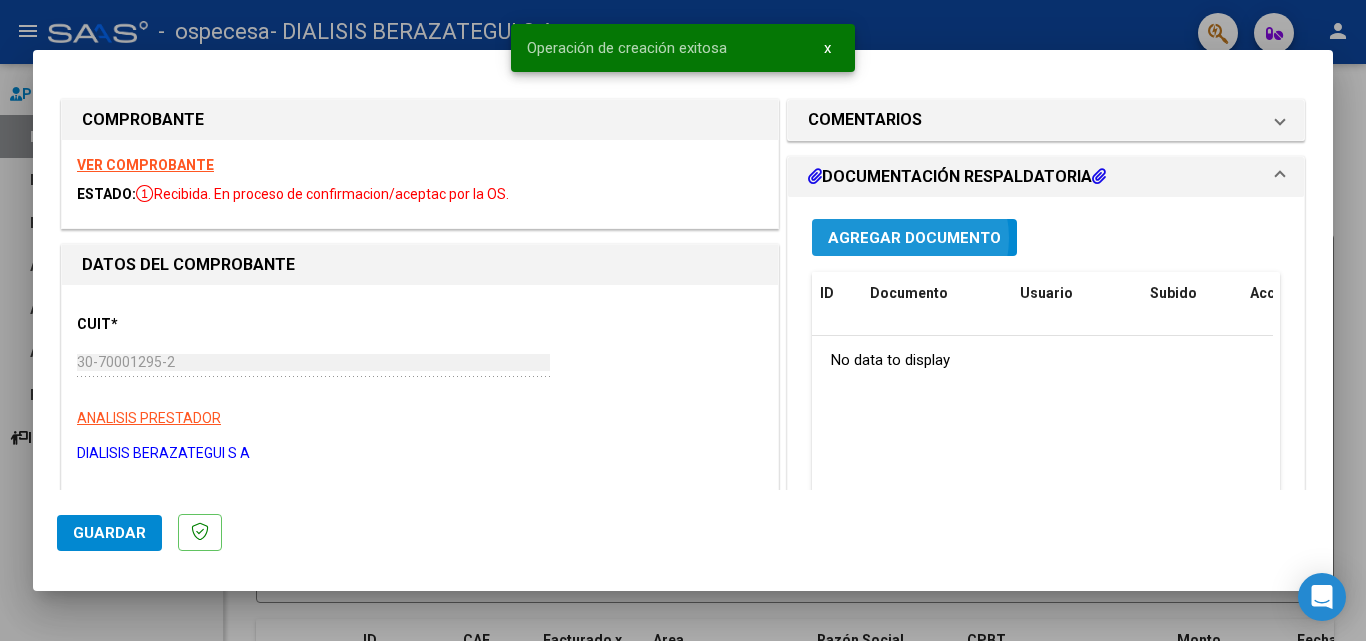 click on "Agregar Documento" at bounding box center [914, 238] 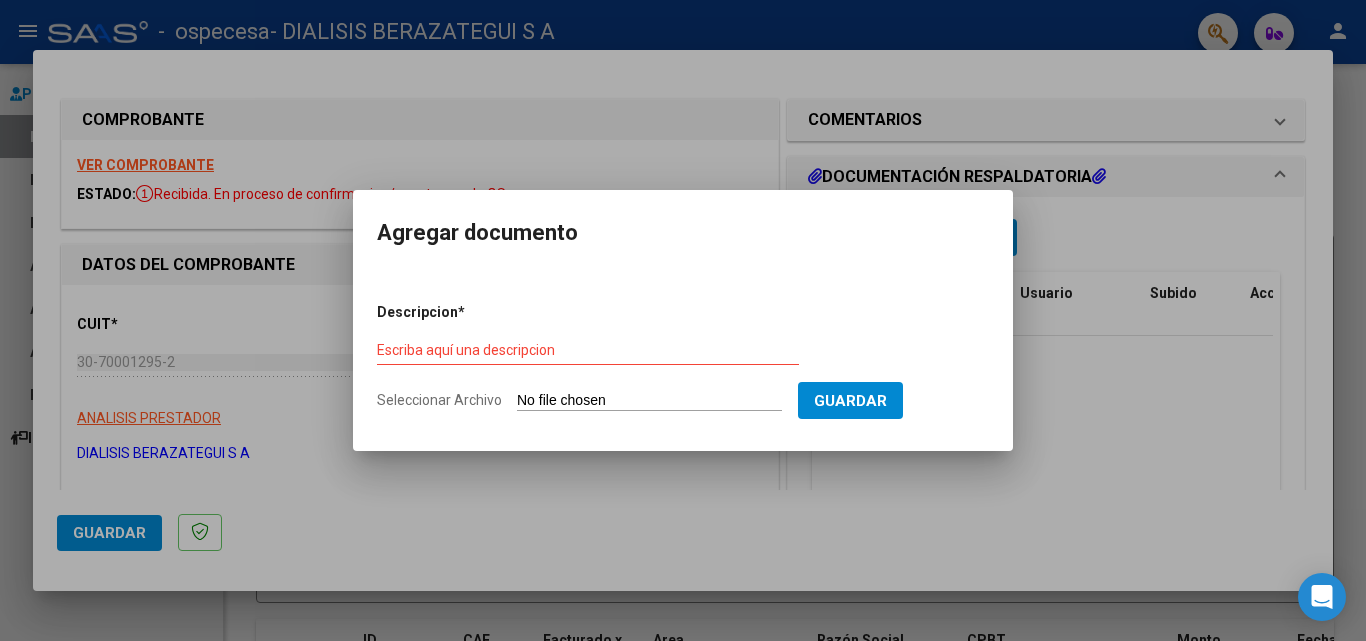 click on "Descripcion  *   Escriba aquí una descripcion  Seleccionar Archivo Guardar" at bounding box center (683, 357) 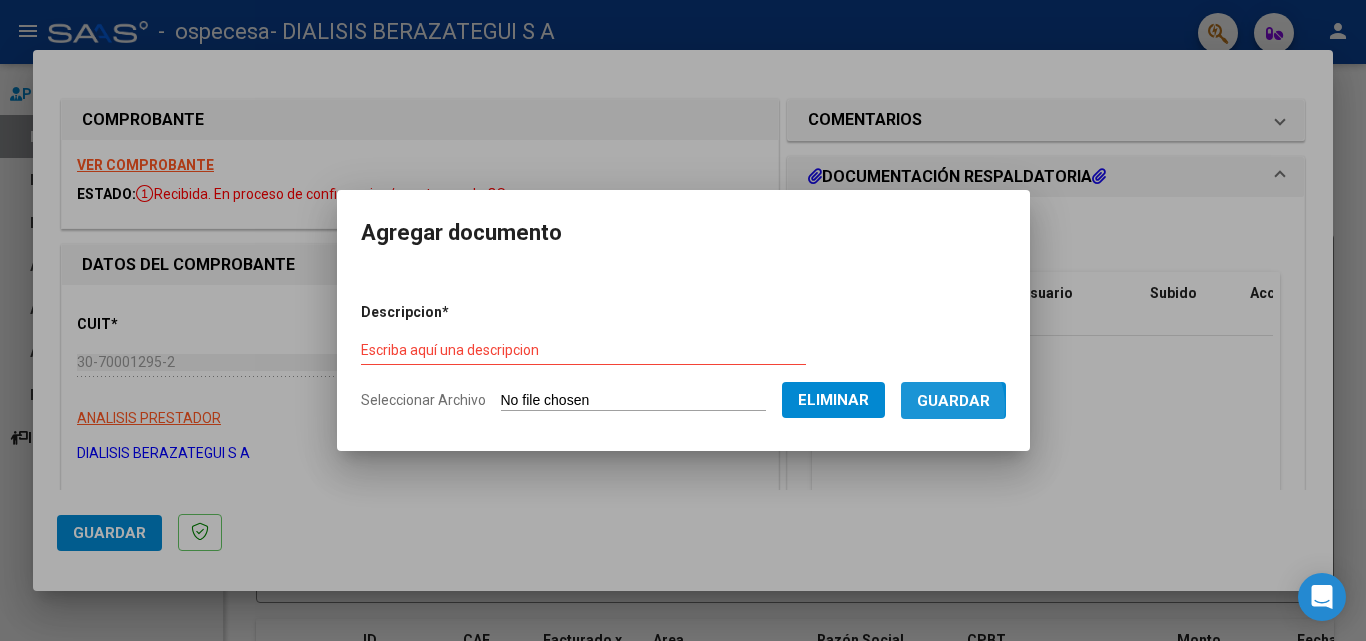 click on "Guardar" at bounding box center [953, 401] 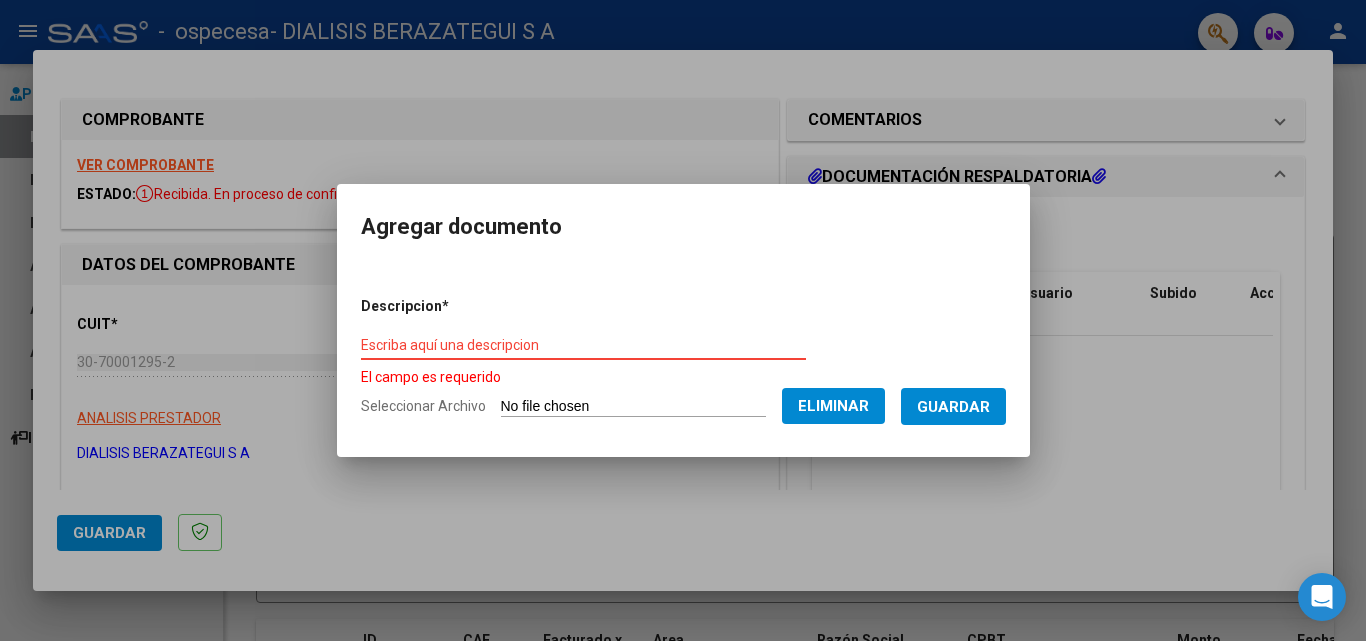 click on "Escriba aquí una descripcion" at bounding box center (583, 345) 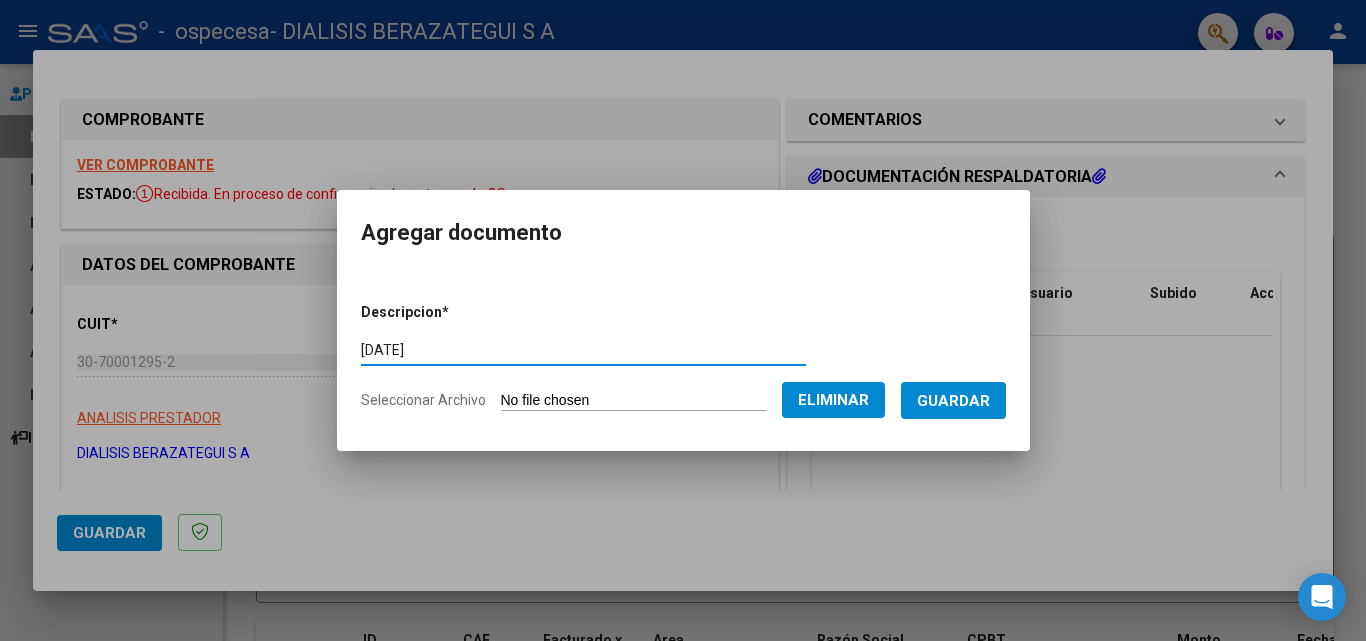 type on "[DATE]" 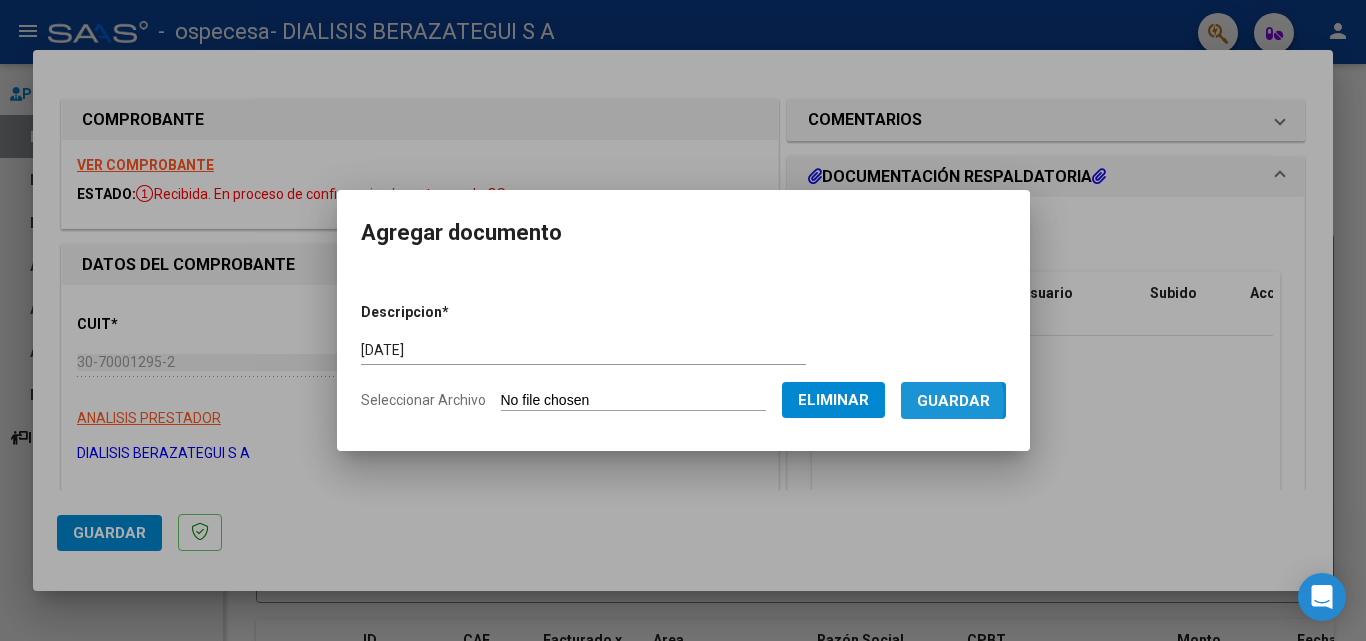 click on "Guardar" at bounding box center [953, 401] 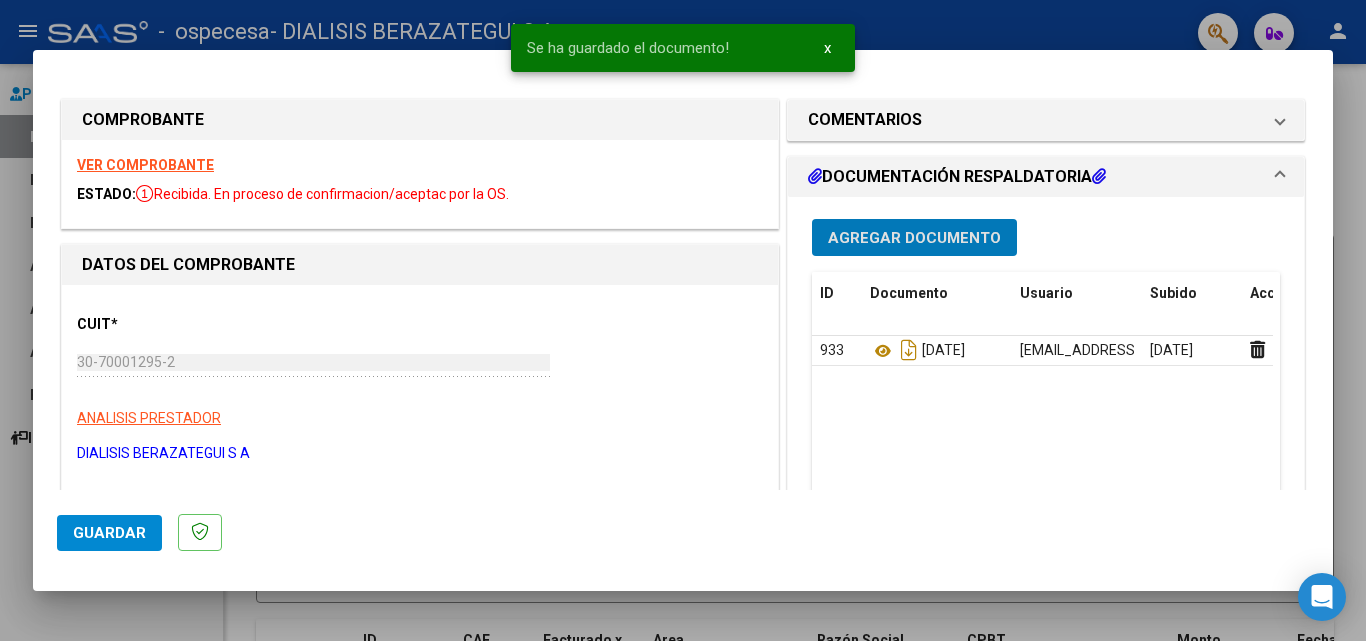 click on "Agregar Documento" at bounding box center [914, 238] 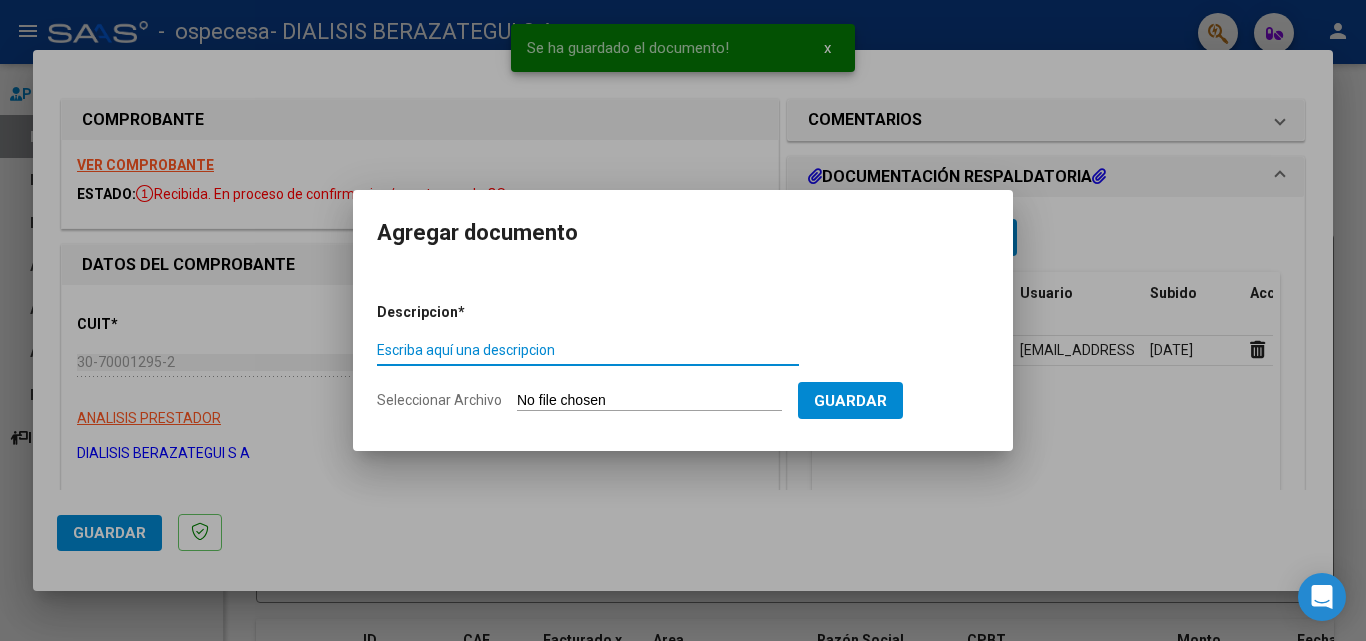 click on "Guardar" at bounding box center [850, 401] 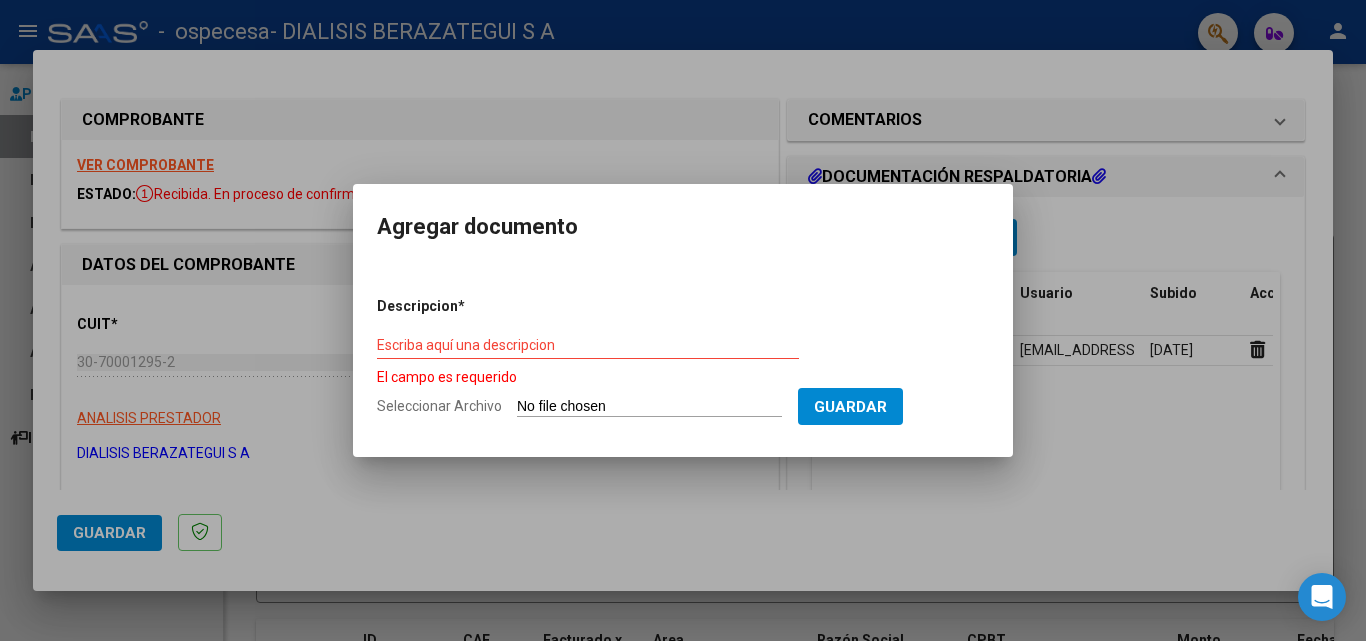 click on "Descripcion  *   Escriba aquí una descripcion   El campo es requerido Seleccionar Archivo Guardar" at bounding box center (683, 357) 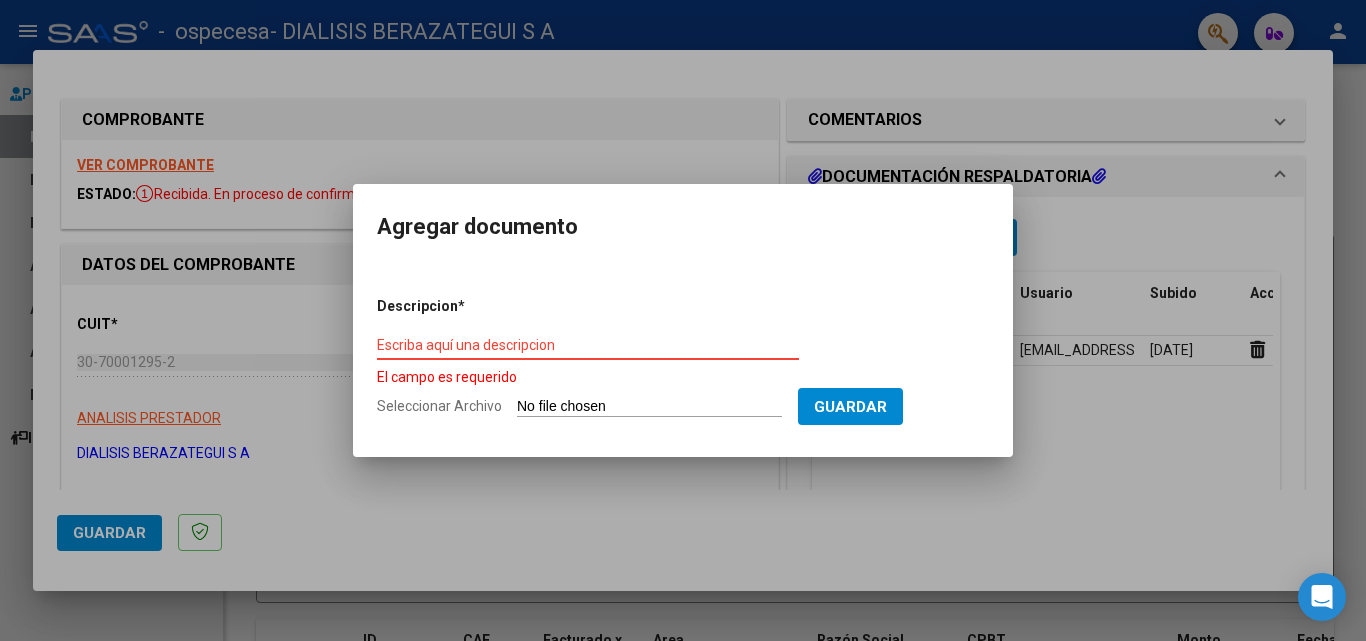click on "Escriba aquí una descripcion" at bounding box center [588, 345] 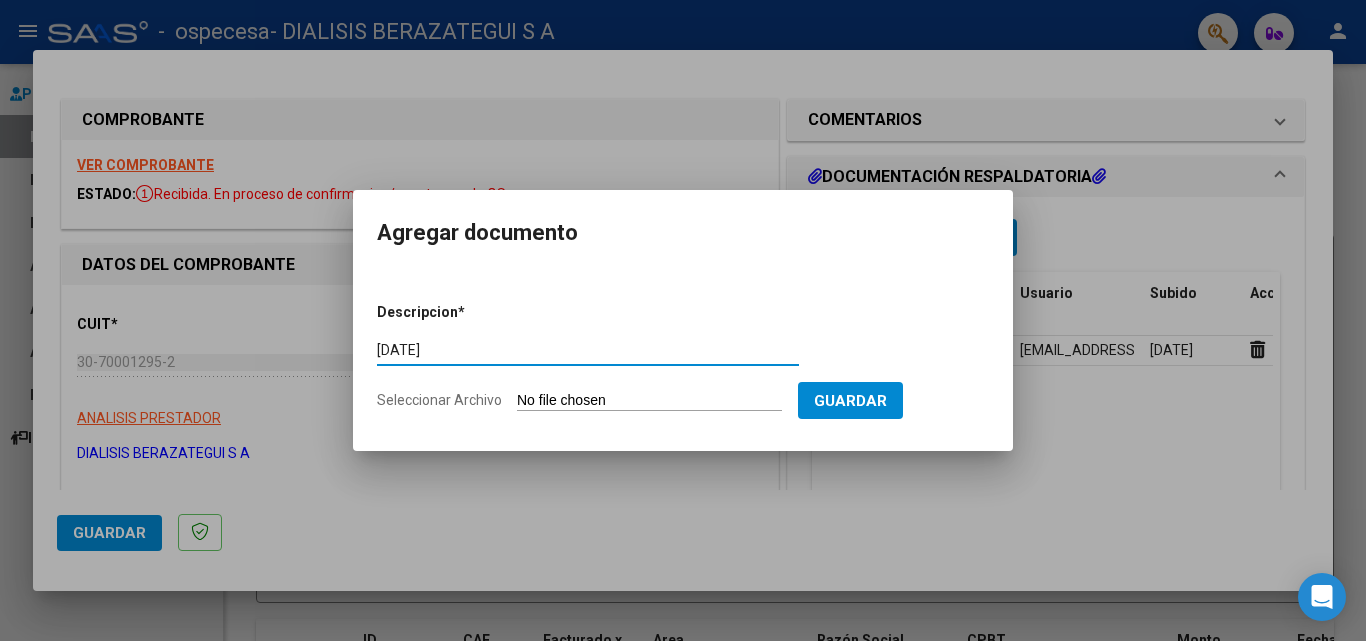 drag, startPoint x: 377, startPoint y: 354, endPoint x: 437, endPoint y: 357, distance: 60.074955 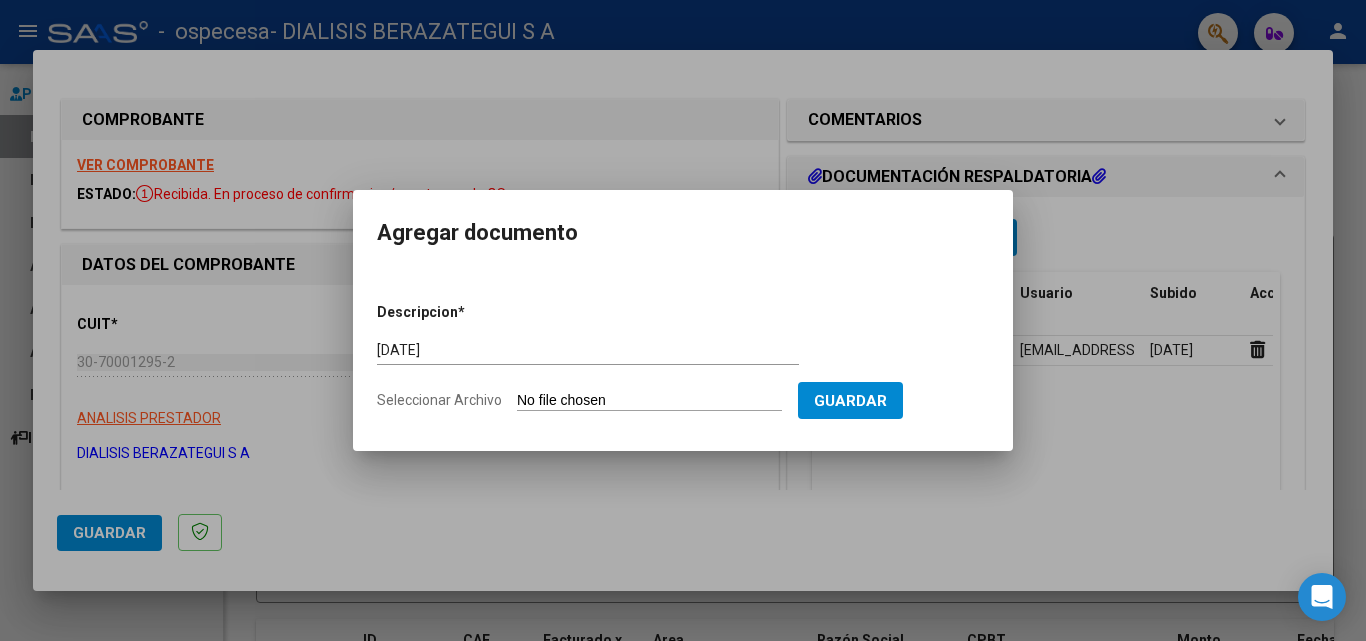 click on "Seleccionar Archivo" at bounding box center [649, 401] 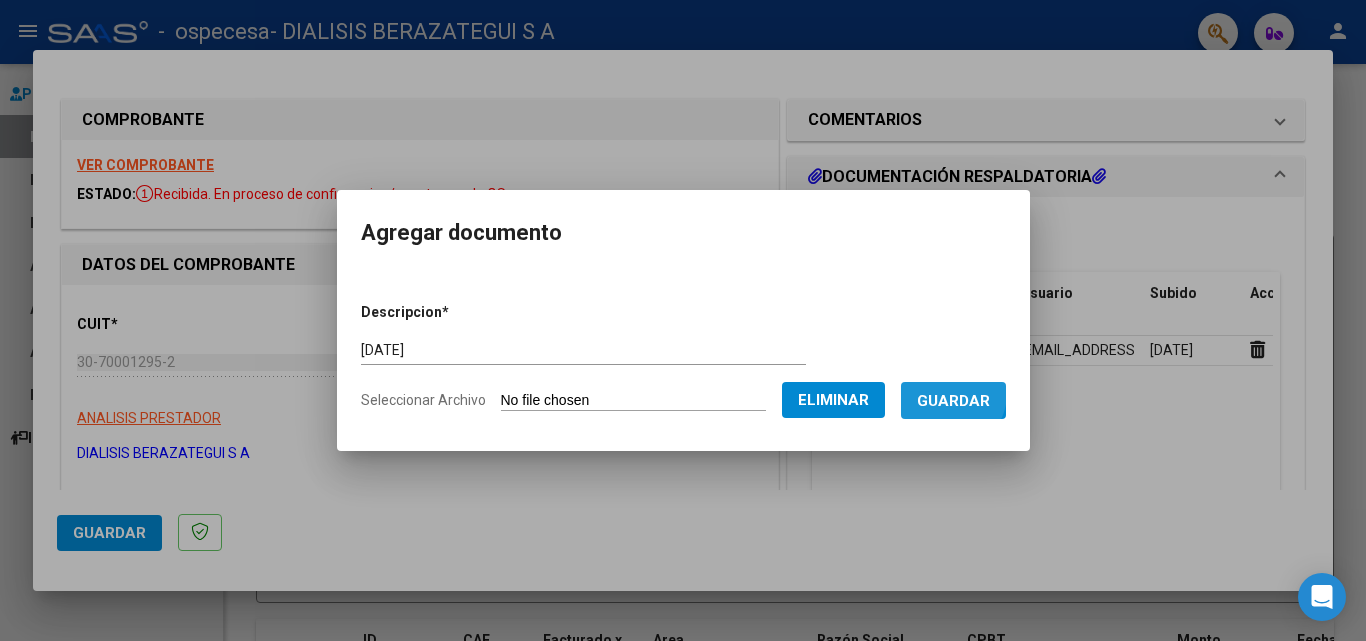 click on "Guardar" at bounding box center [953, 401] 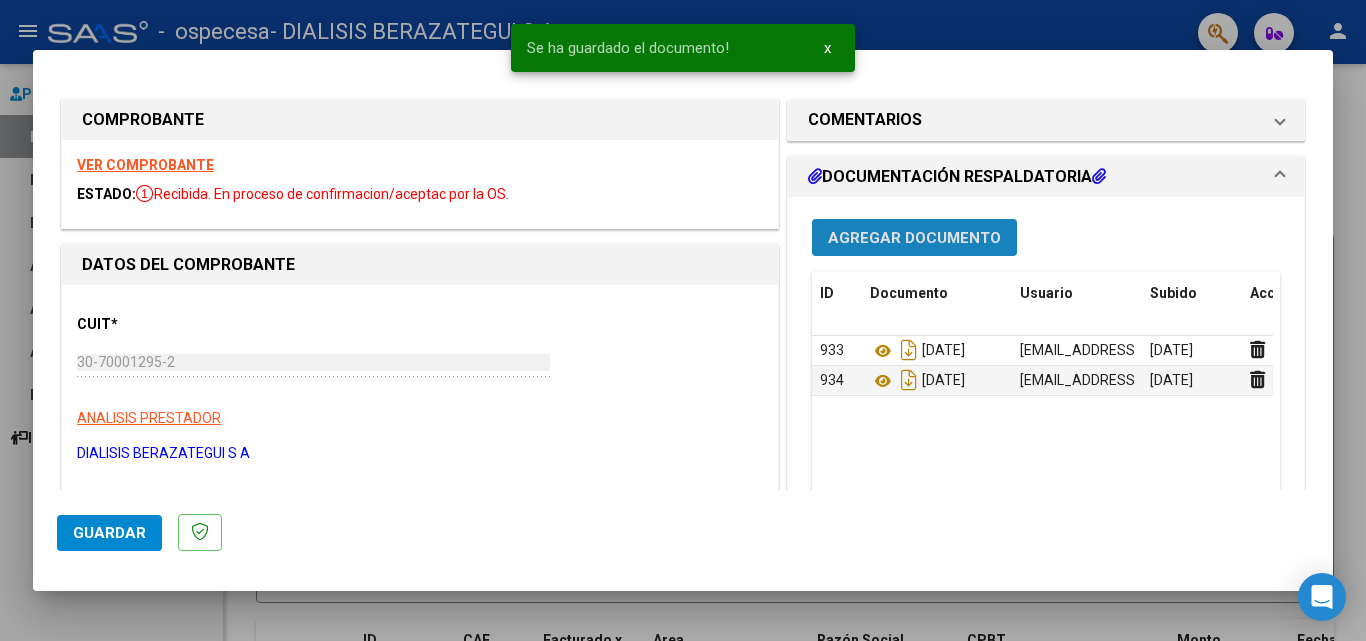 click on "Agregar Documento" at bounding box center [914, 238] 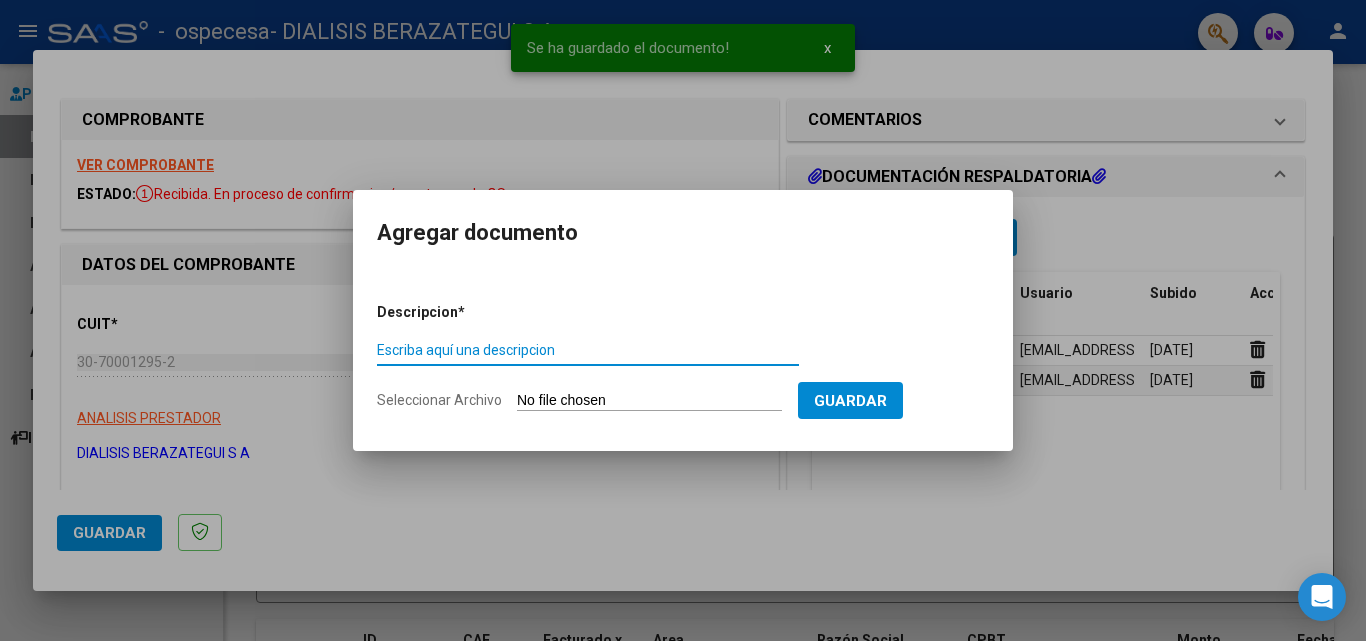 click on "Guardar" at bounding box center (850, 401) 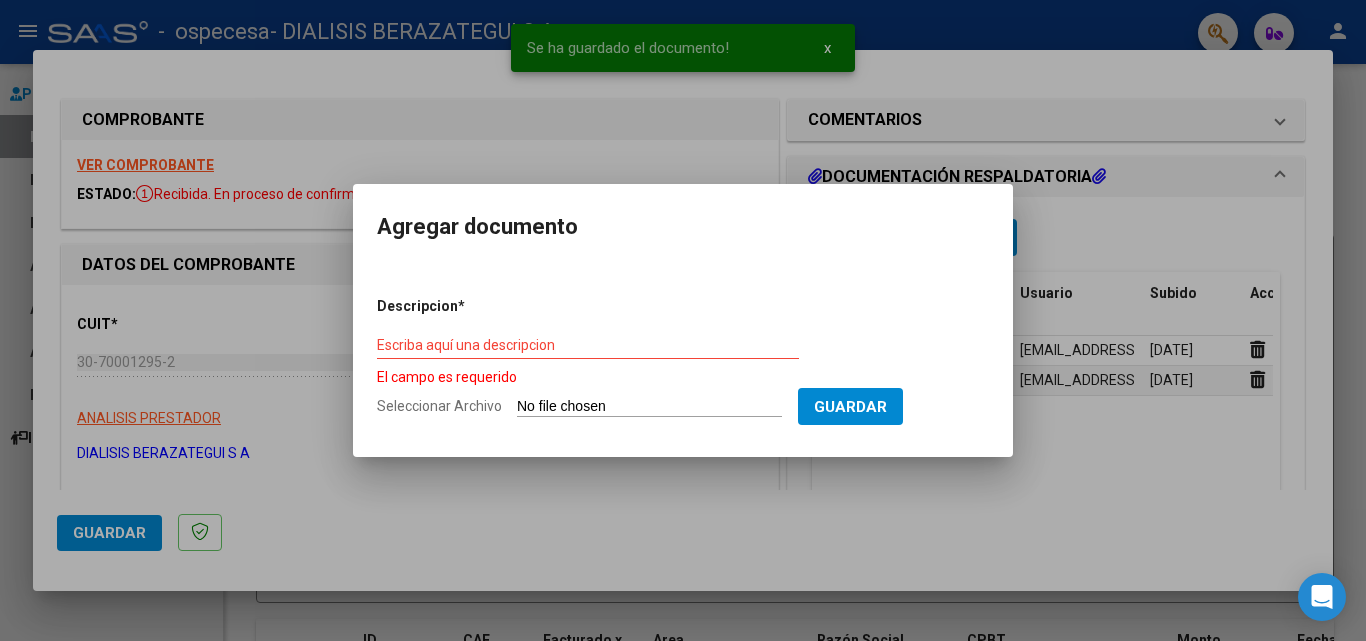 click on "Escriba aquí una descripcion" at bounding box center (588, 353) 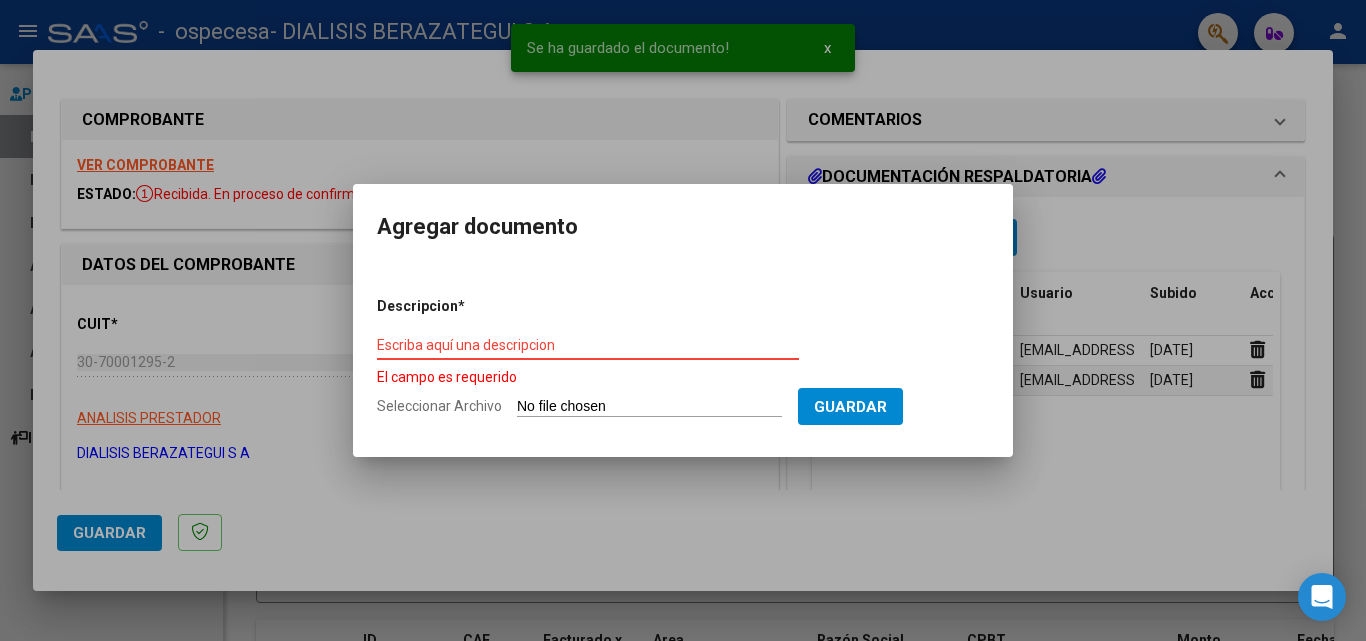 click on "Escriba aquí una descripcion" at bounding box center (588, 345) 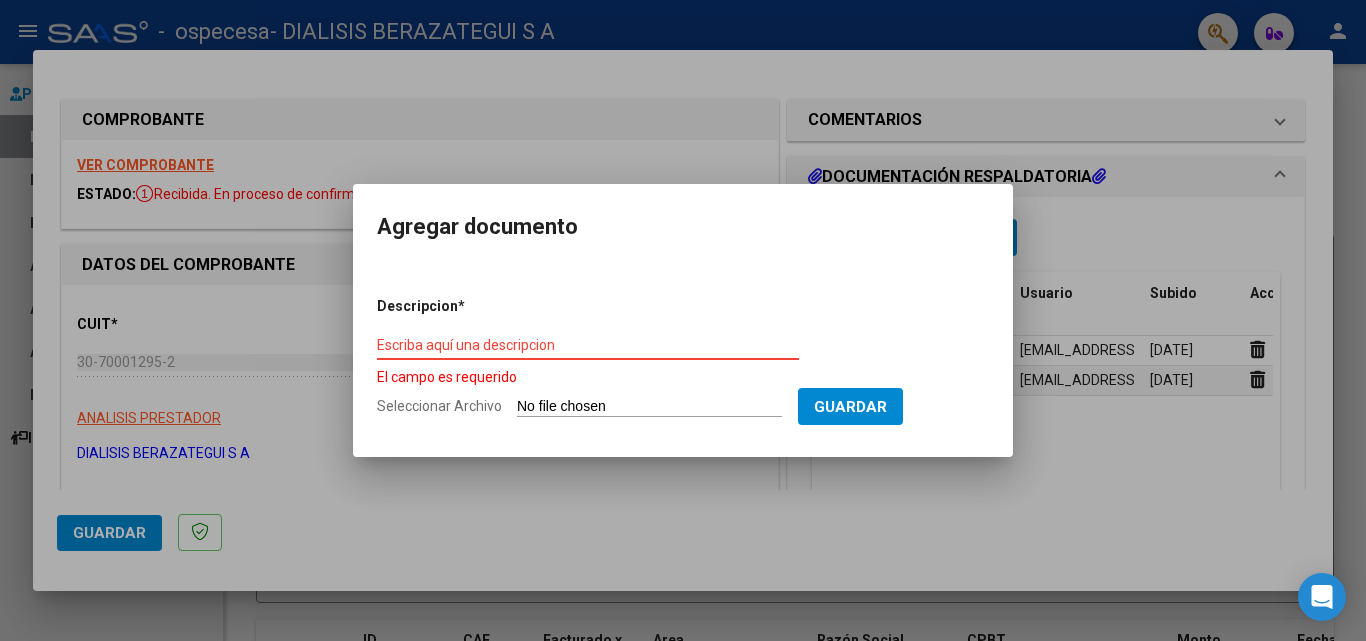 paste on "[DATE]" 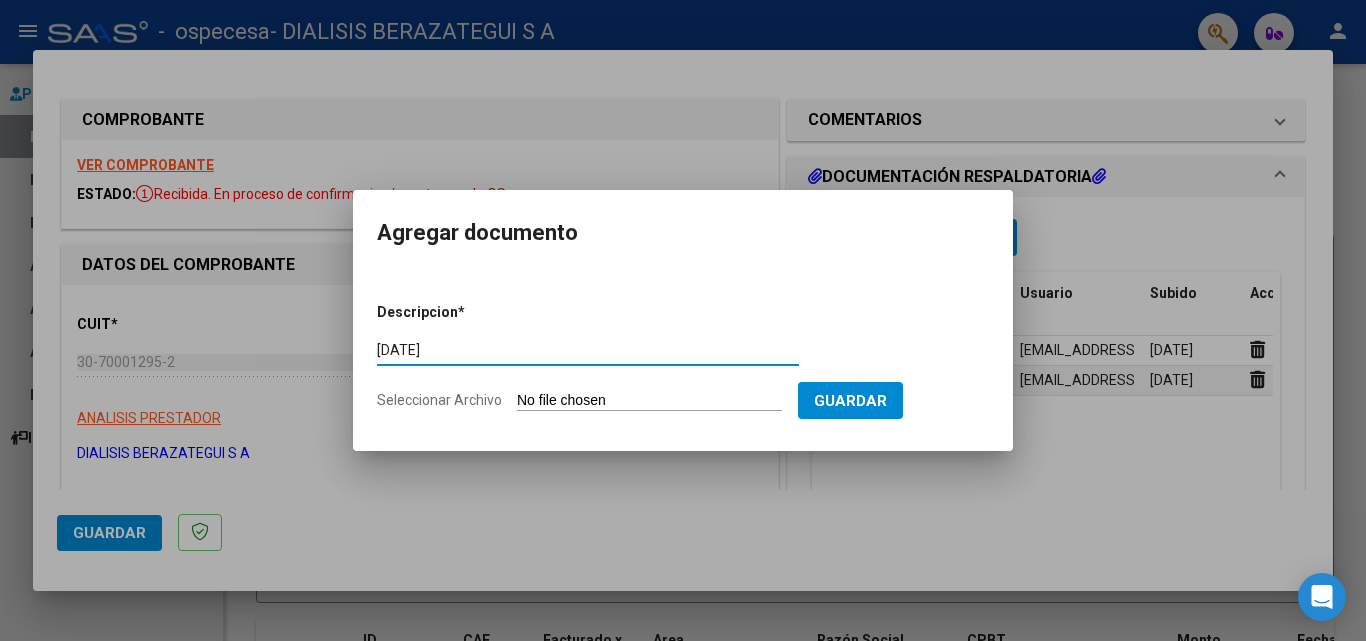 type on "[DATE]" 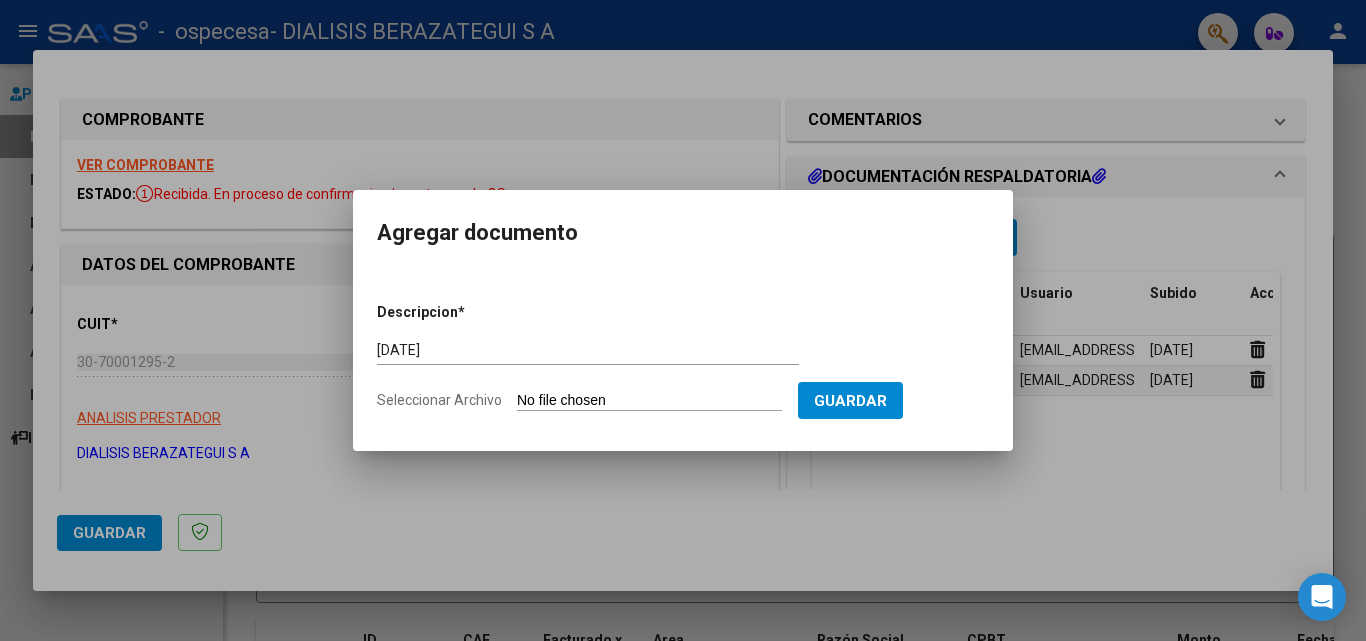 type on "C:\fakepath\OSPECESA Jun-250005.jpg" 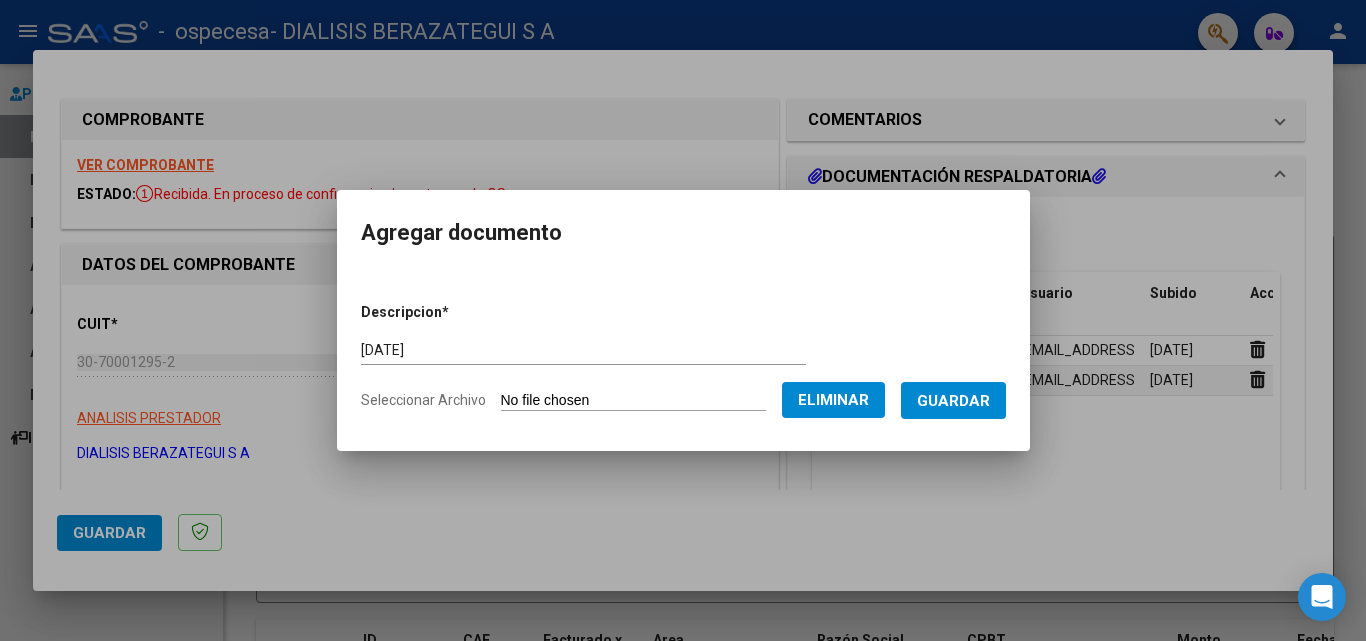click on "Guardar" at bounding box center [953, 401] 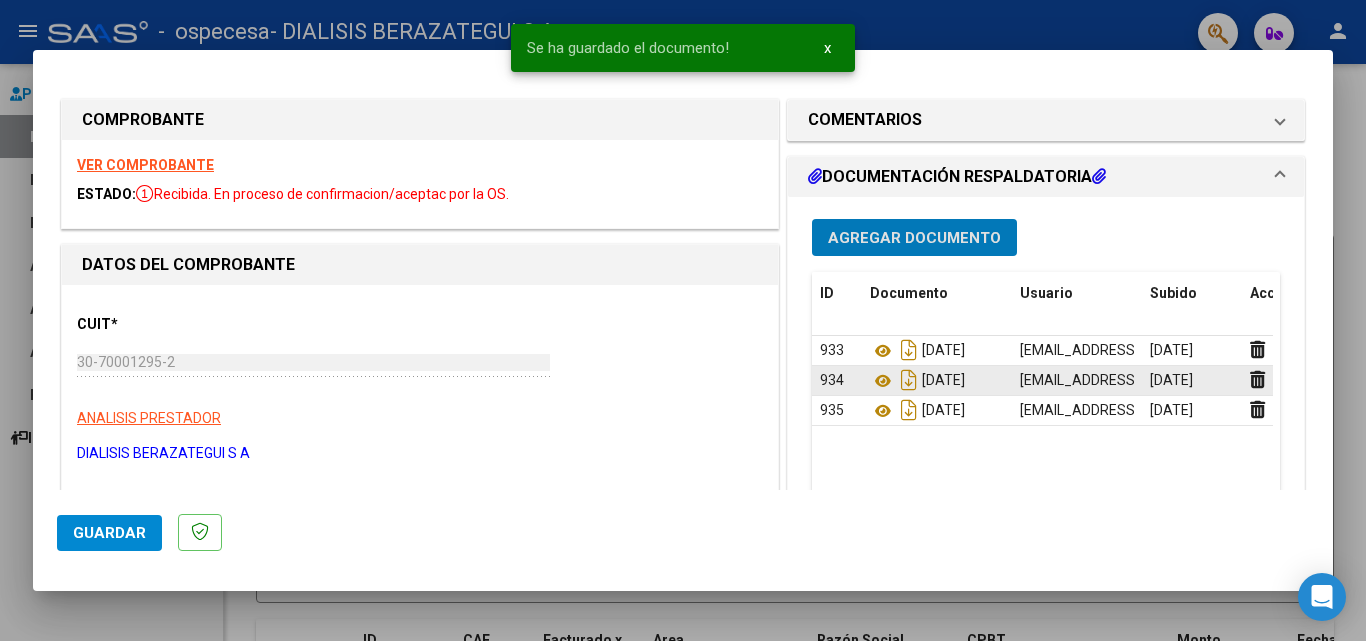 click on "[EMAIL_ADDRESS][DOMAIN_NAME] -   Dialisis Berazategui SA" 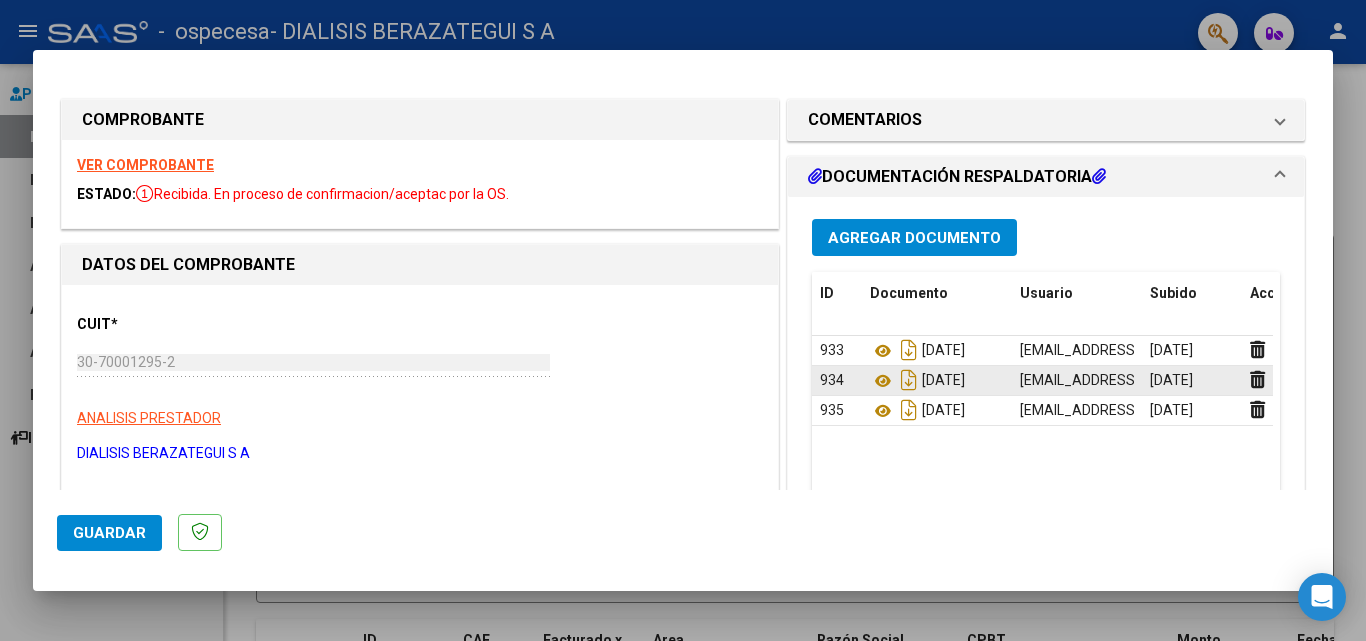 click on "[EMAIL_ADDRESS][DOMAIN_NAME] -   Dialisis Berazategui SA" 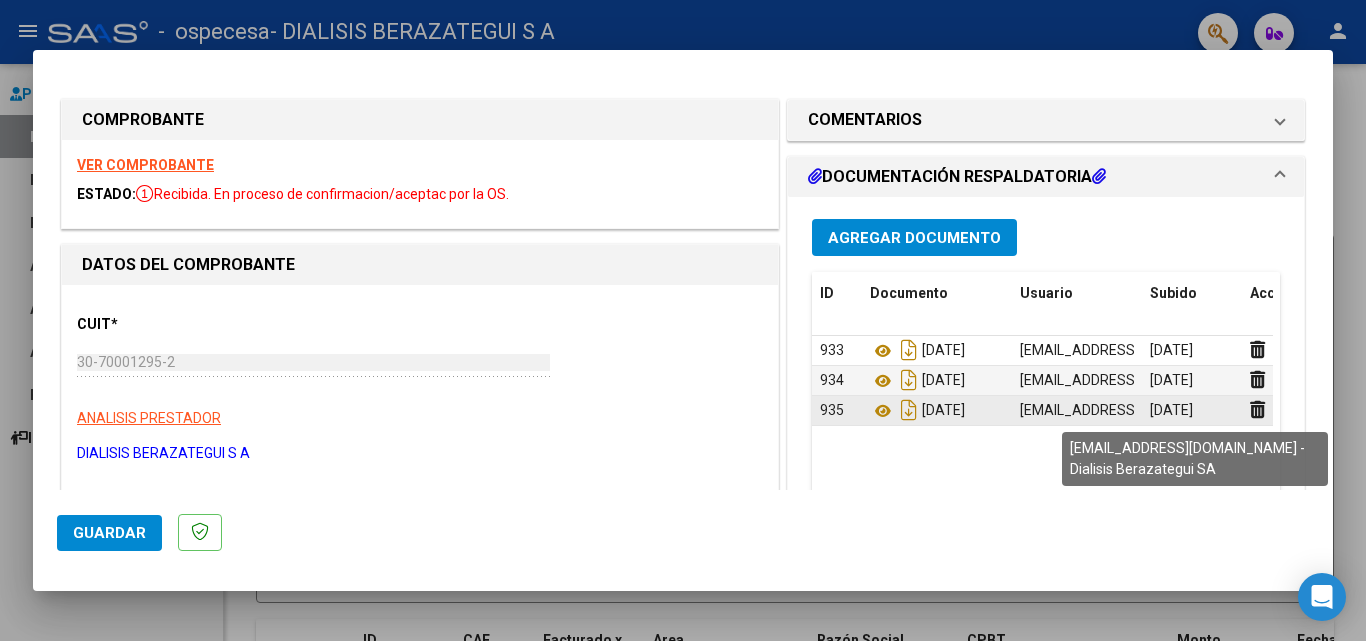 click on "[EMAIL_ADDRESS][DOMAIN_NAME] -   Dialisis Berazategui SA" 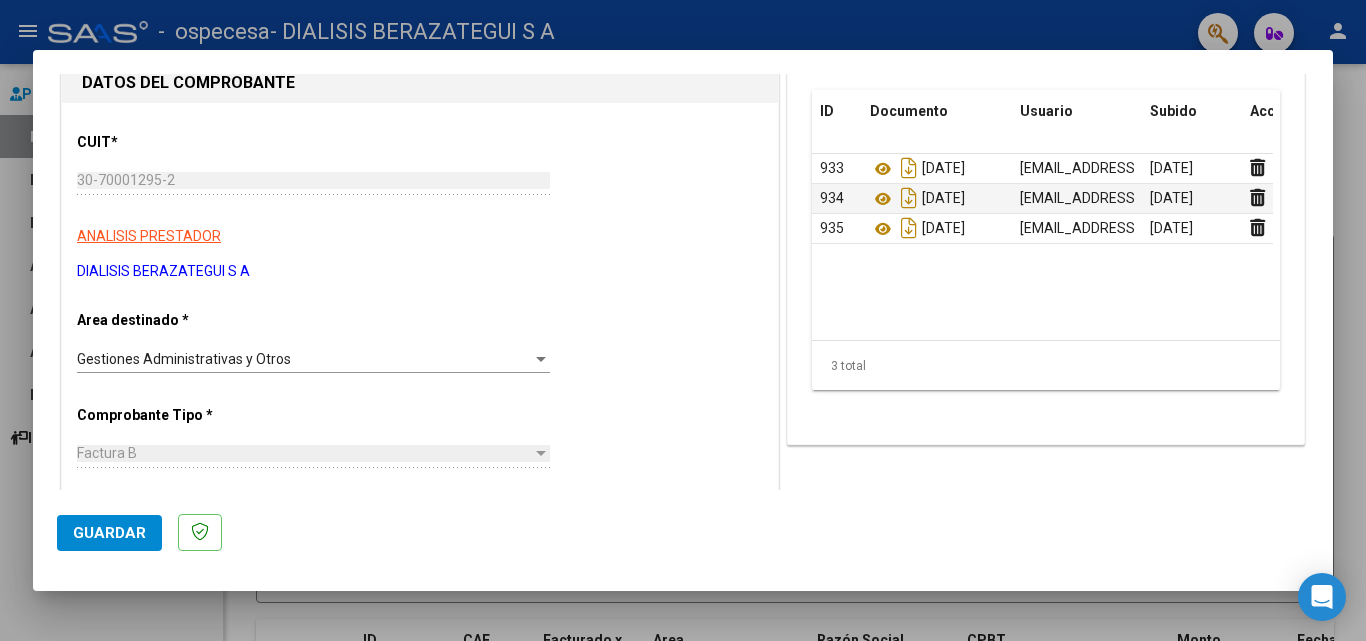 scroll, scrollTop: 0, scrollLeft: 0, axis: both 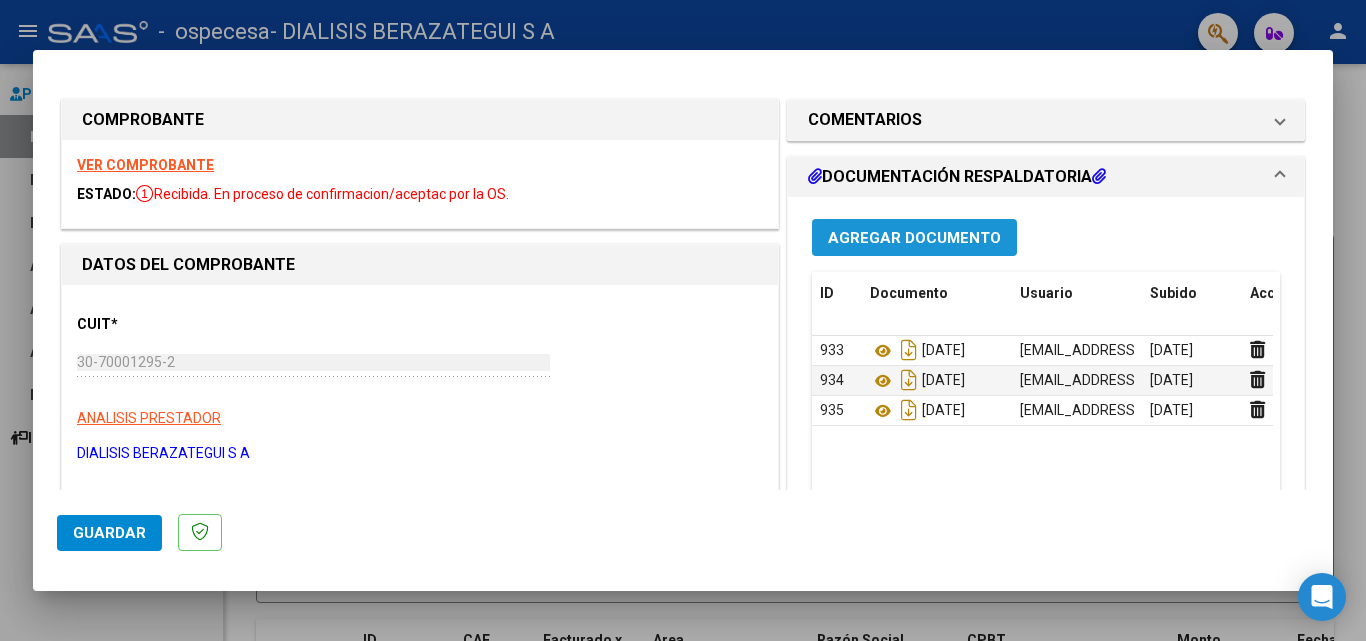 click on "Agregar Documento" at bounding box center [914, 238] 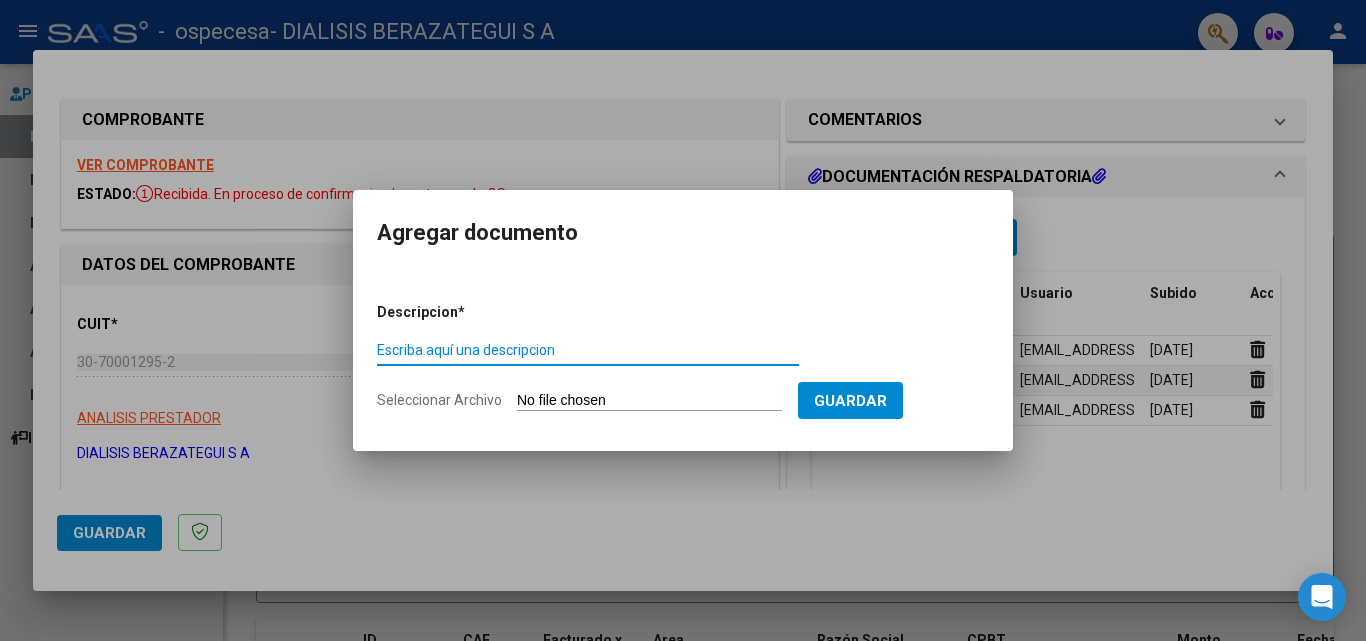 paste on "[DATE]" 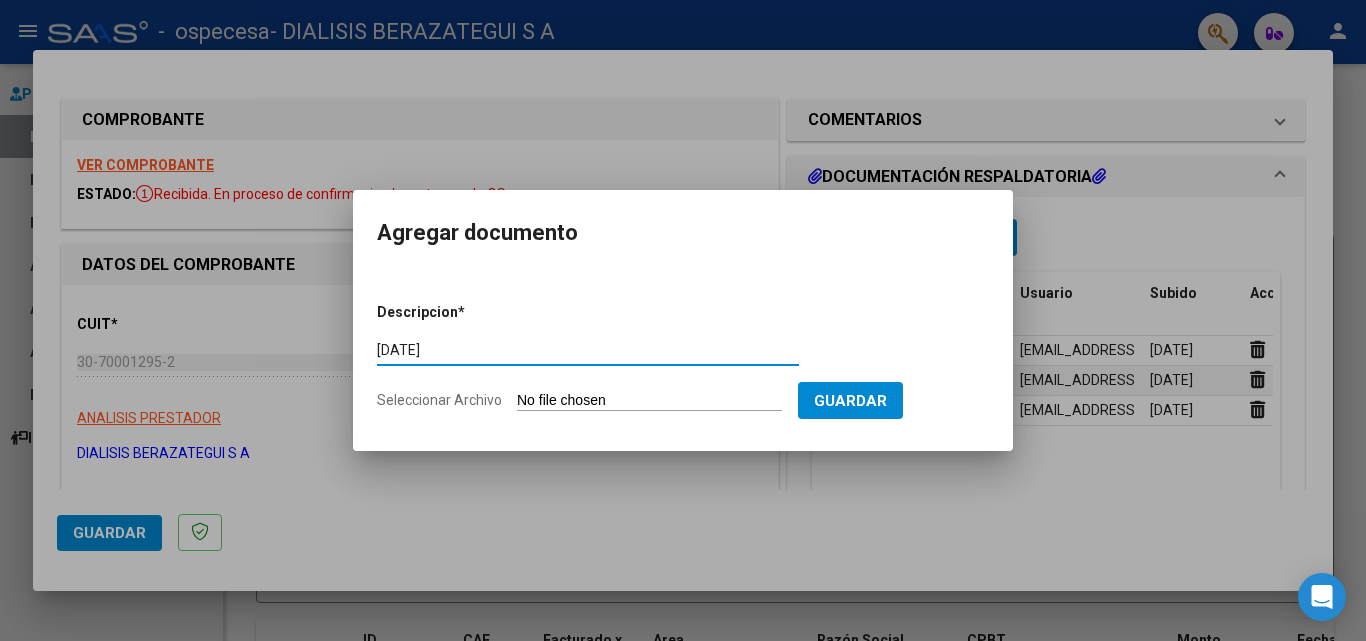 type on "[DATE]" 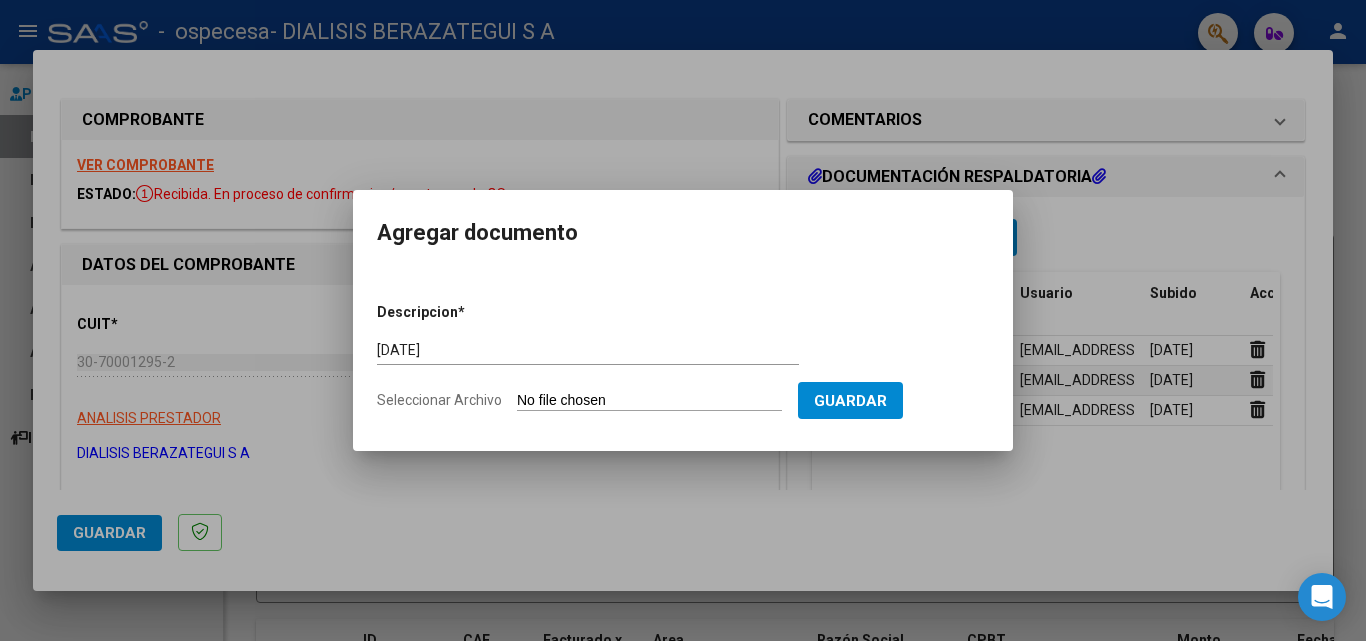 type on "C:\fakepath\OSPECESA Jun-250006.jpg" 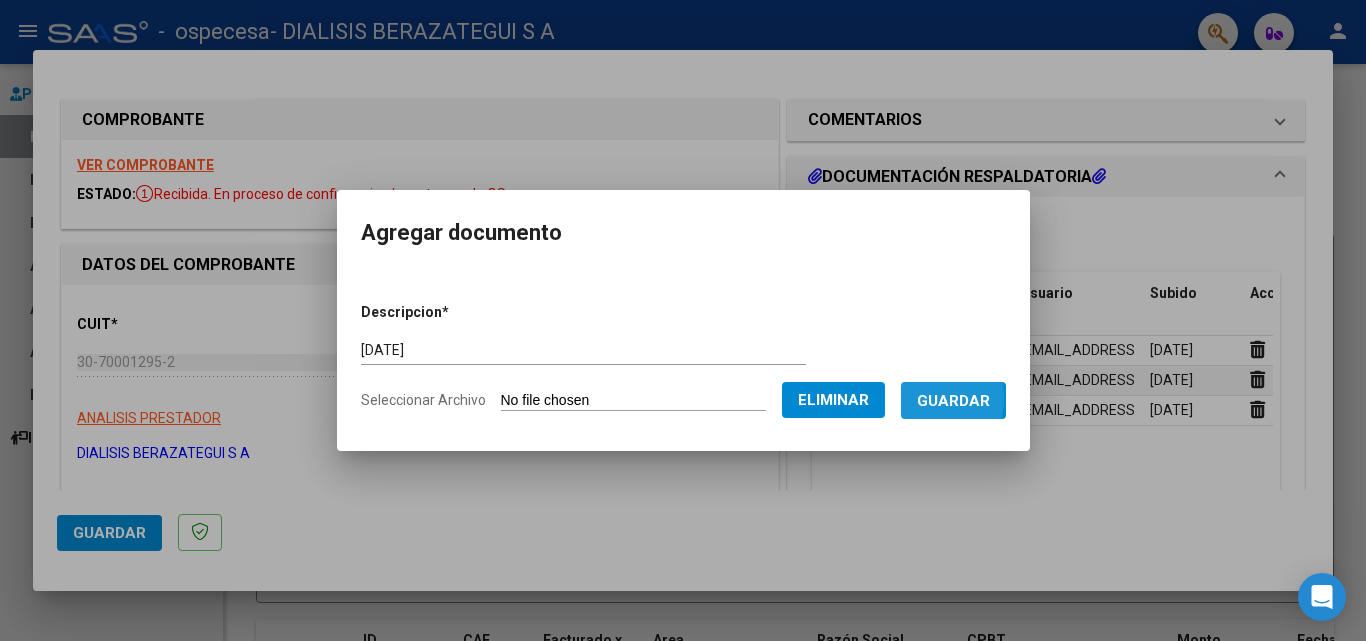 click on "Guardar" at bounding box center [953, 401] 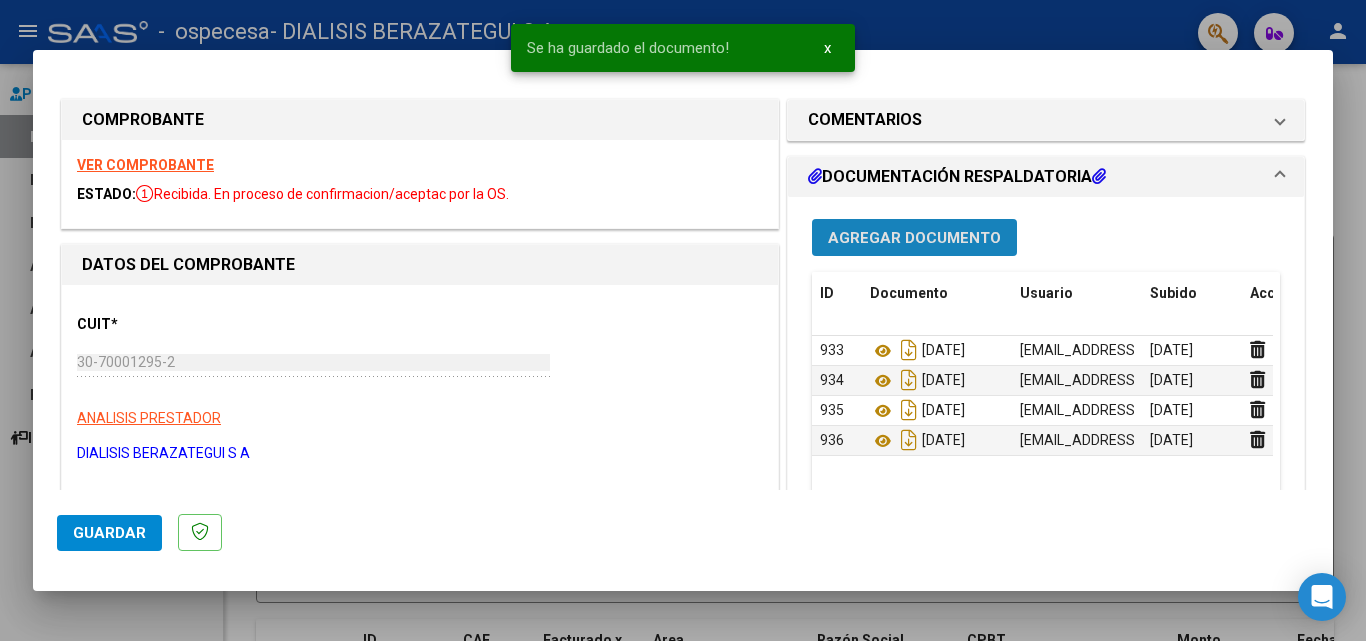 click on "Agregar Documento" at bounding box center (914, 238) 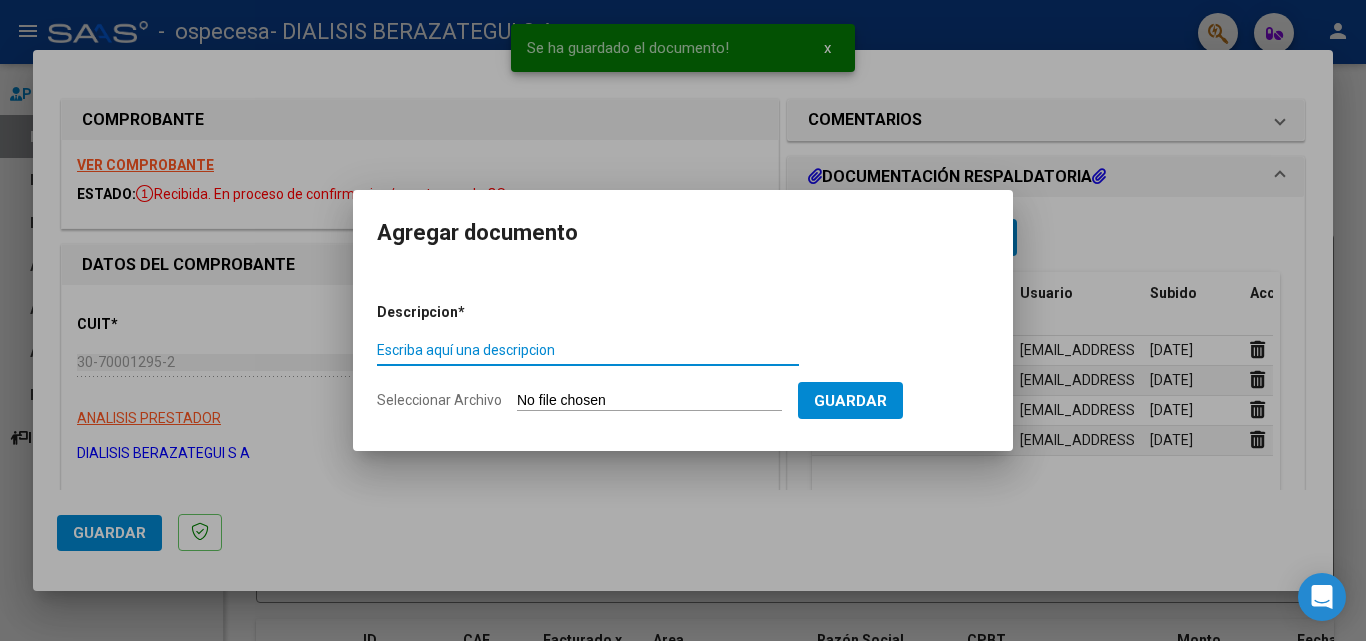 click on "Escriba aquí una descripcion" at bounding box center (588, 350) 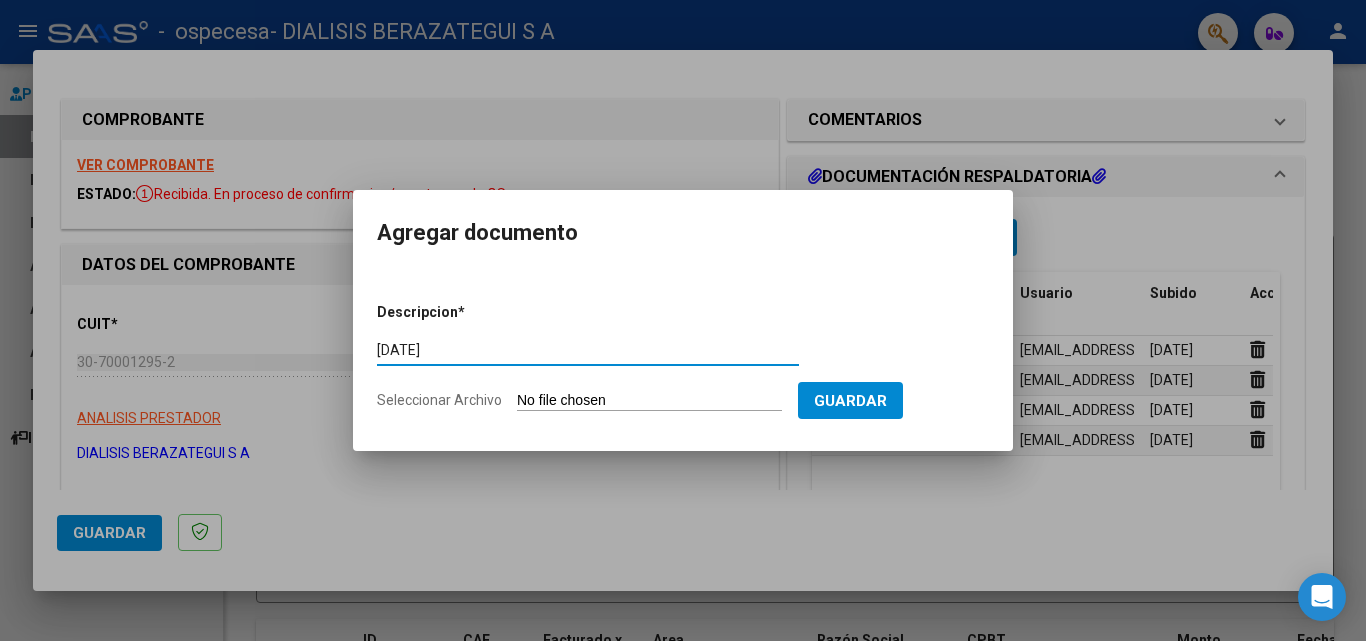 type on "[DATE]" 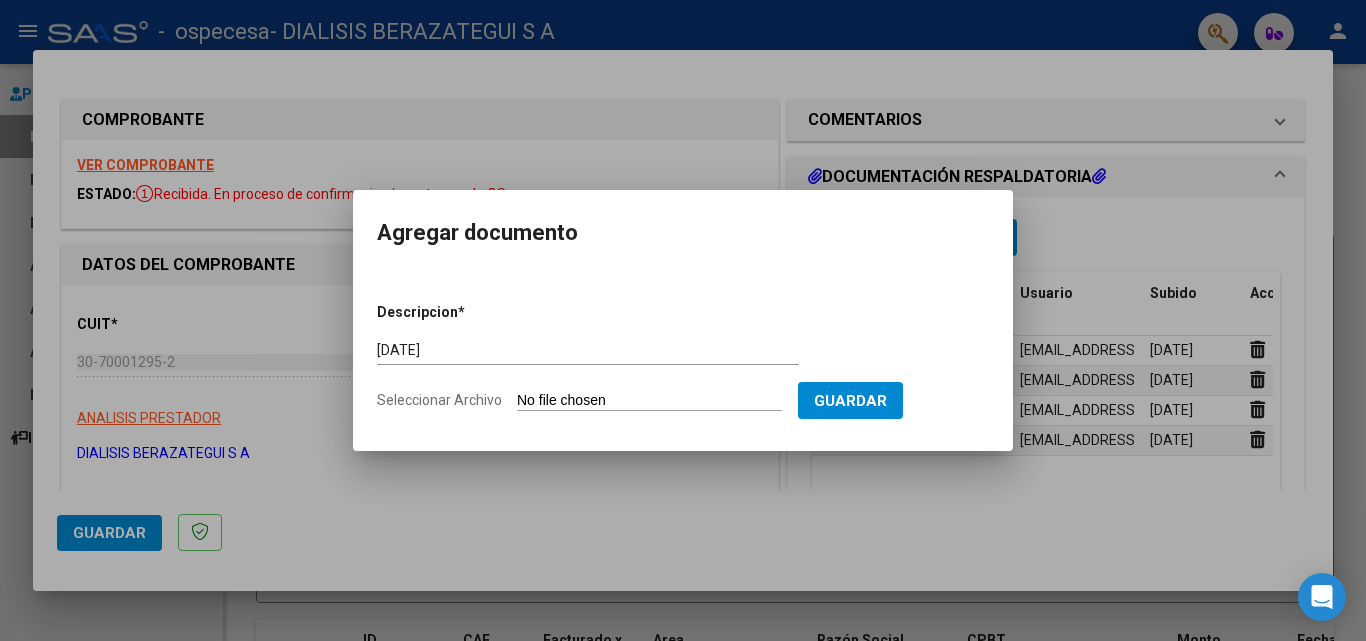 click on "Seleccionar Archivo" at bounding box center (649, 401) 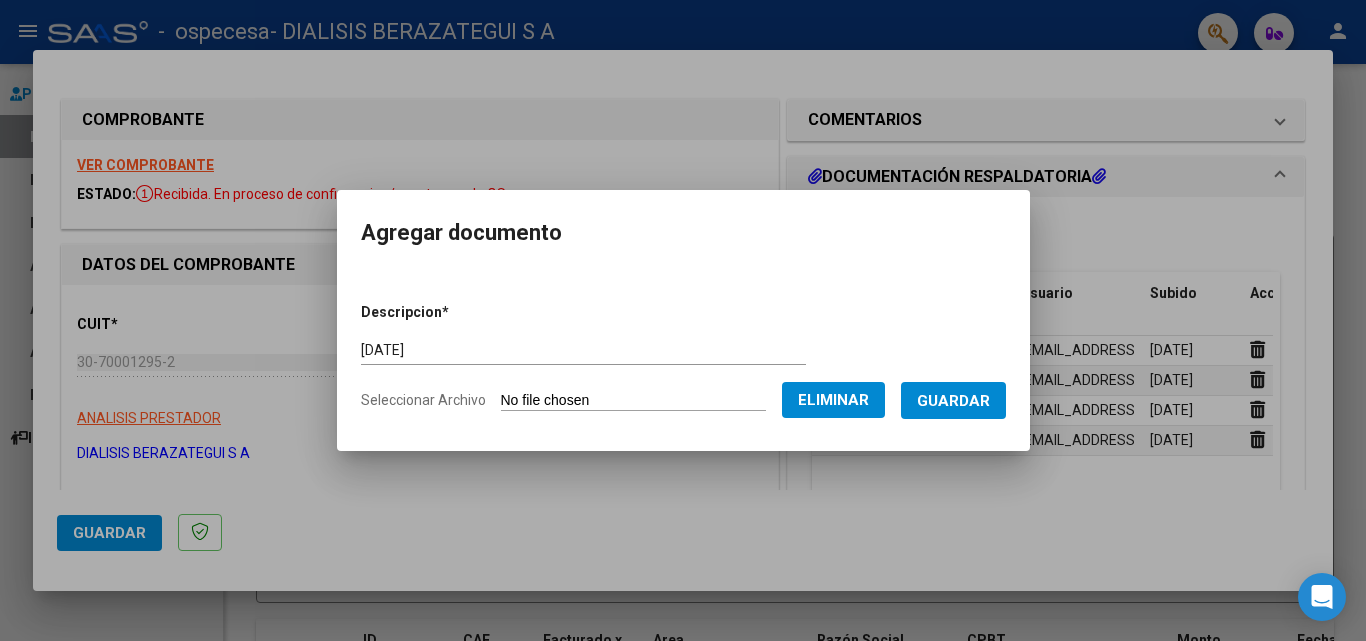 click on "Guardar" at bounding box center [953, 401] 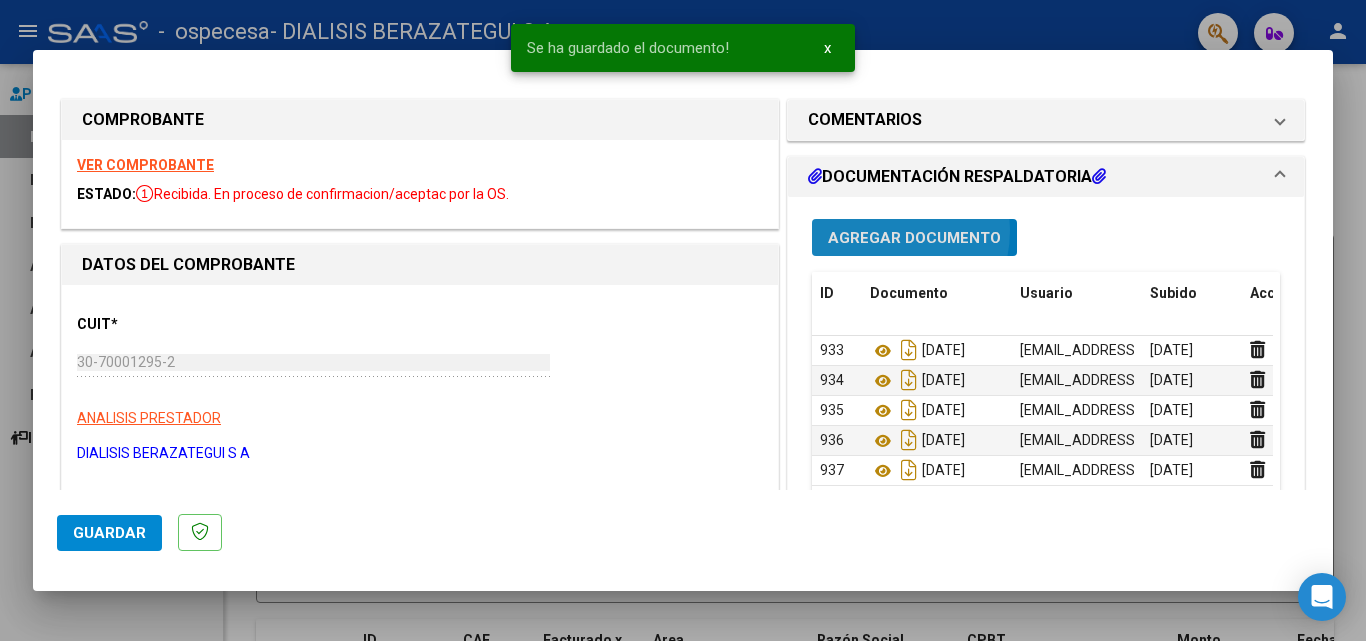 click on "Agregar Documento" at bounding box center [914, 238] 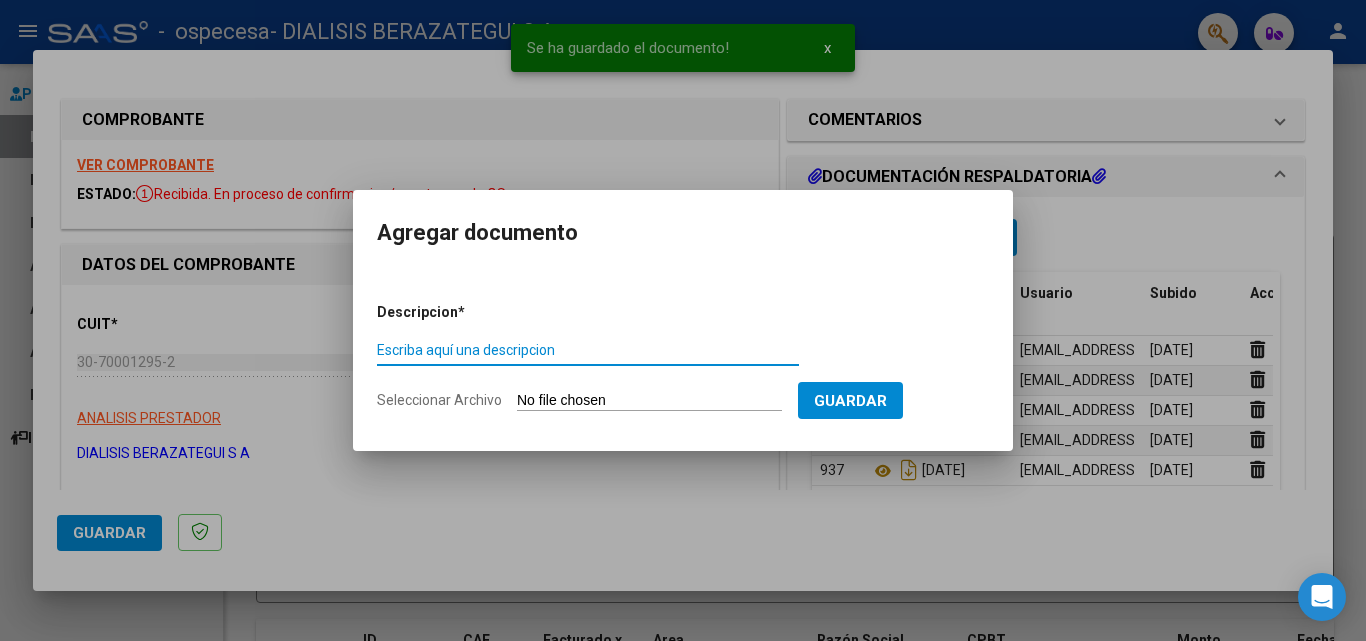 paste on "[DATE]" 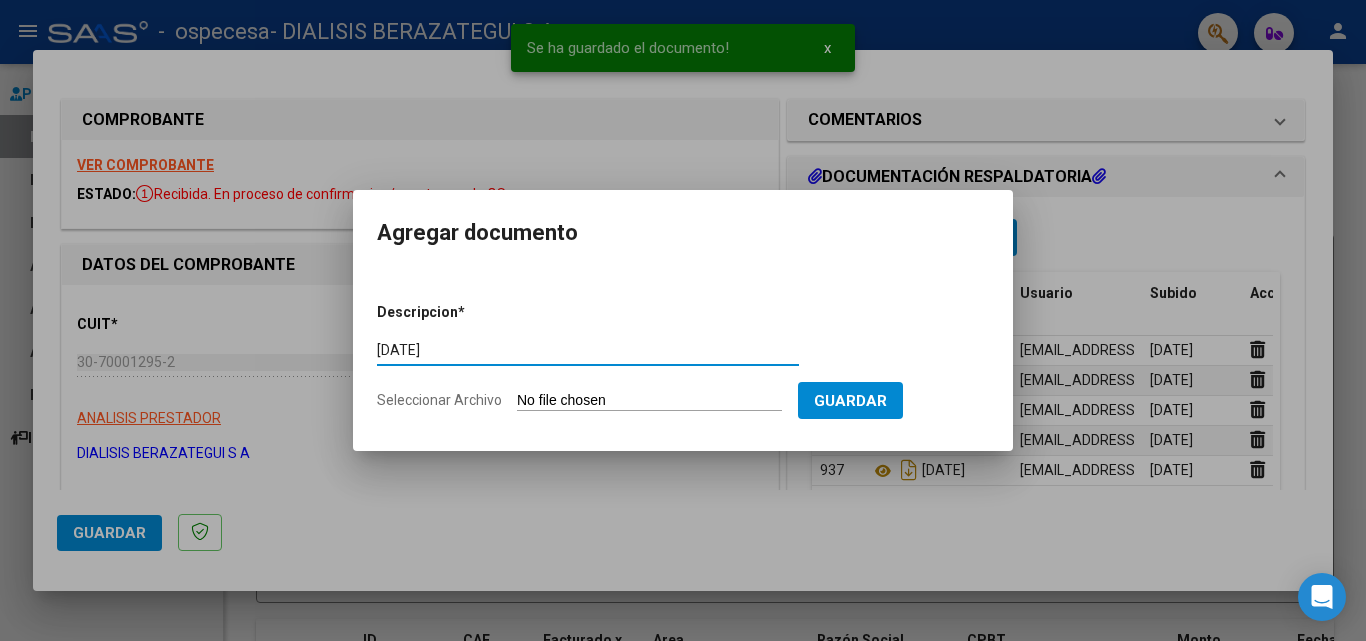 type on "[DATE]" 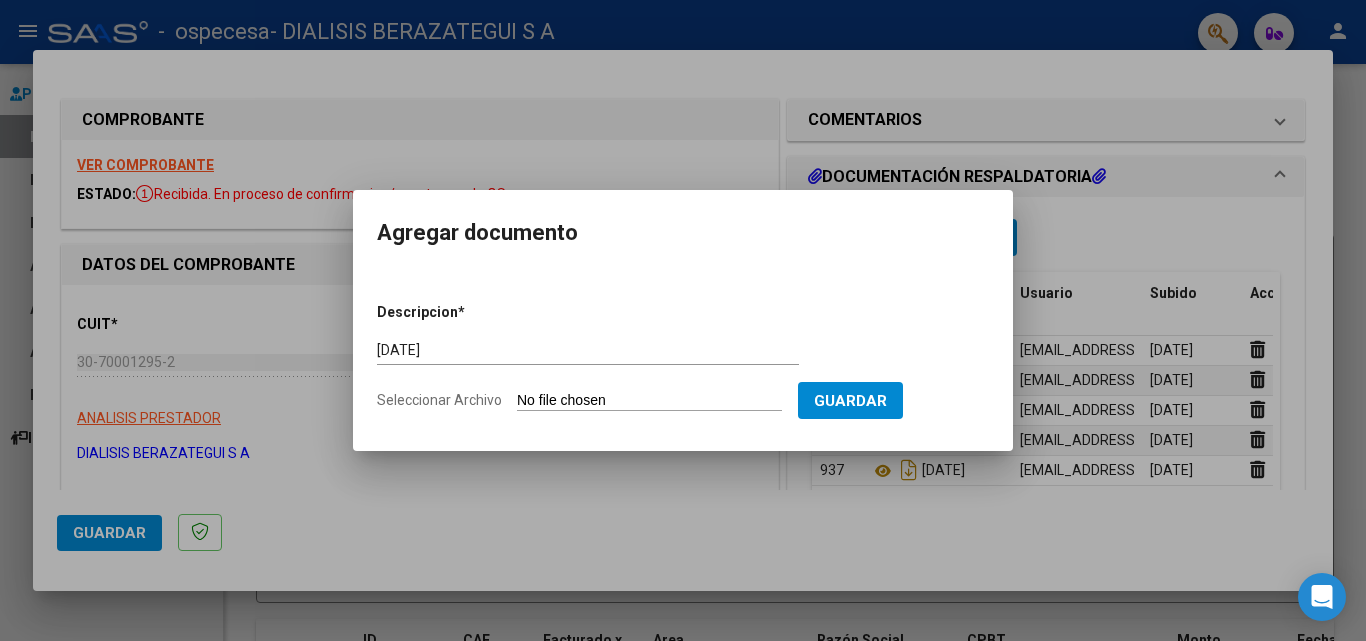 click on "Seleccionar Archivo" at bounding box center (649, 401) 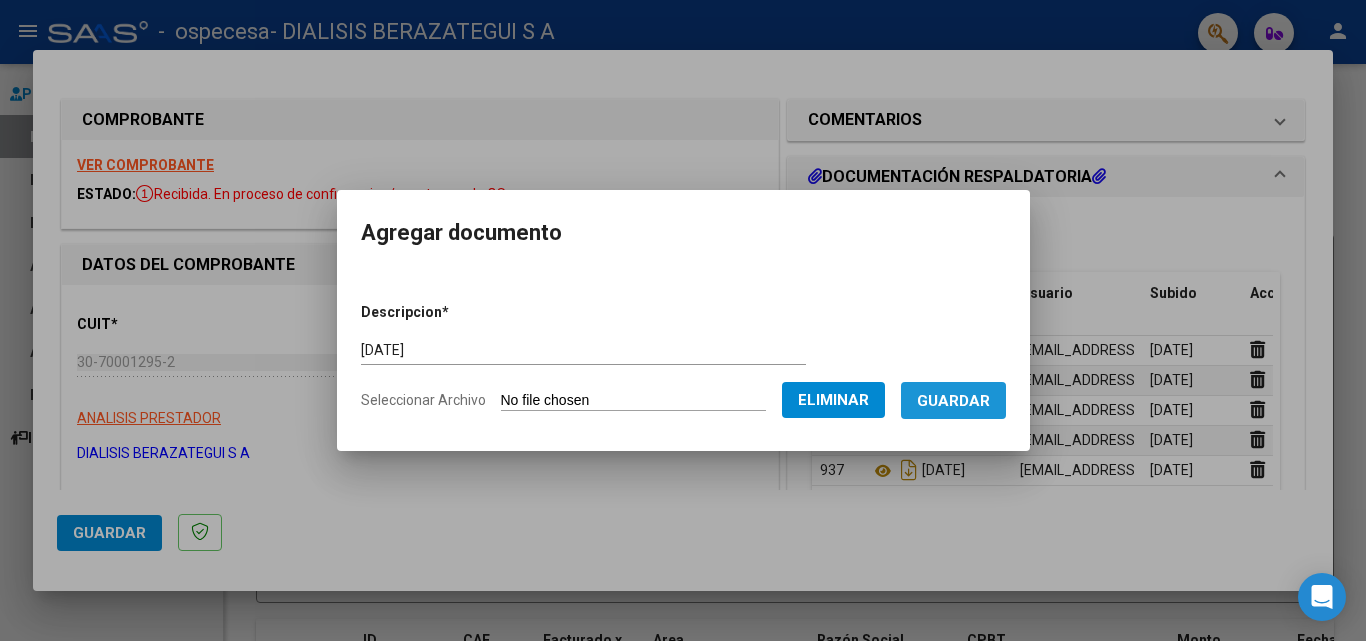 click on "Guardar" at bounding box center (953, 400) 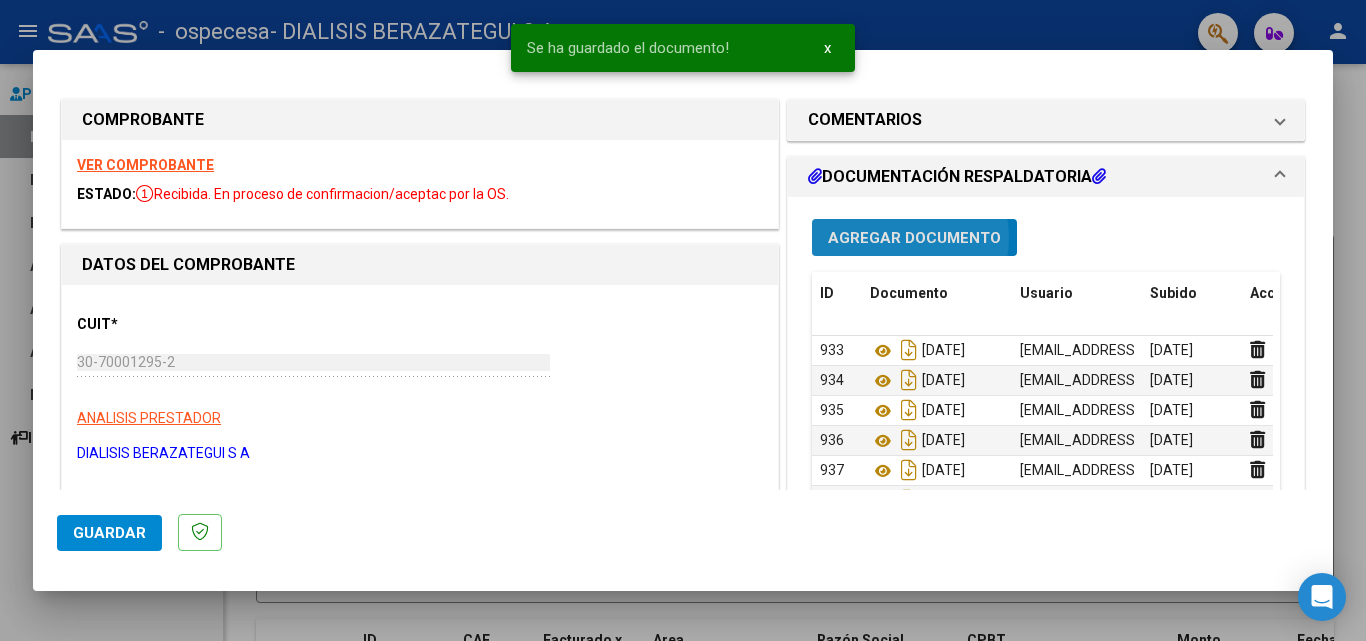 click on "Agregar Documento" at bounding box center [914, 238] 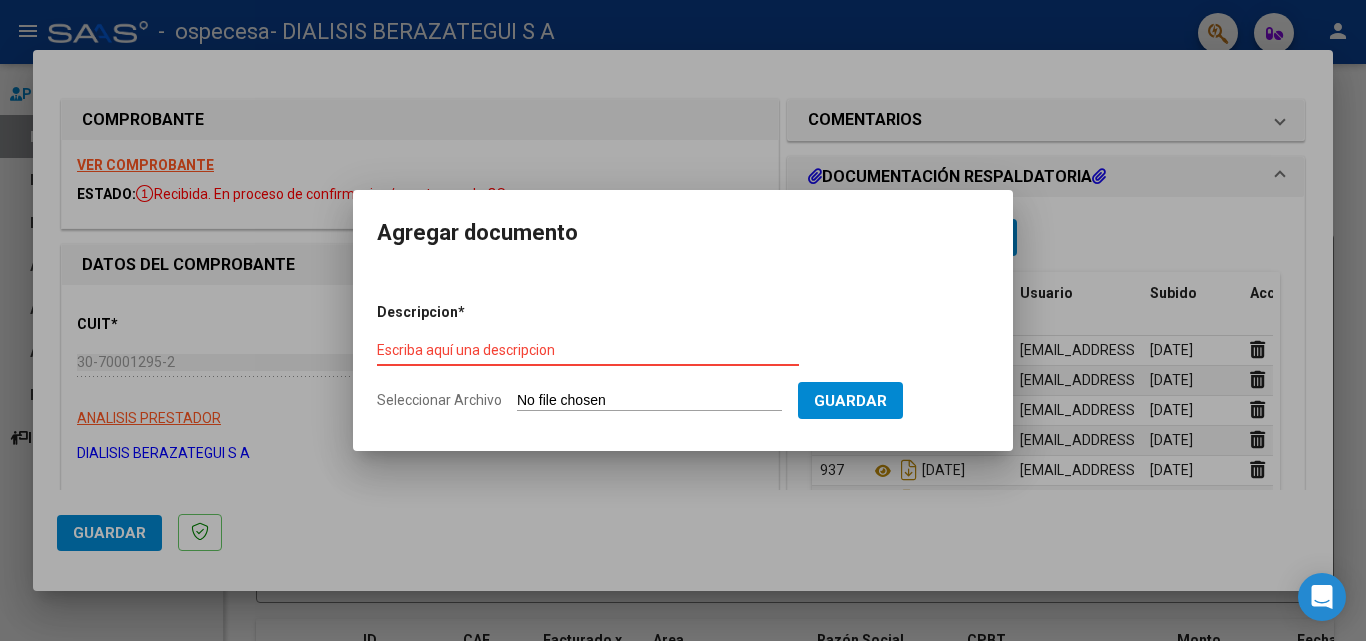 paste on "[DATE]" 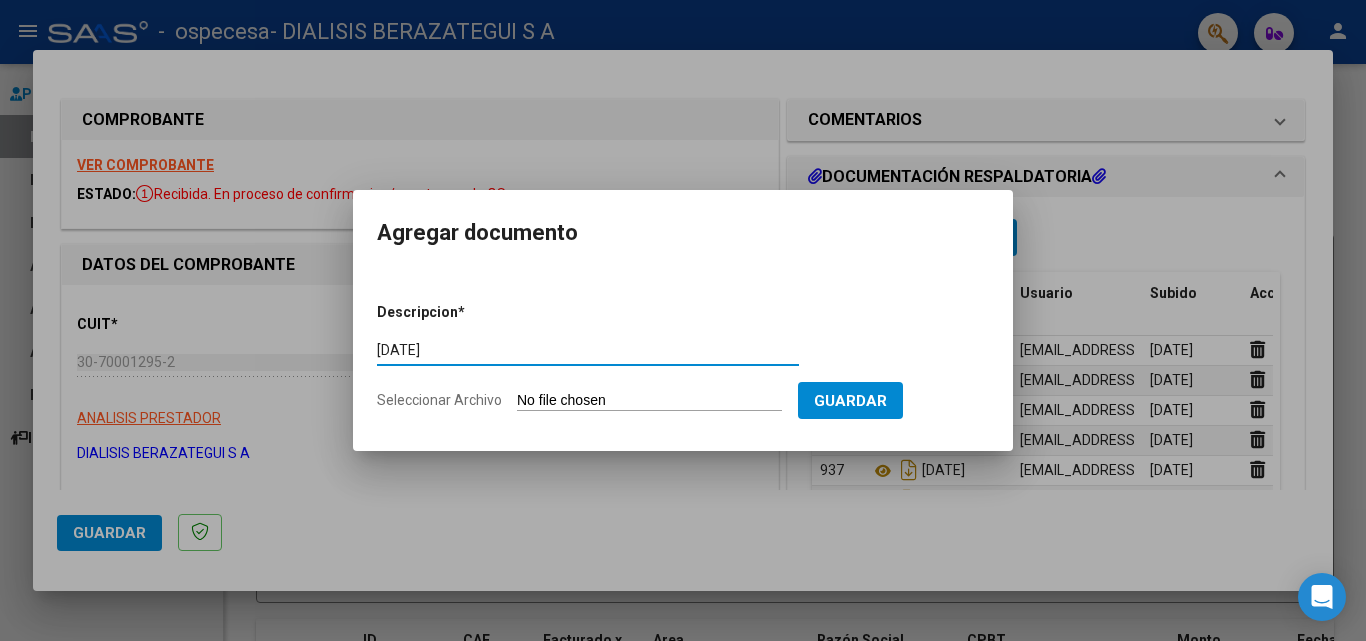 type on "[DATE]" 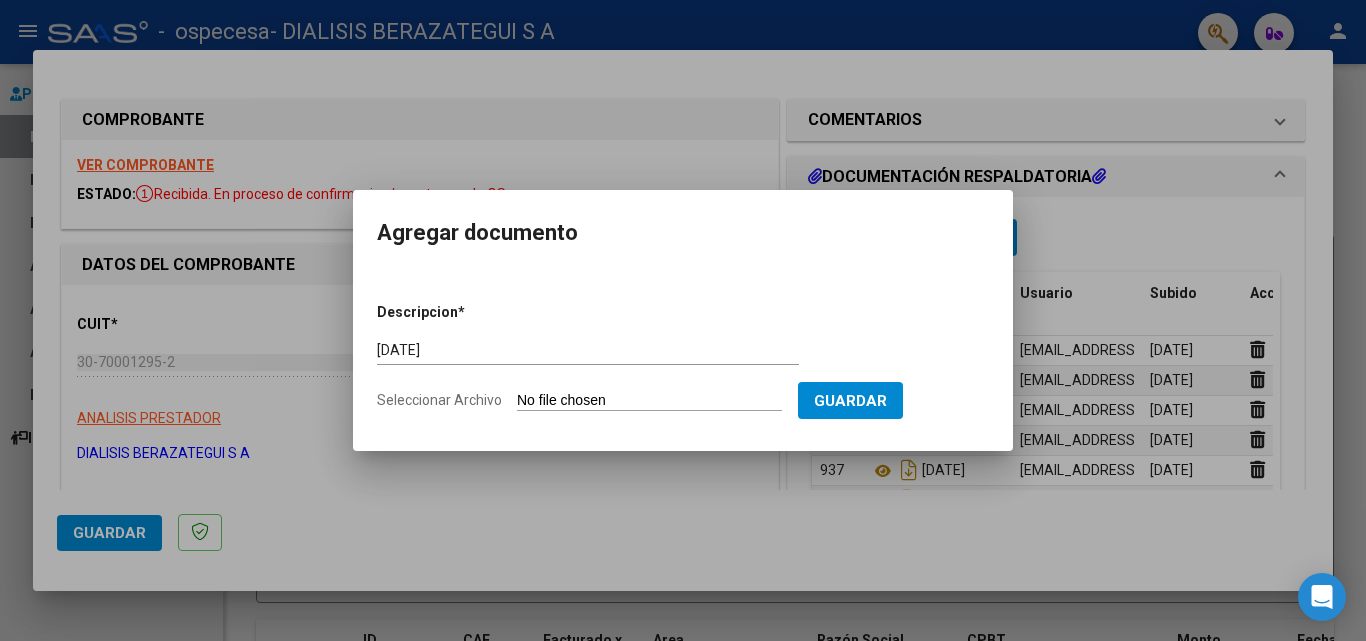 click on "Seleccionar Archivo" at bounding box center (649, 401) 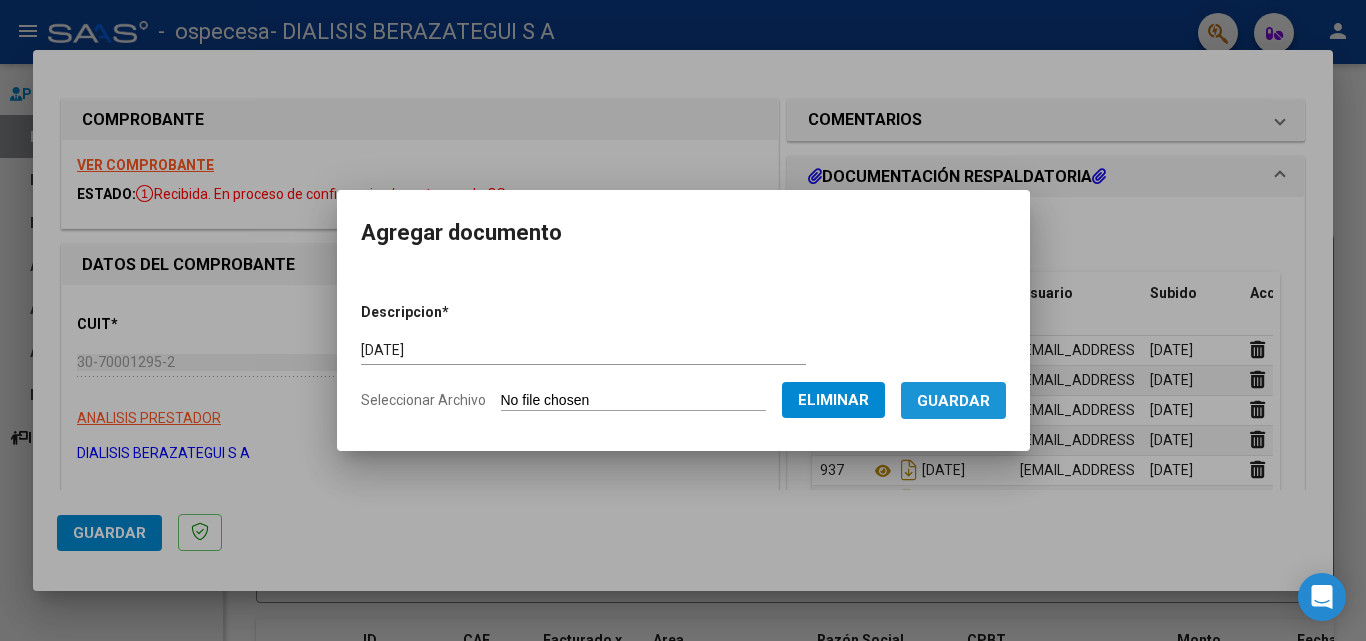 click on "Guardar" at bounding box center (953, 401) 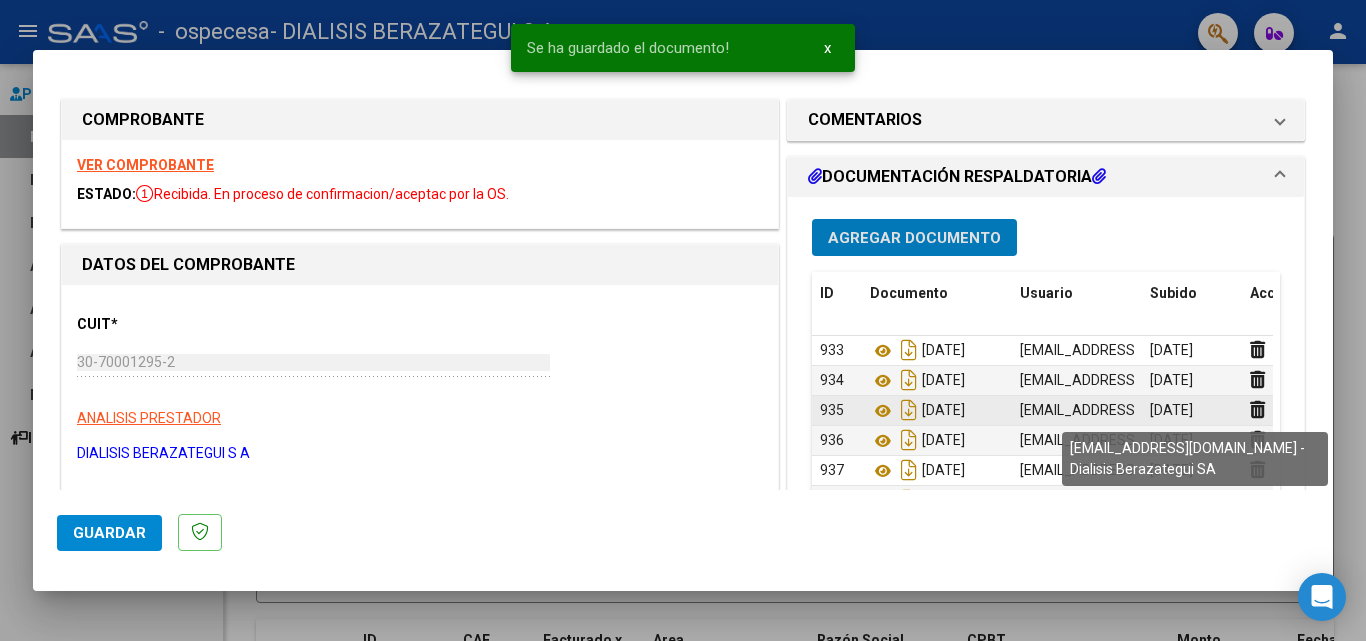 scroll, scrollTop: 45, scrollLeft: 0, axis: vertical 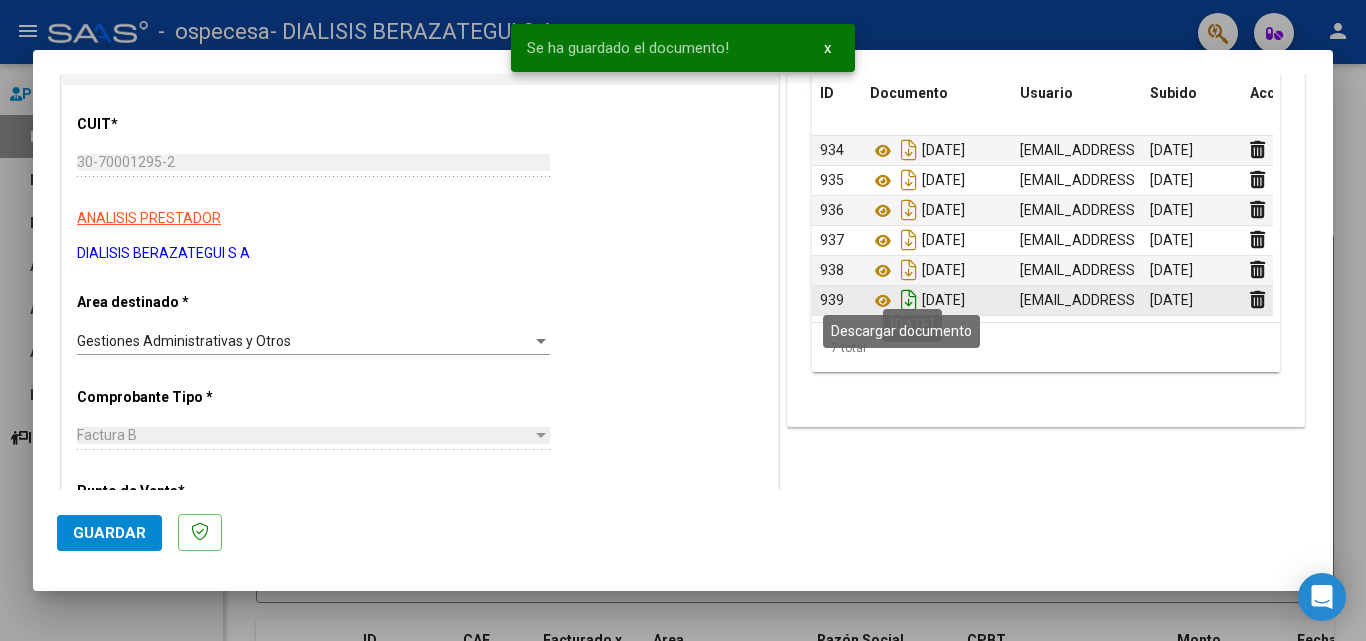 click 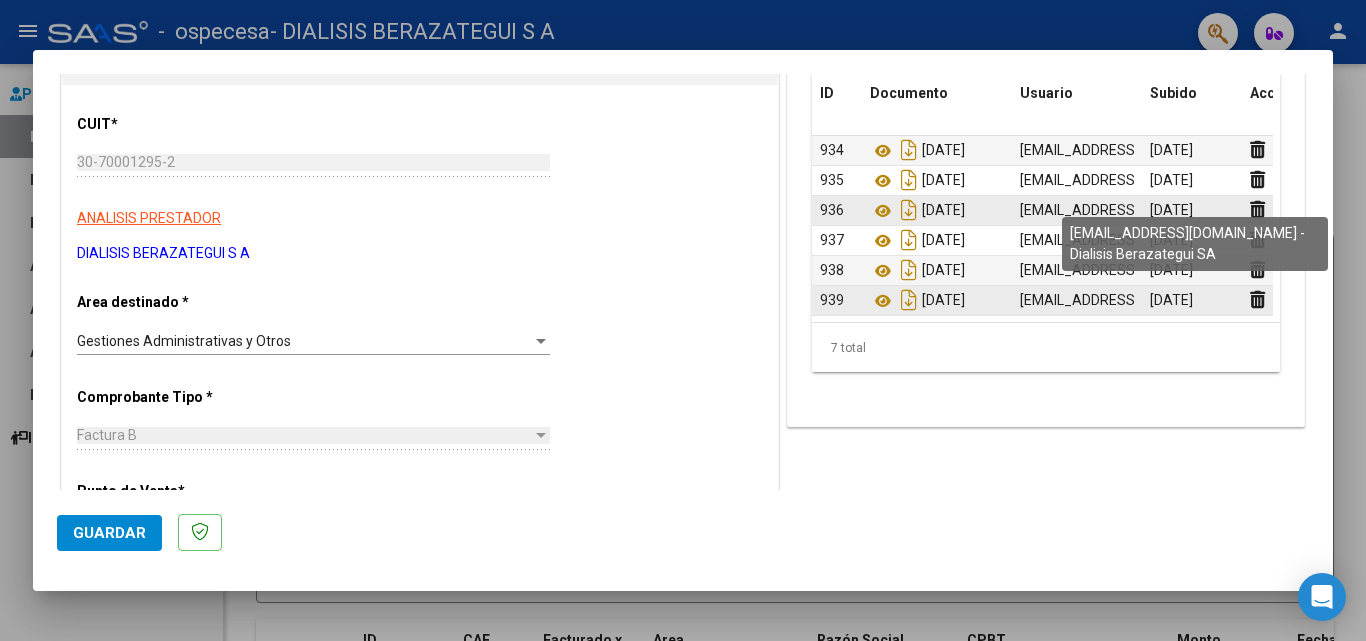 scroll, scrollTop: 0, scrollLeft: 0, axis: both 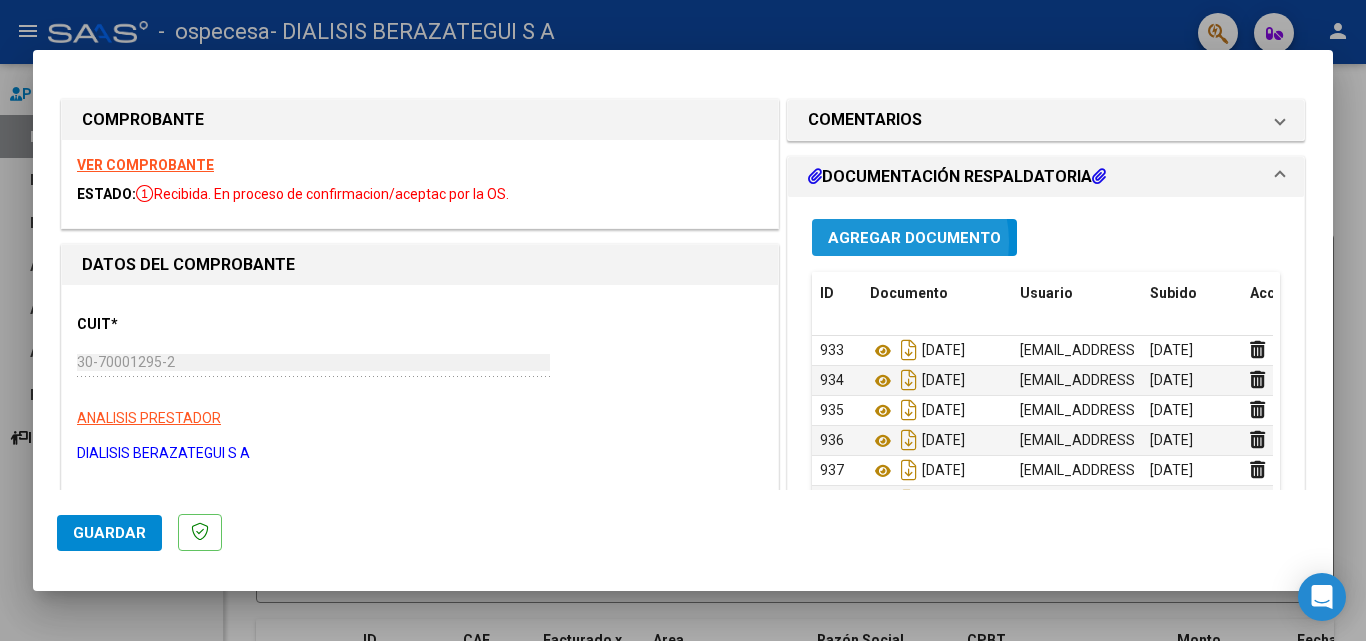 click on "Agregar Documento" at bounding box center [914, 238] 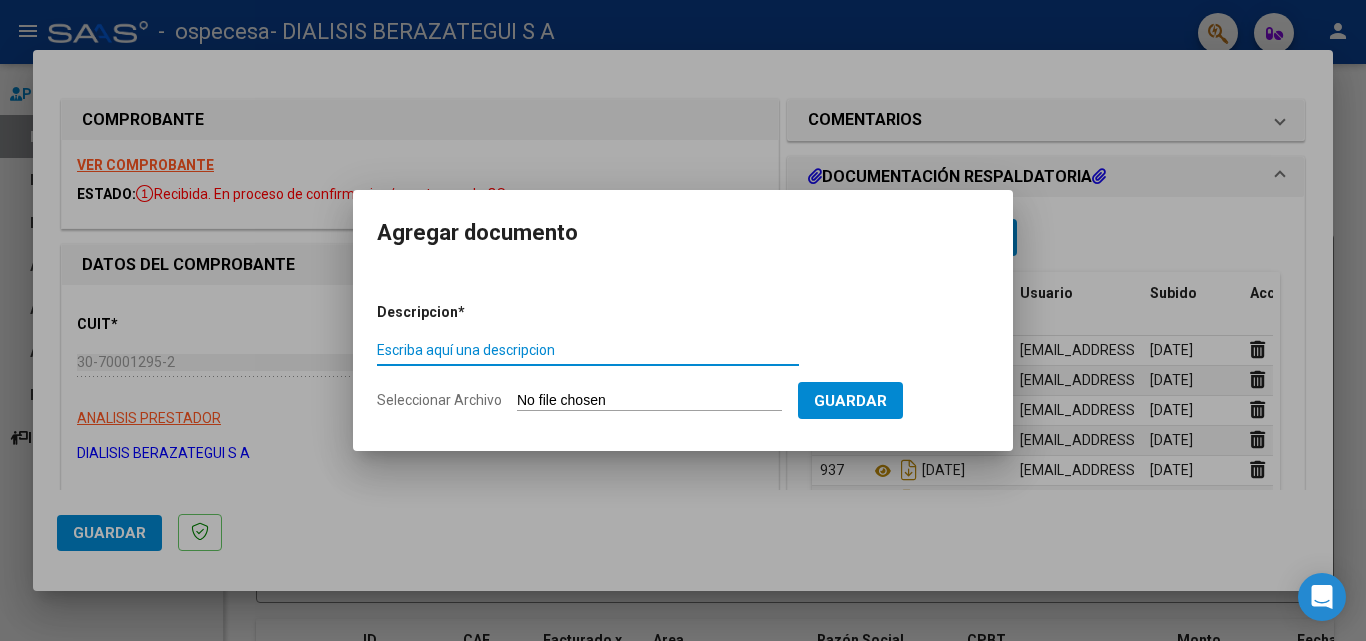 paste on "[DATE]" 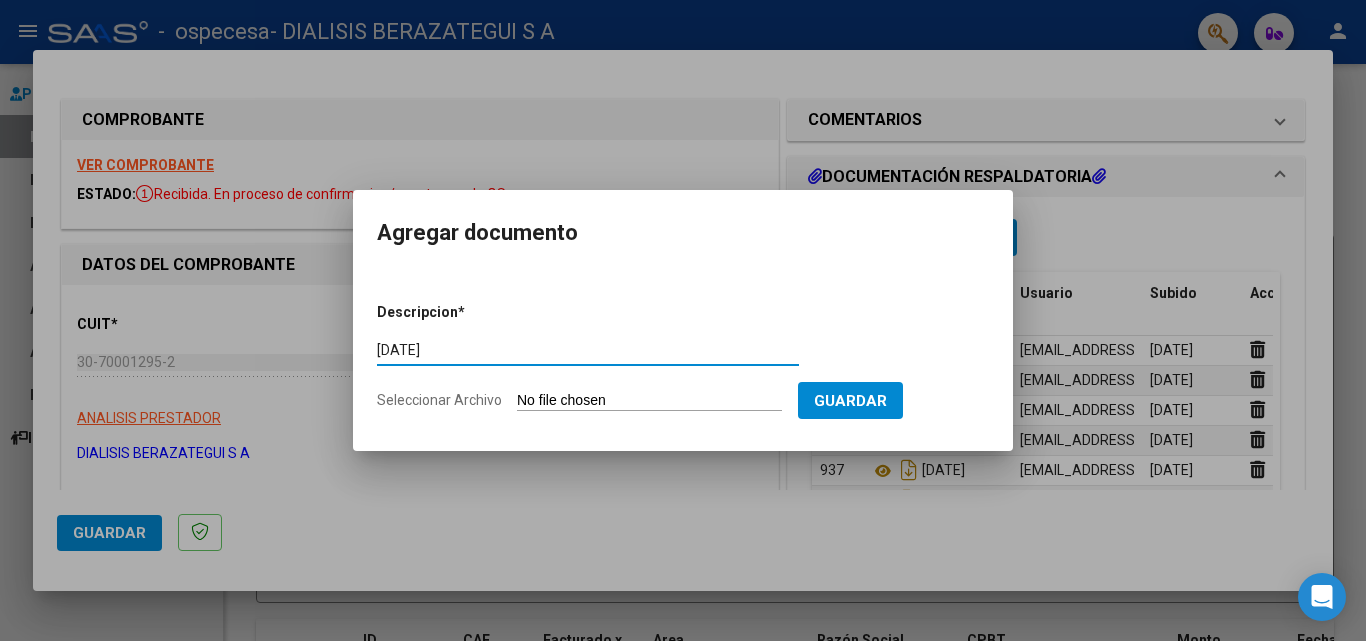 type on "[DATE]" 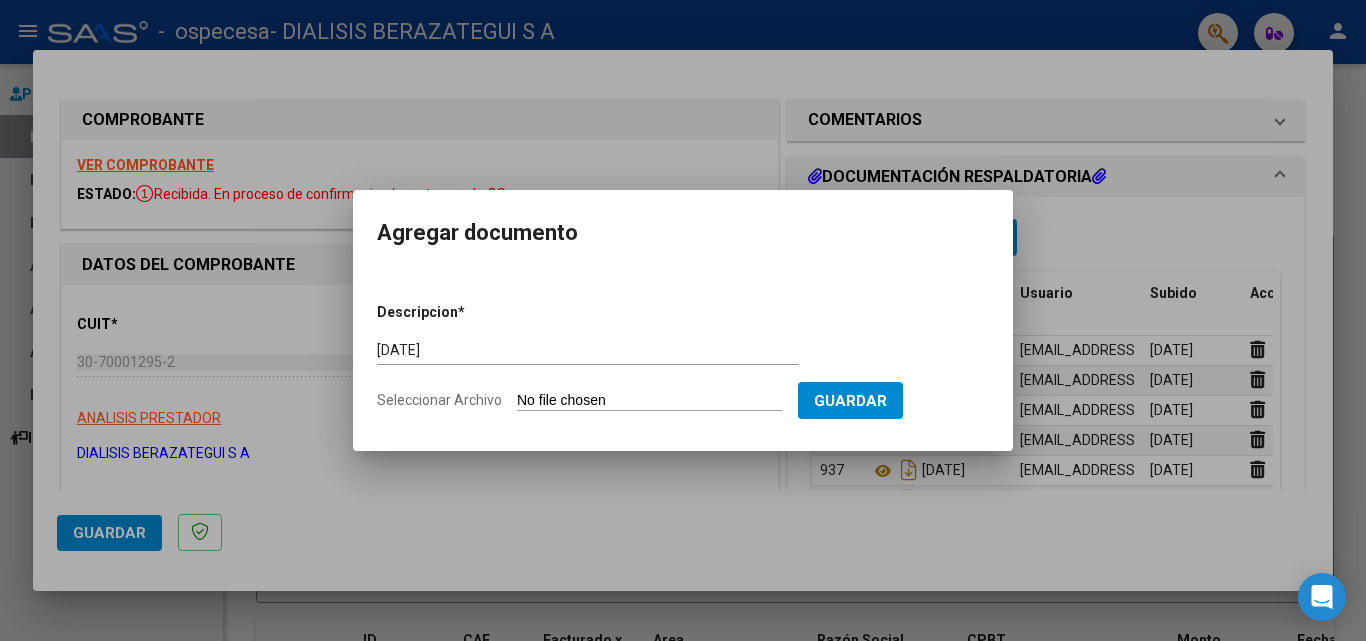 click on "Seleccionar Archivo" at bounding box center (649, 401) 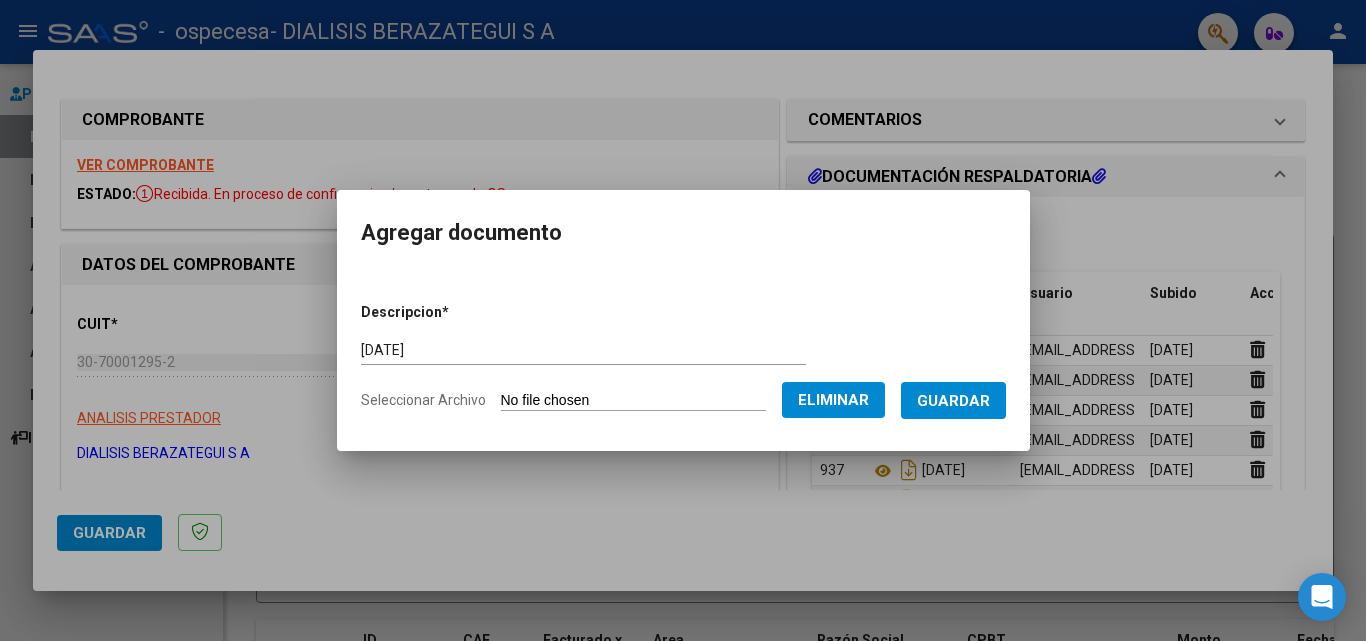 click on "Guardar" at bounding box center (953, 401) 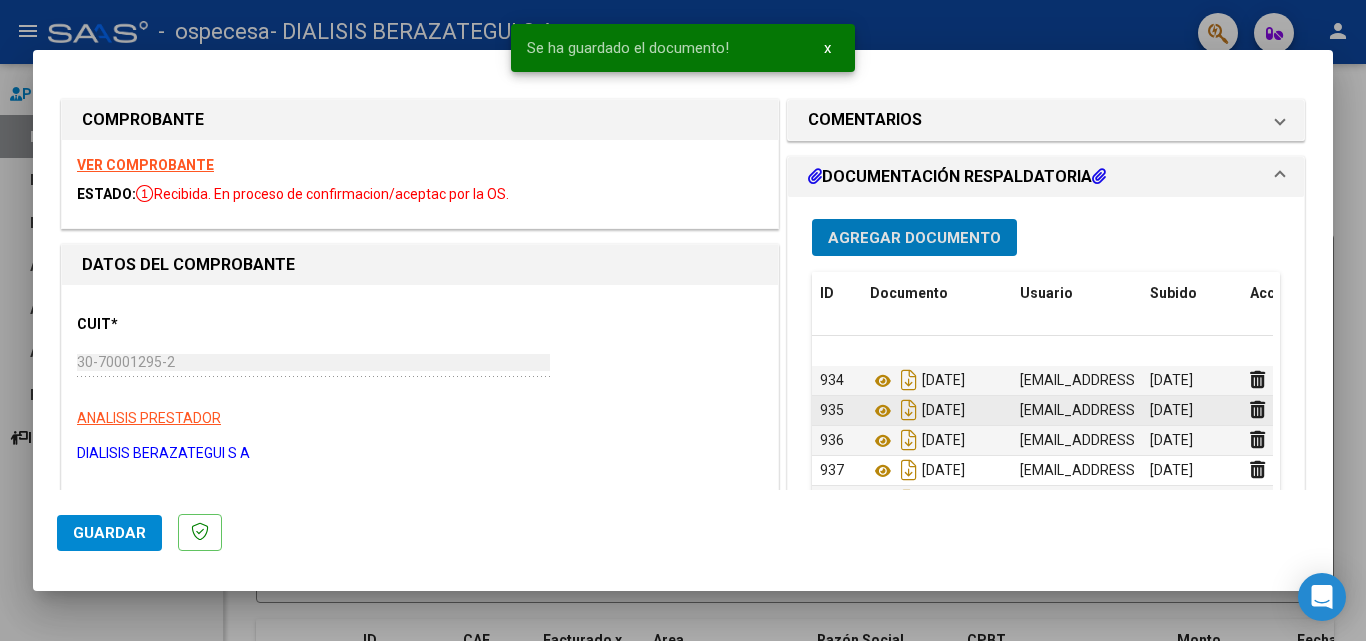 scroll, scrollTop: 75, scrollLeft: 0, axis: vertical 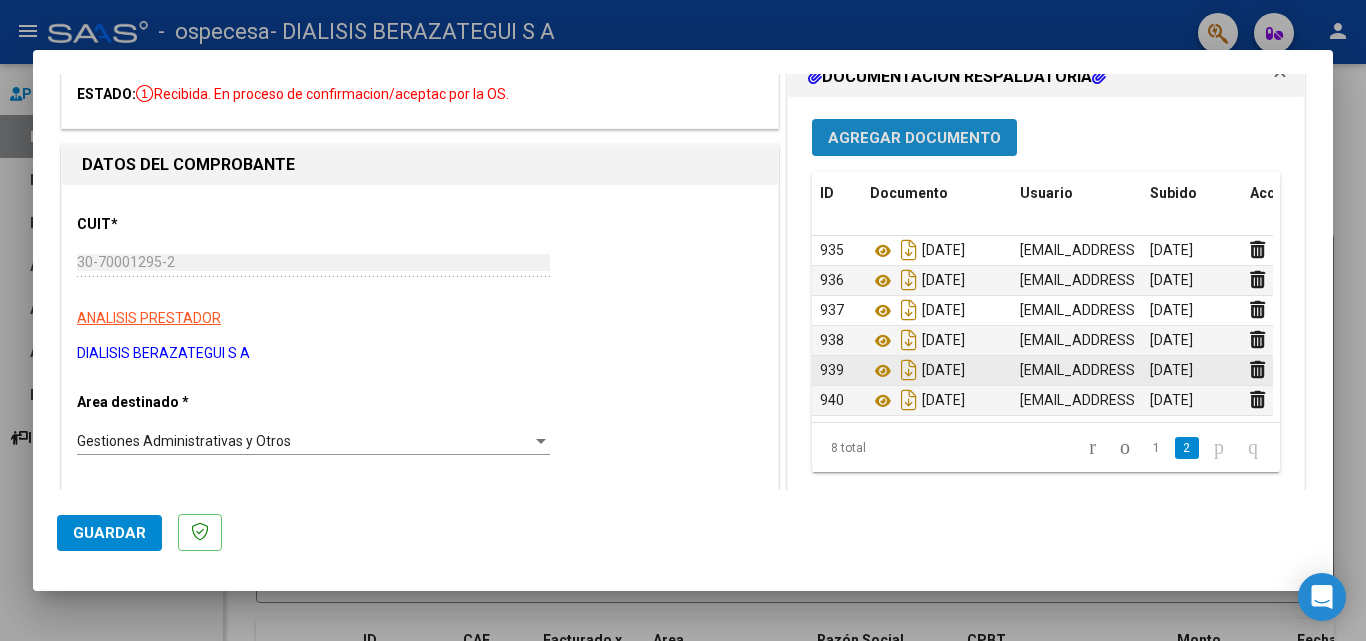 click on "Agregar Documento" at bounding box center [914, 138] 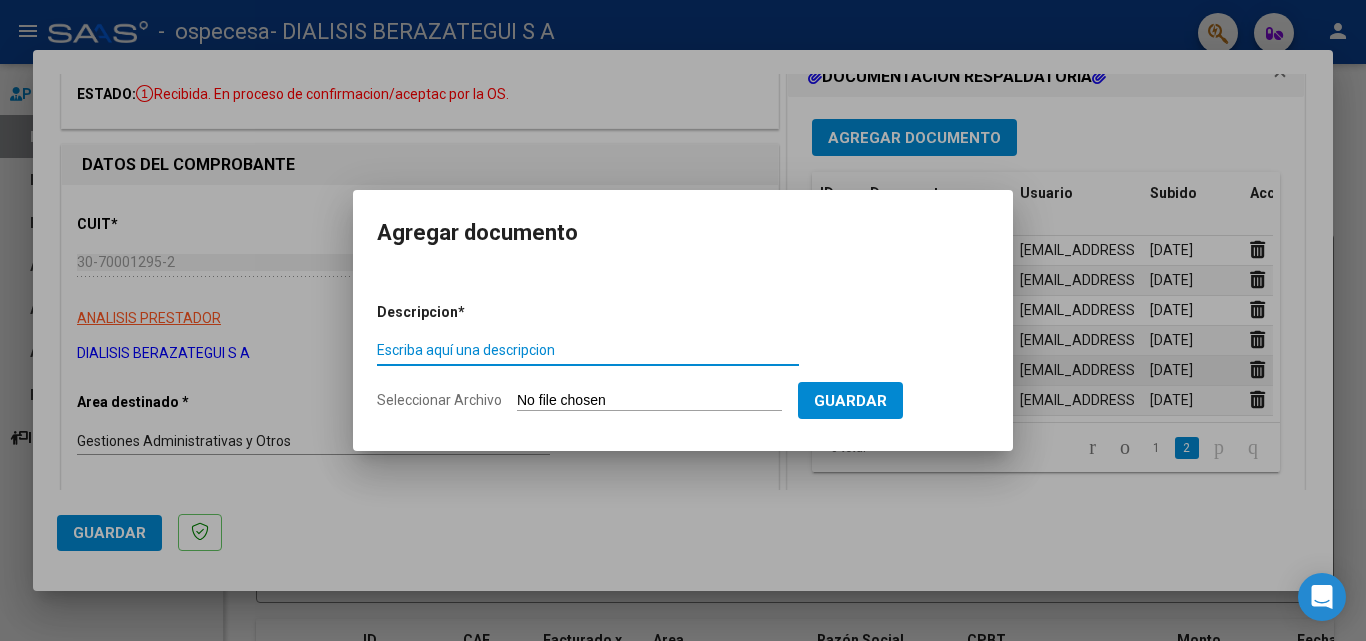 paste on "[DATE]" 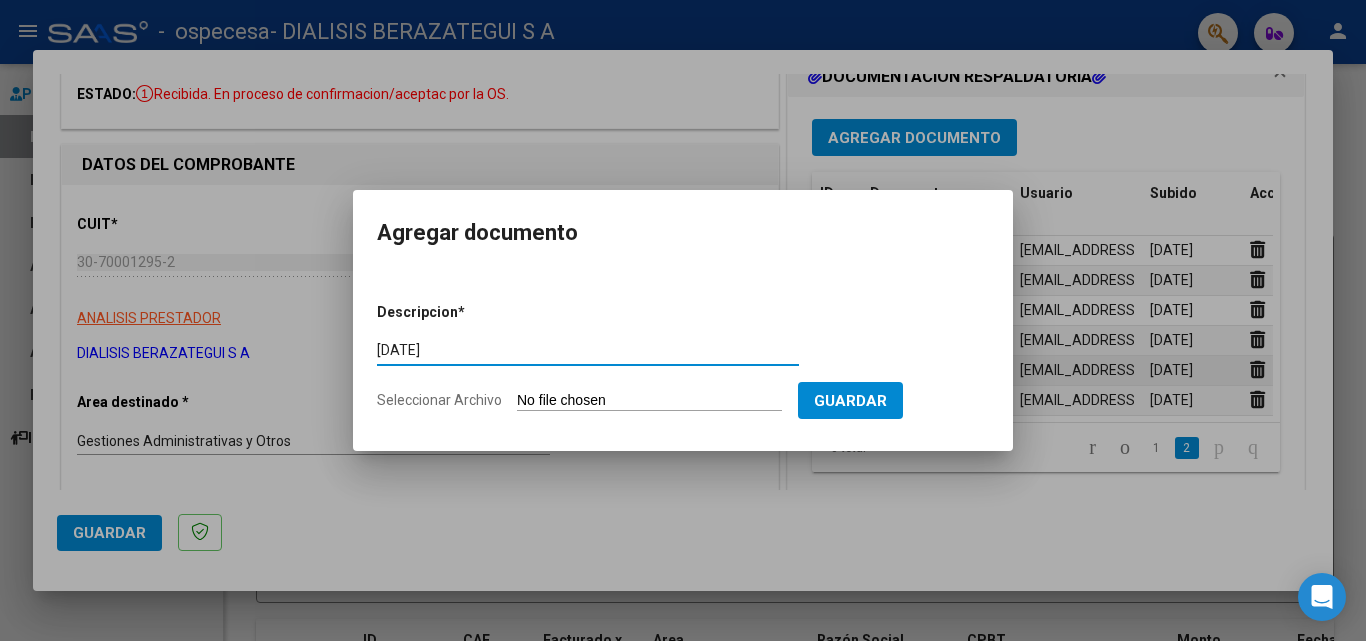 type on "[DATE]" 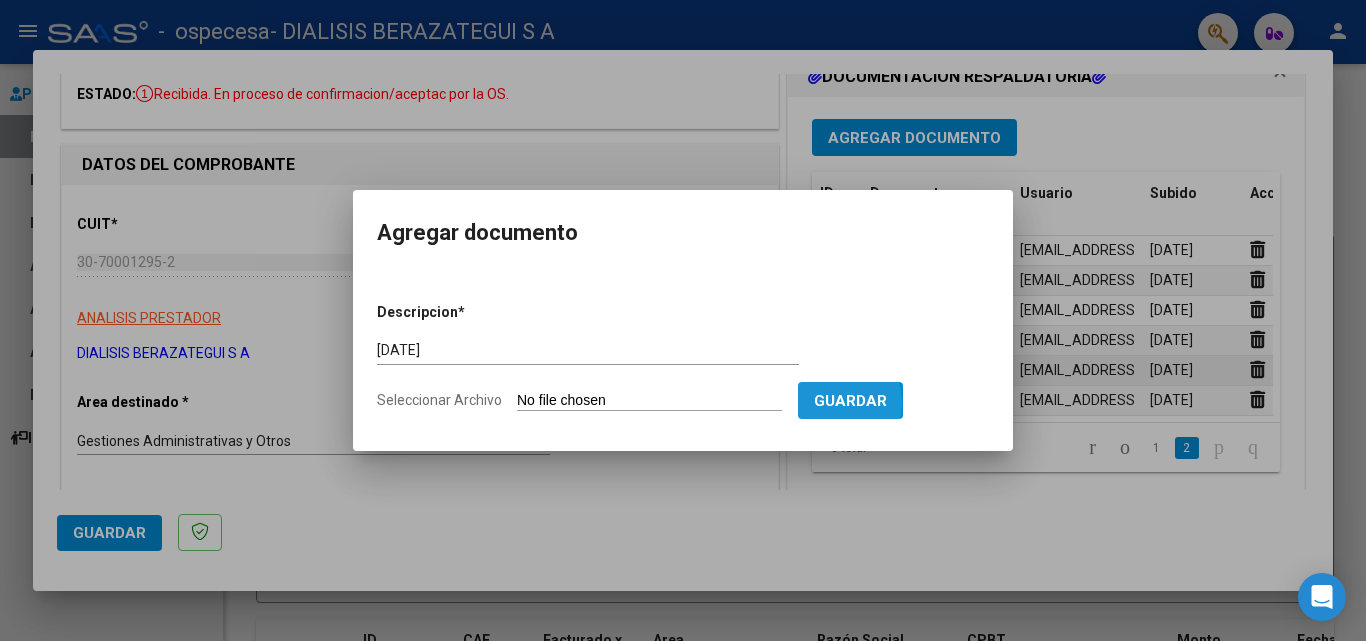 click on "Guardar" at bounding box center [850, 401] 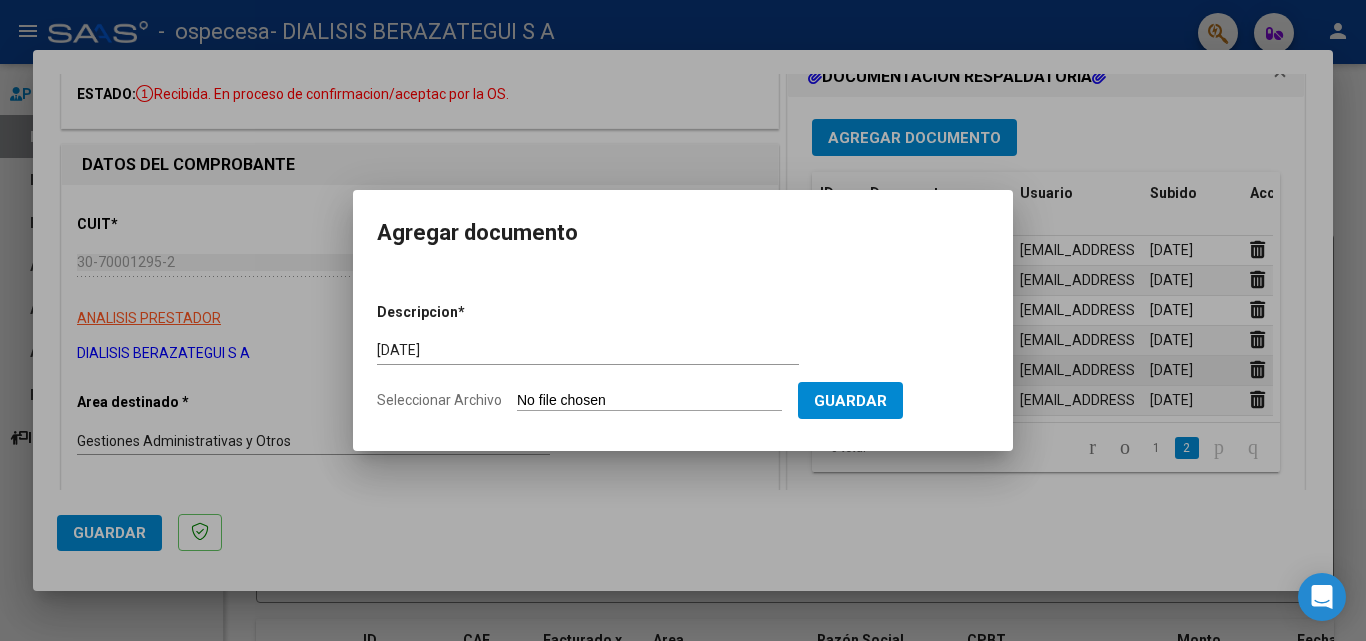 click on "Seleccionar Archivo" at bounding box center [649, 401] 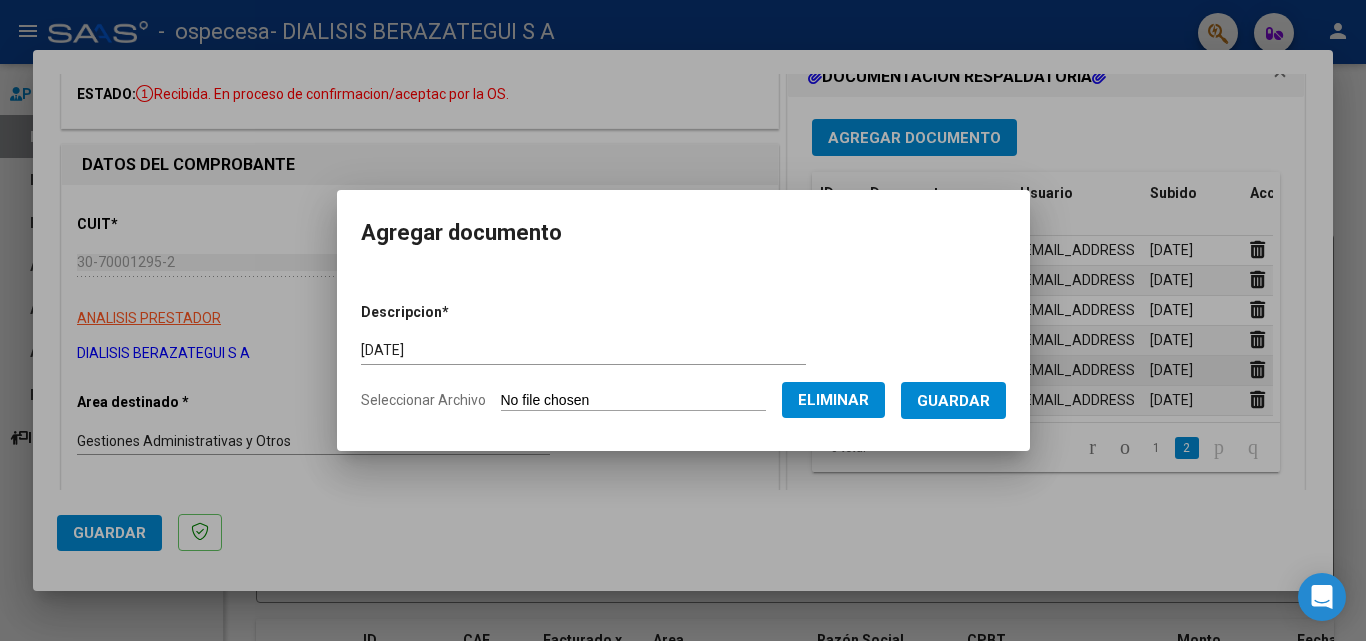 click on "Guardar" at bounding box center (953, 400) 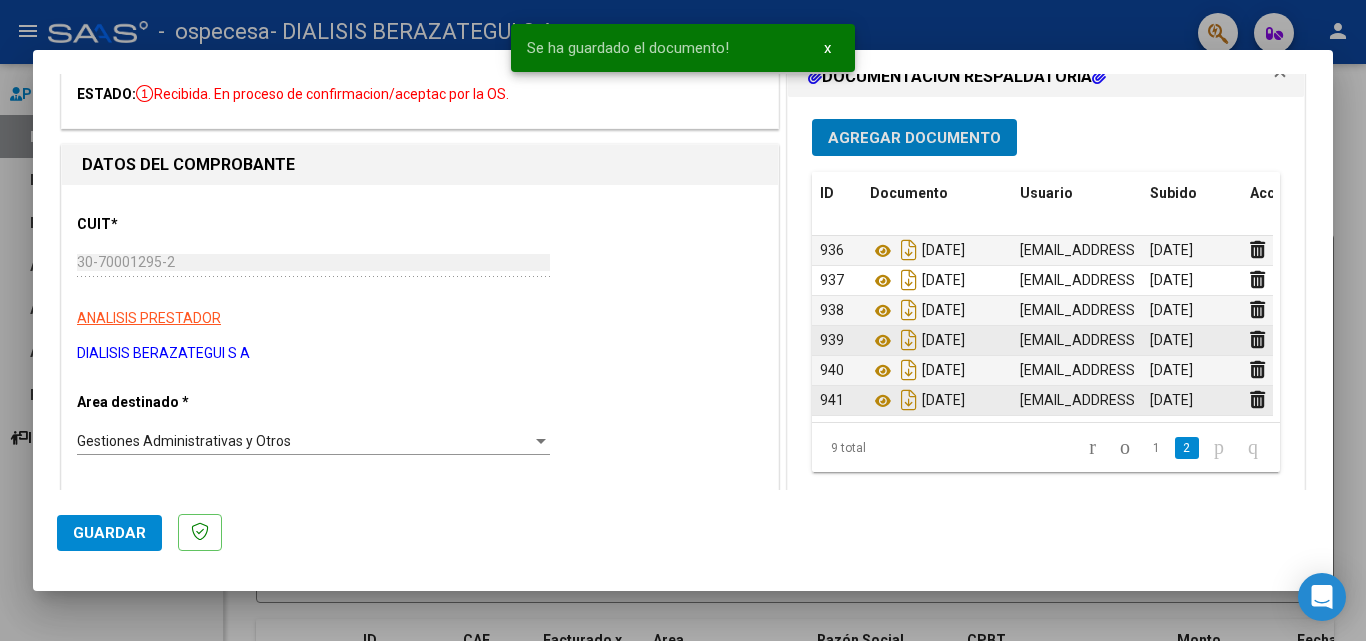 scroll, scrollTop: 105, scrollLeft: 0, axis: vertical 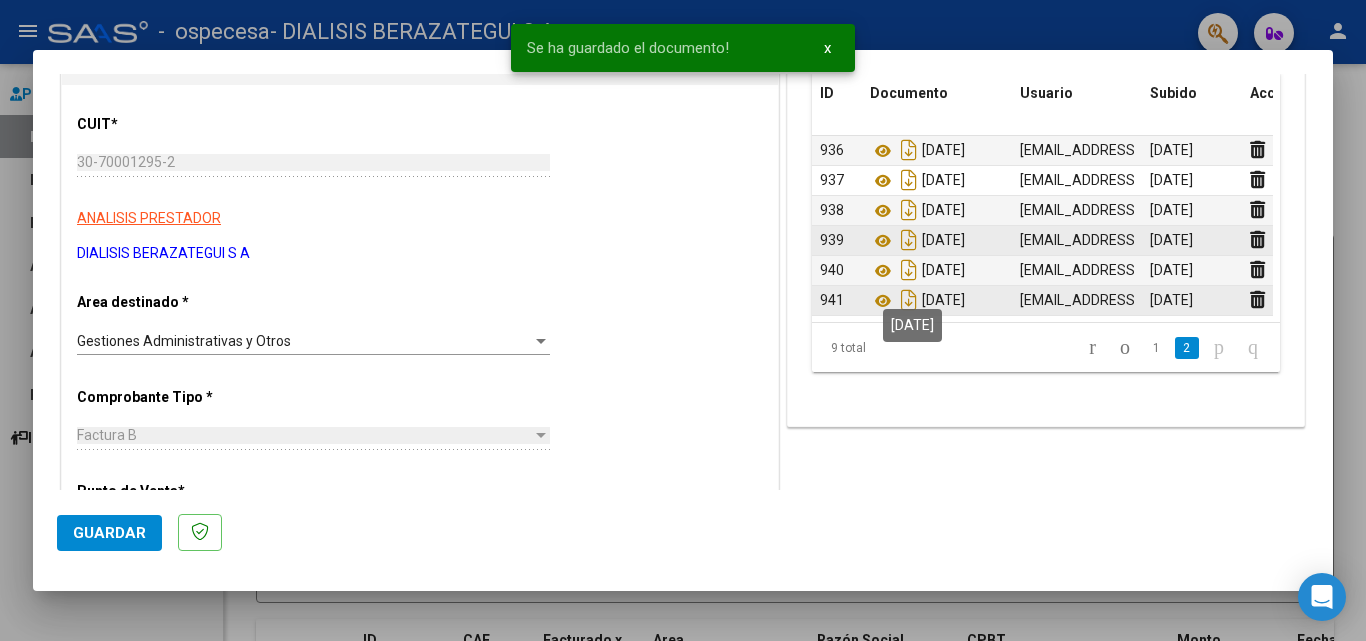 click on "[DATE]" 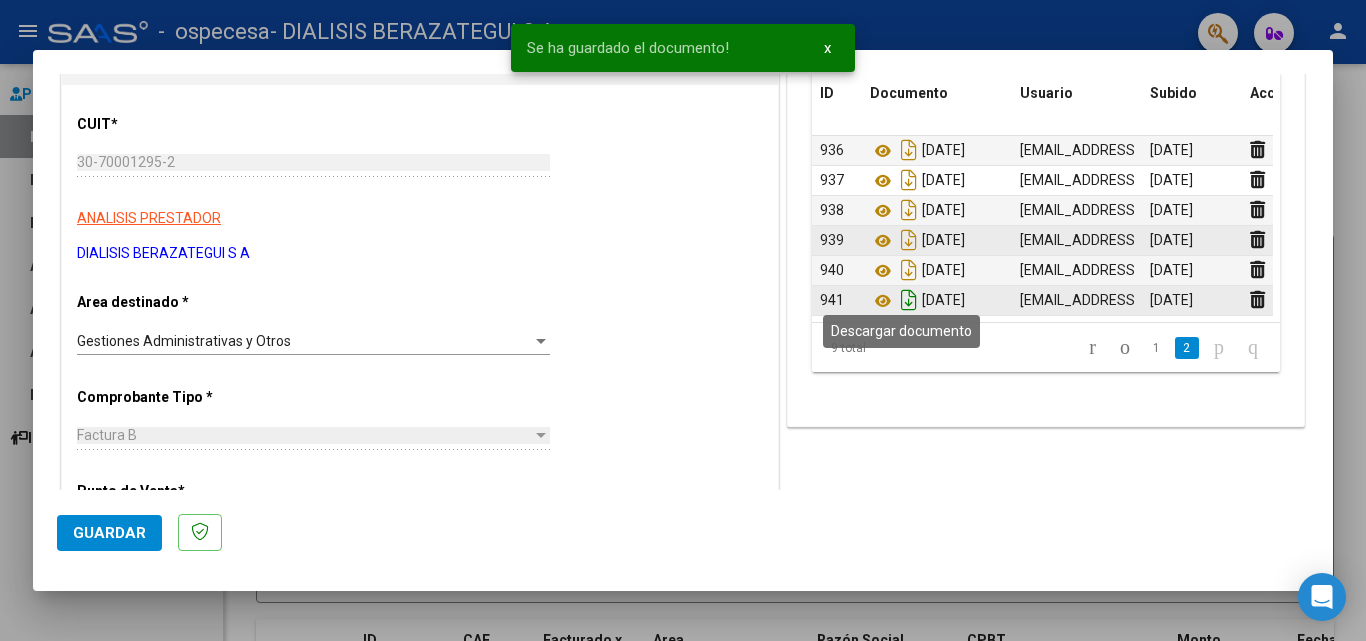 click 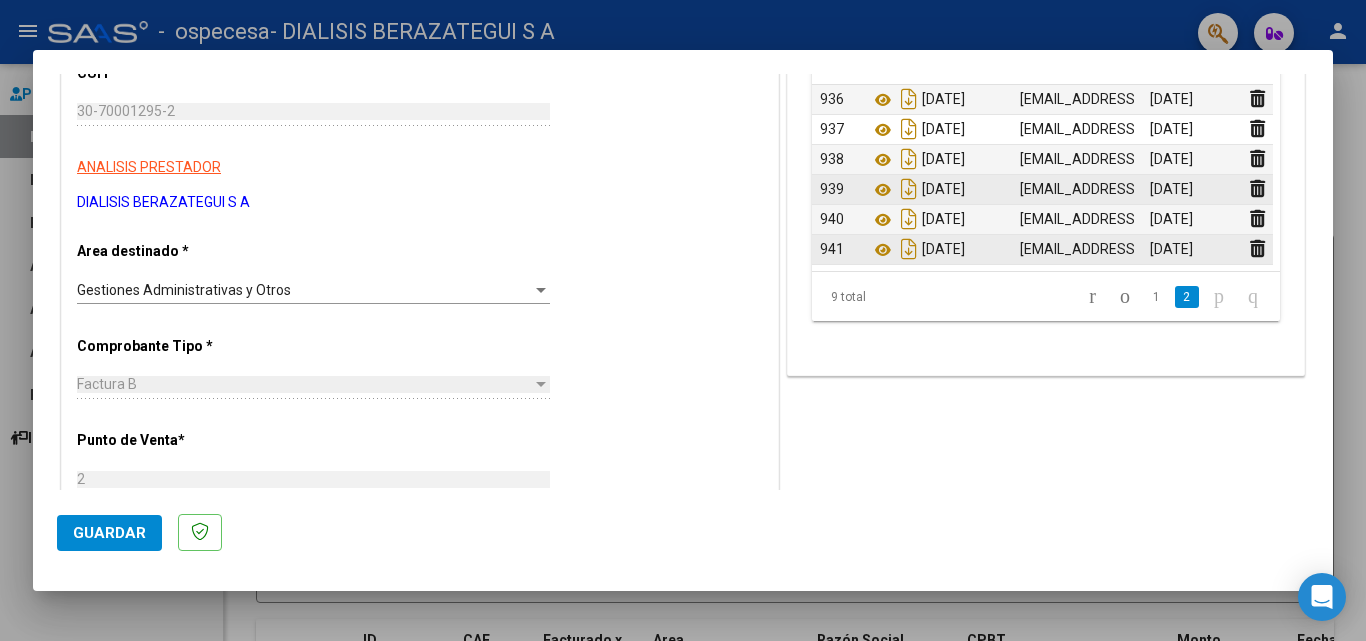 scroll, scrollTop: 219, scrollLeft: 0, axis: vertical 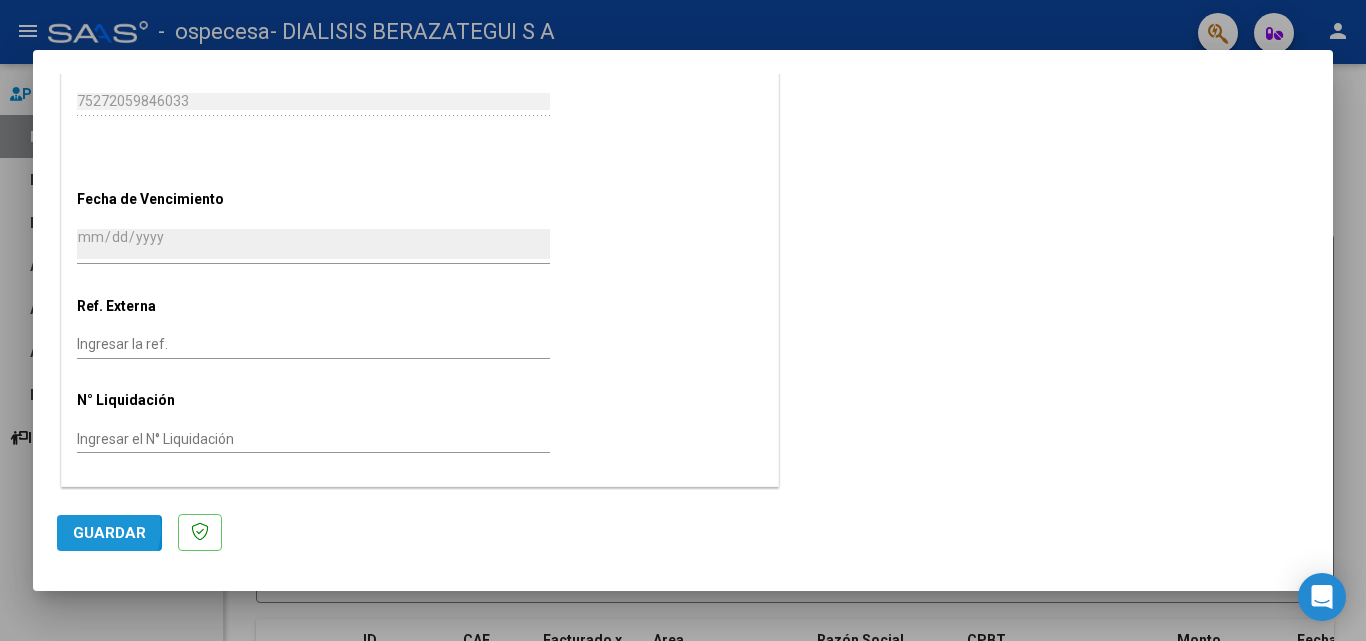 click on "Guardar" 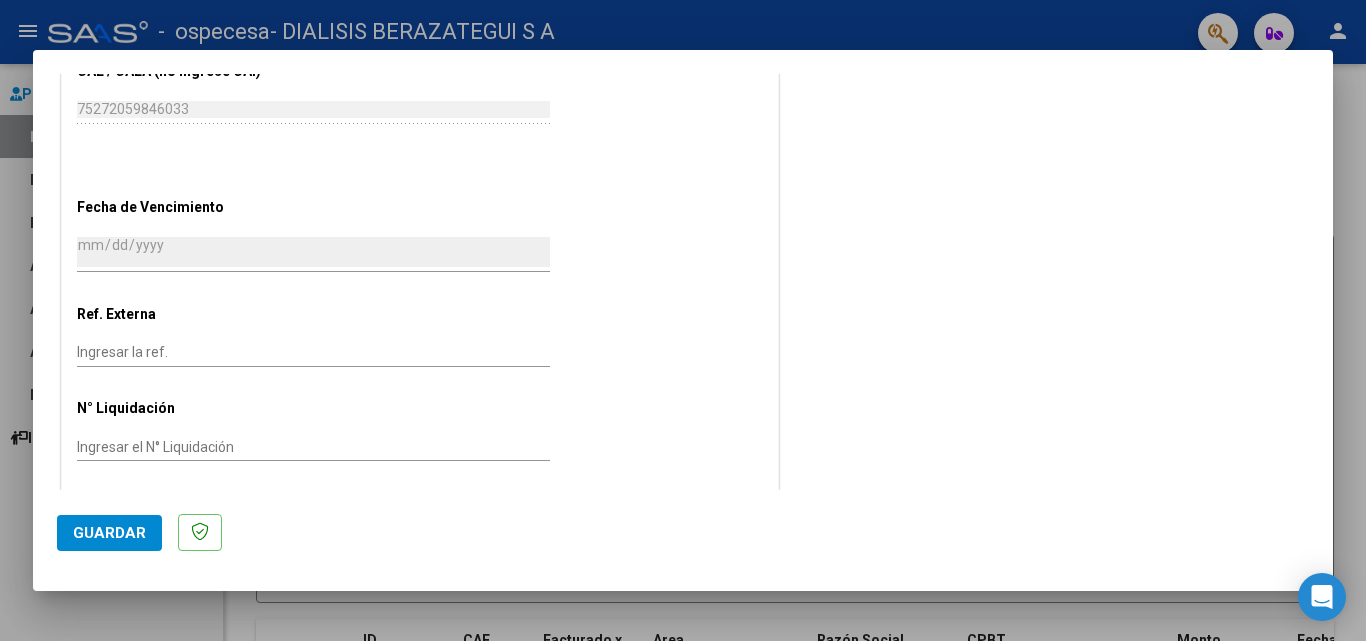 scroll, scrollTop: 1018, scrollLeft: 0, axis: vertical 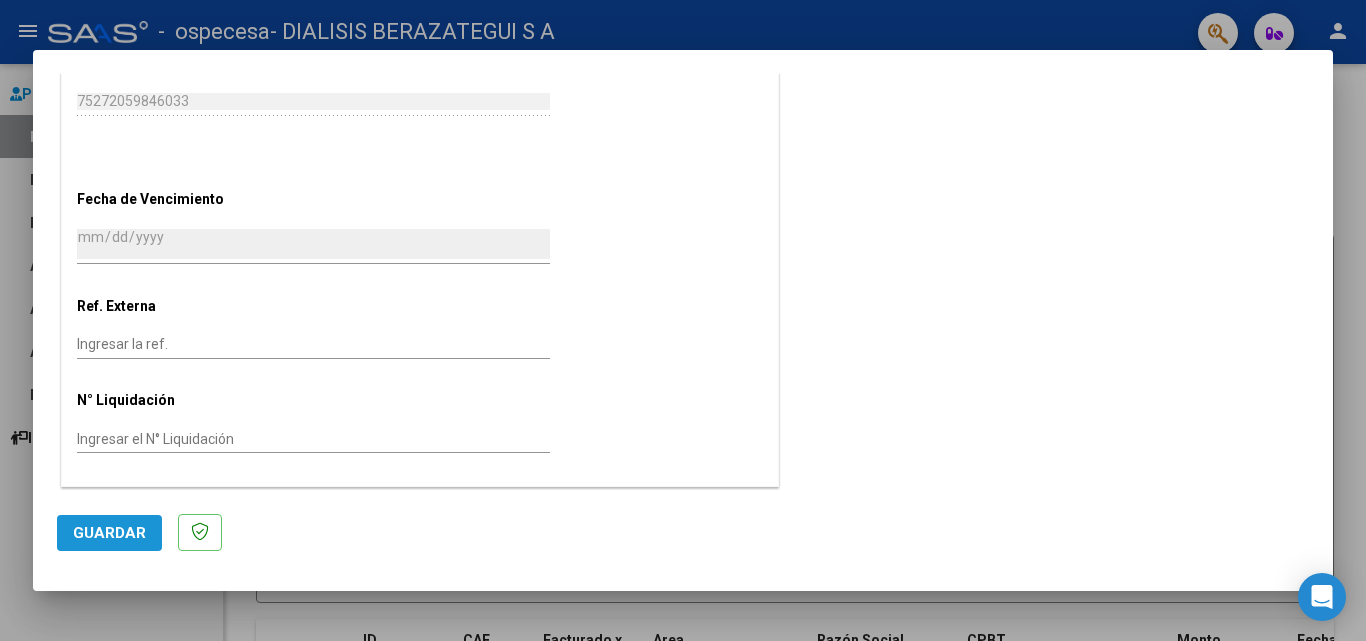click on "Guardar" 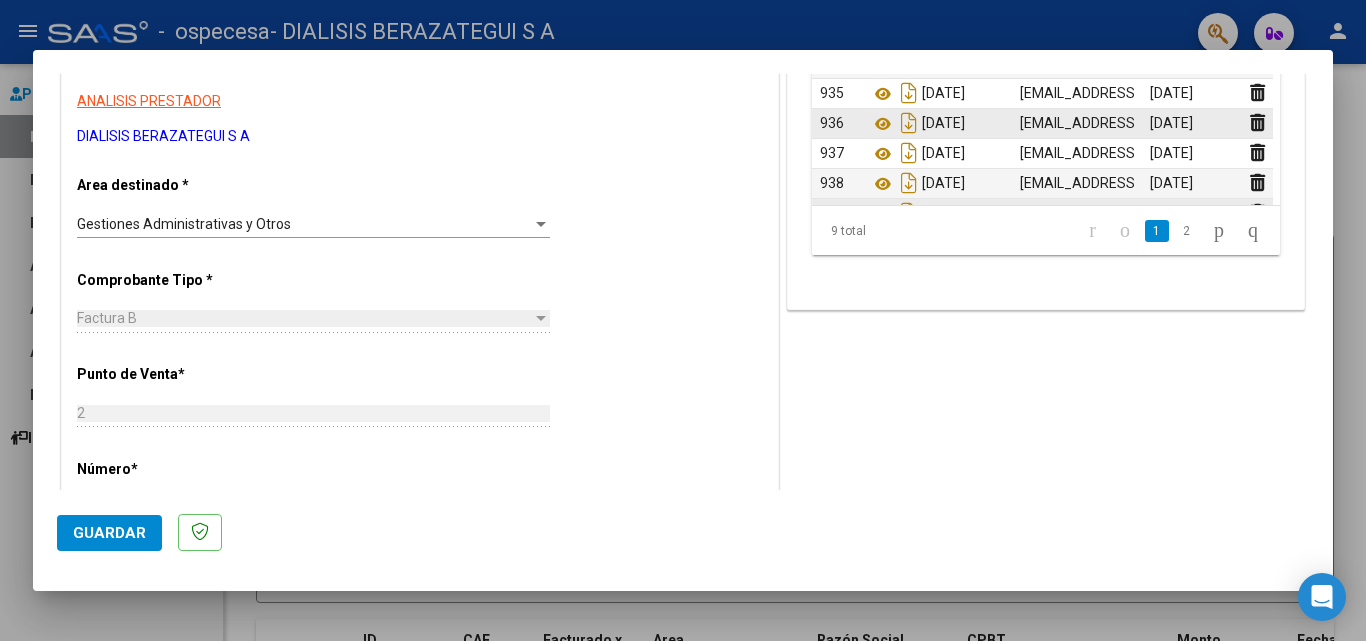 scroll, scrollTop: 0, scrollLeft: 0, axis: both 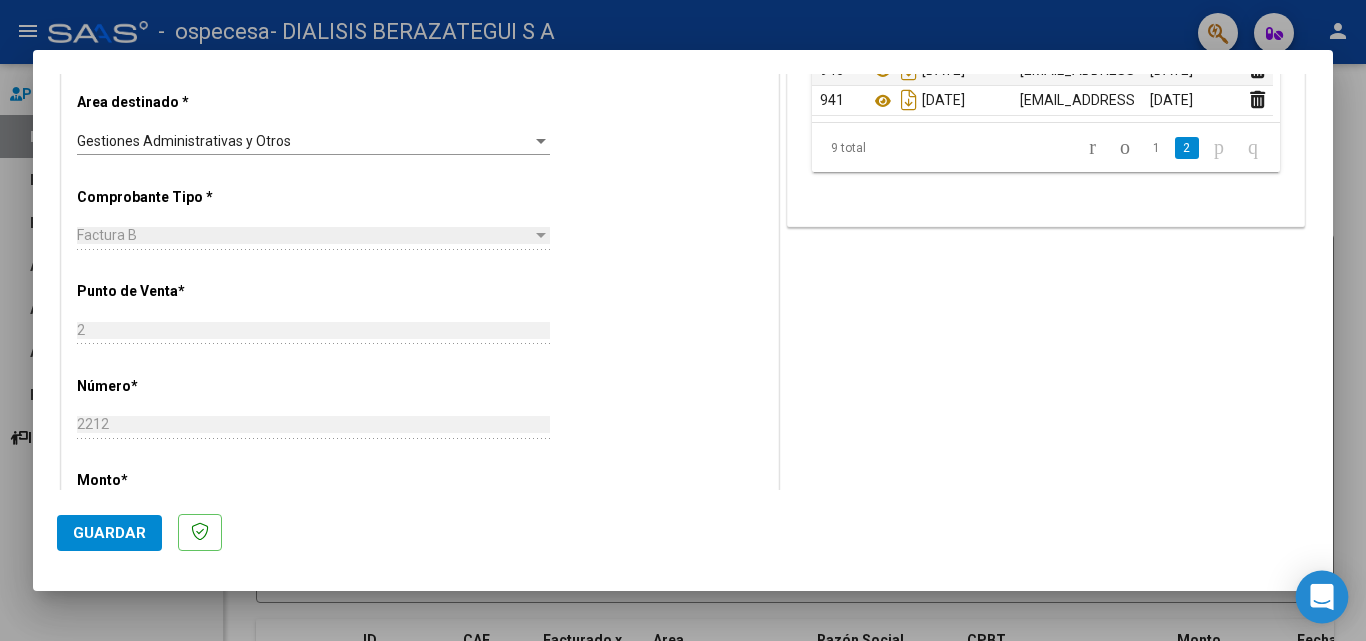 click at bounding box center [1322, 597] 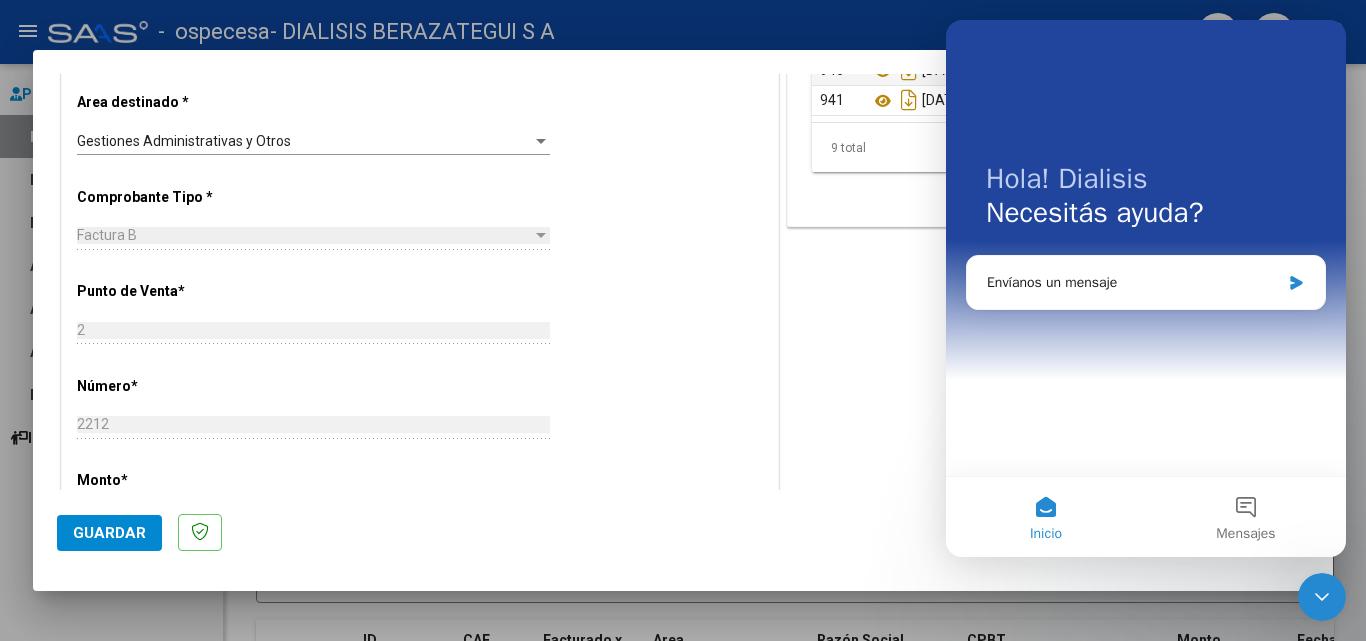scroll, scrollTop: 0, scrollLeft: 0, axis: both 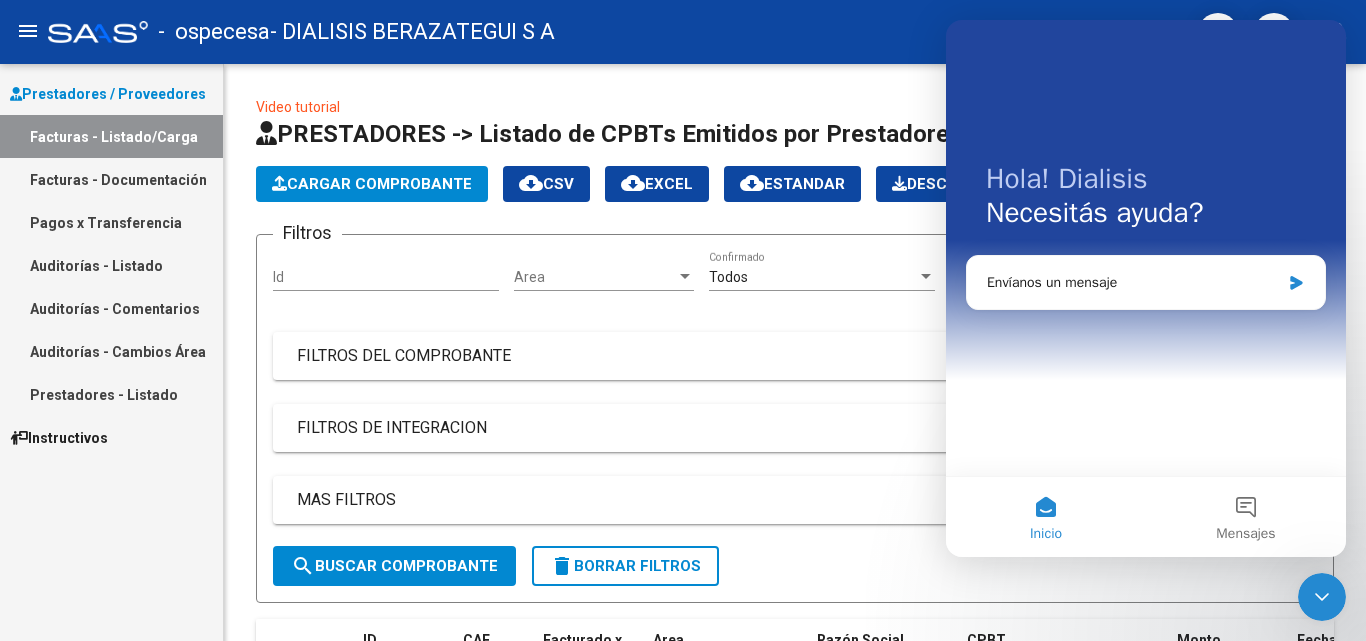 click on "-   ospecesa   - DIALISIS BERAZATEGUI S A" 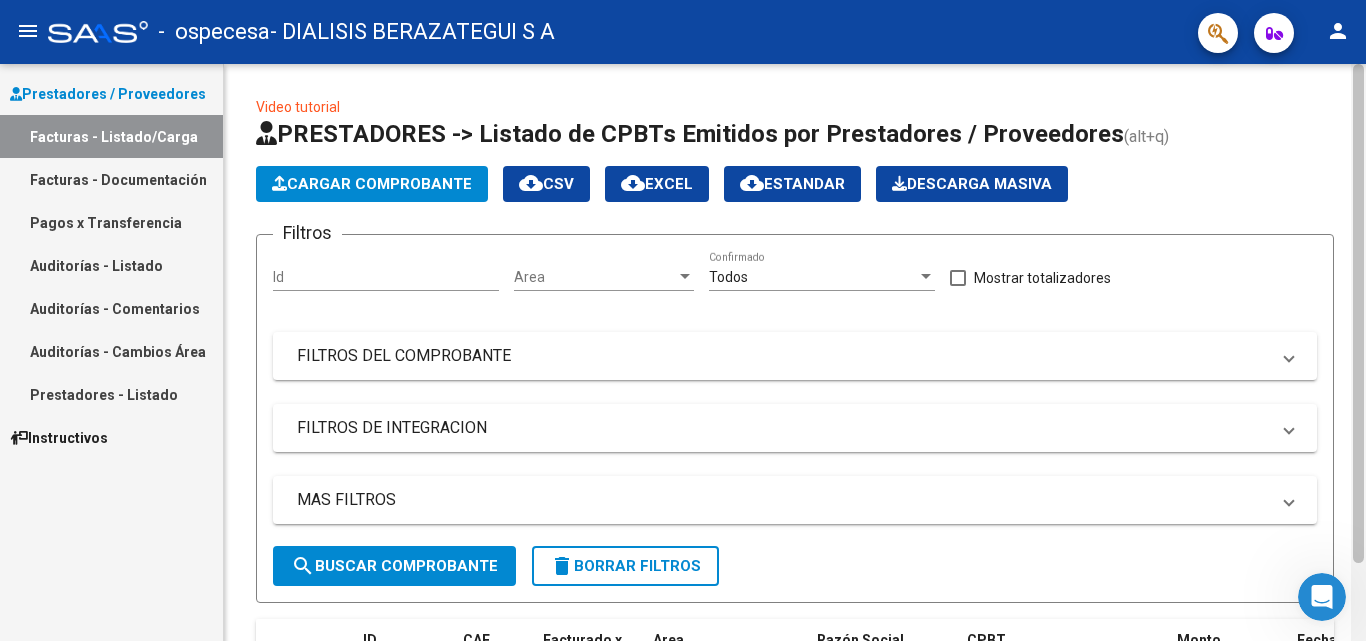 scroll, scrollTop: 0, scrollLeft: 0, axis: both 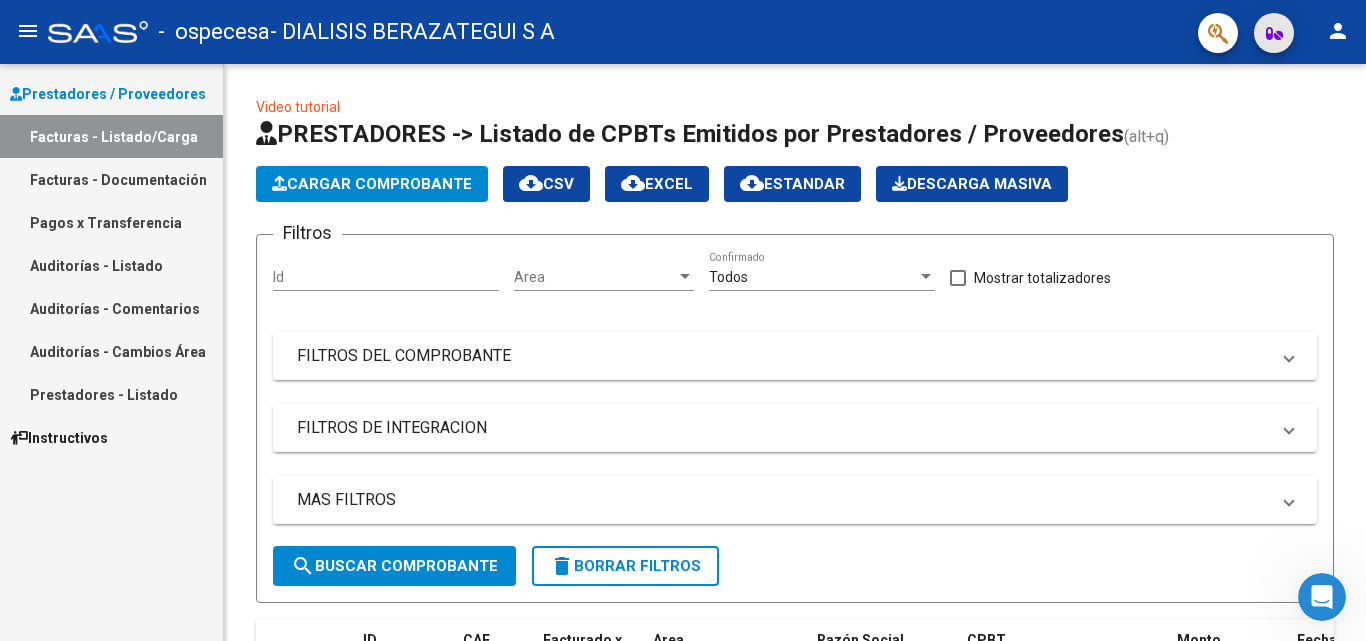 click 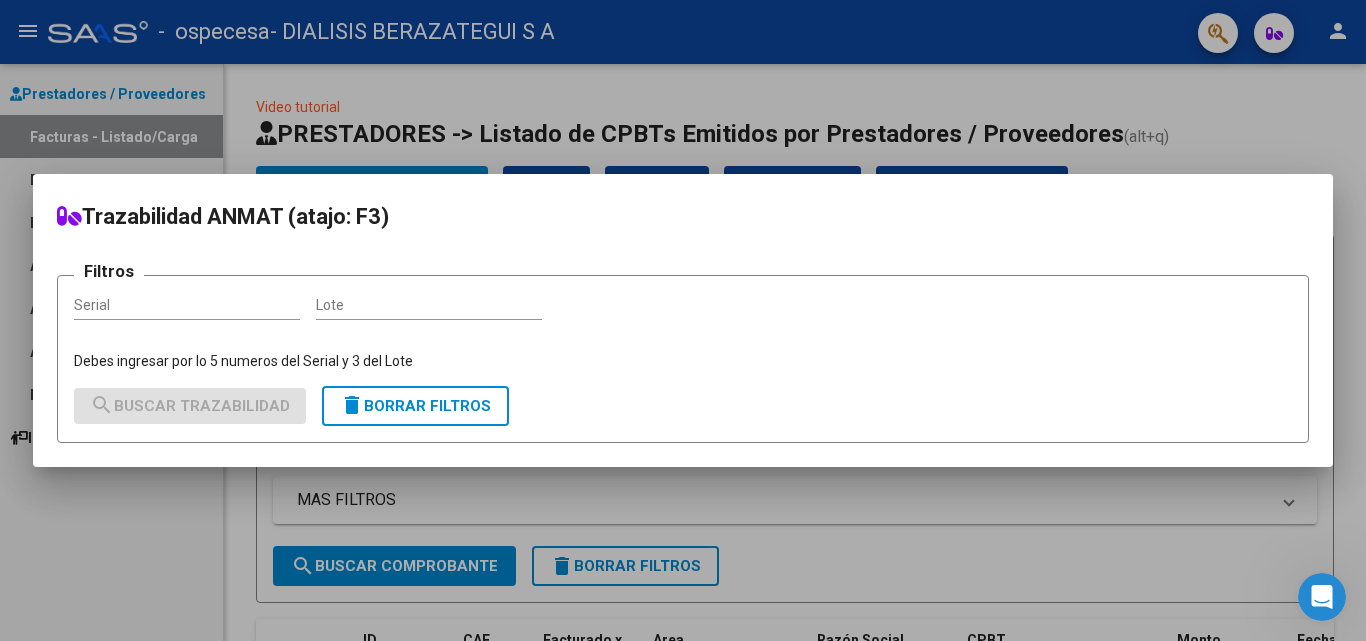 click at bounding box center (683, 320) 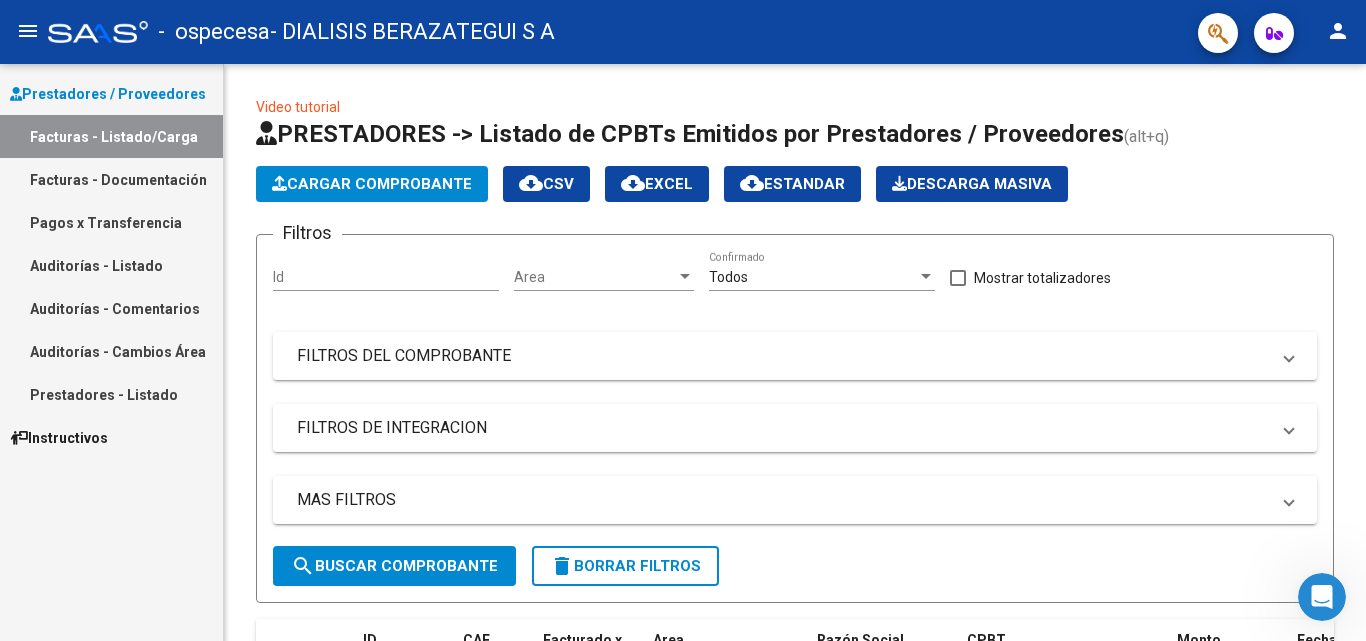 click on "menu" 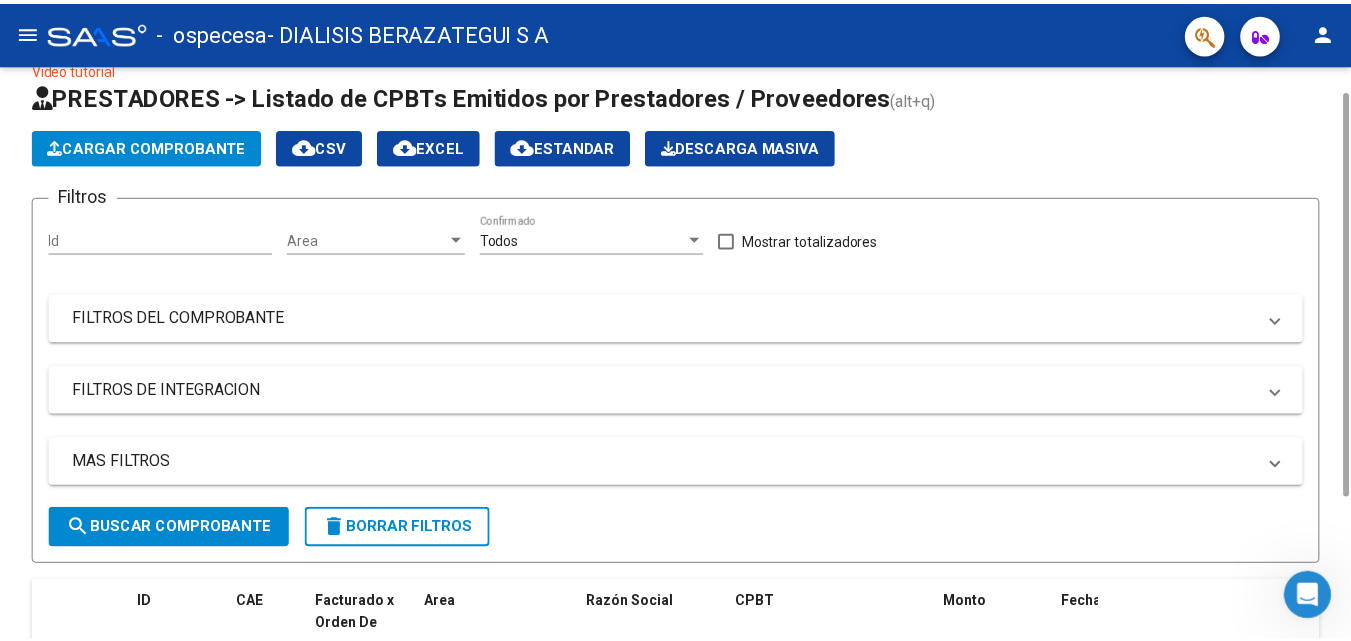 scroll, scrollTop: 0, scrollLeft: 0, axis: both 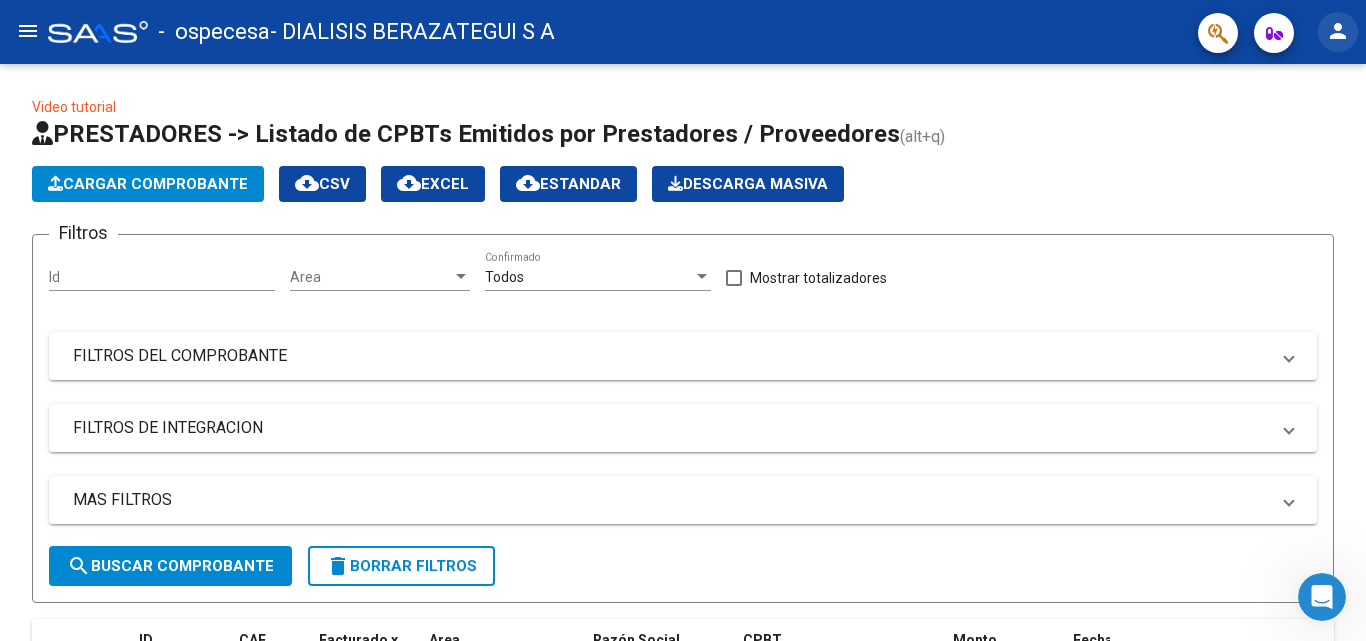 click on "person" 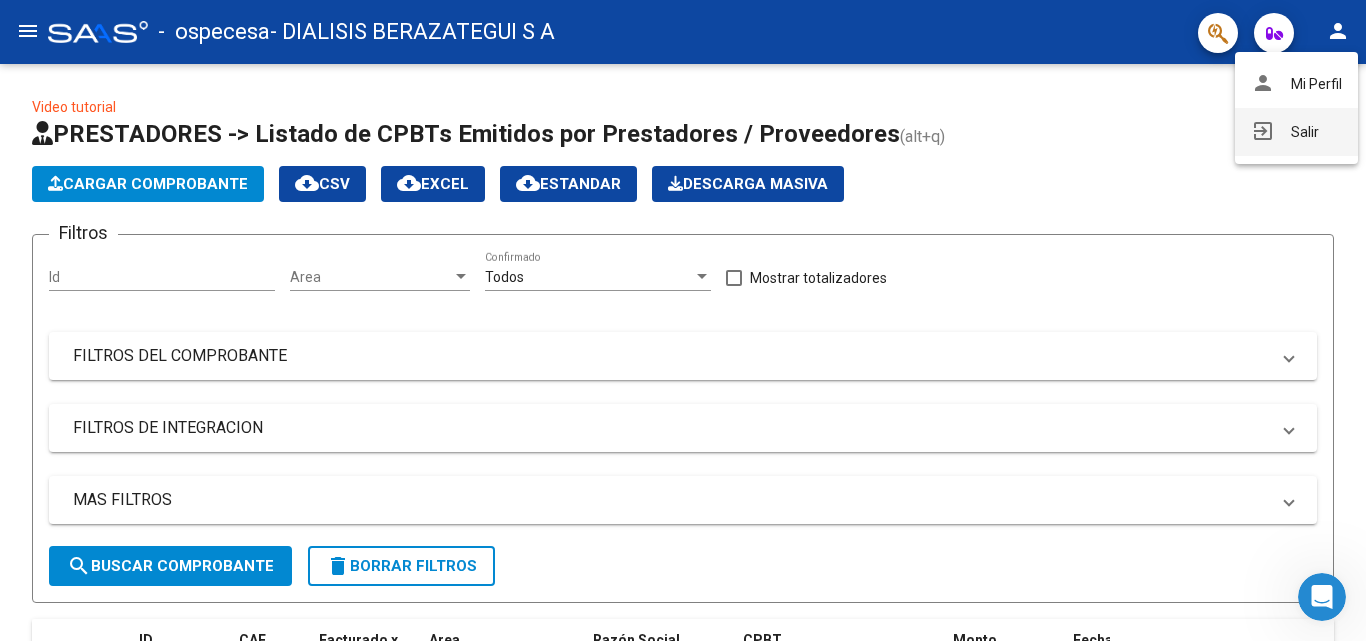click on "exit_to_app  Salir" at bounding box center (1296, 132) 